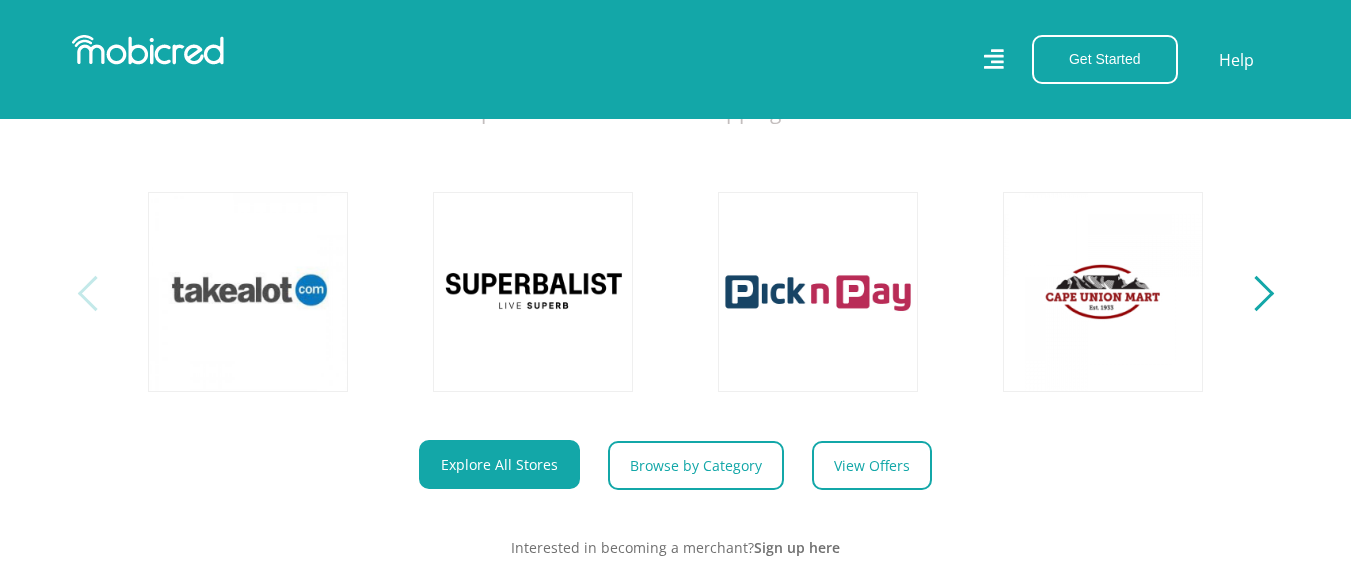 scroll, scrollTop: 700, scrollLeft: 0, axis: vertical 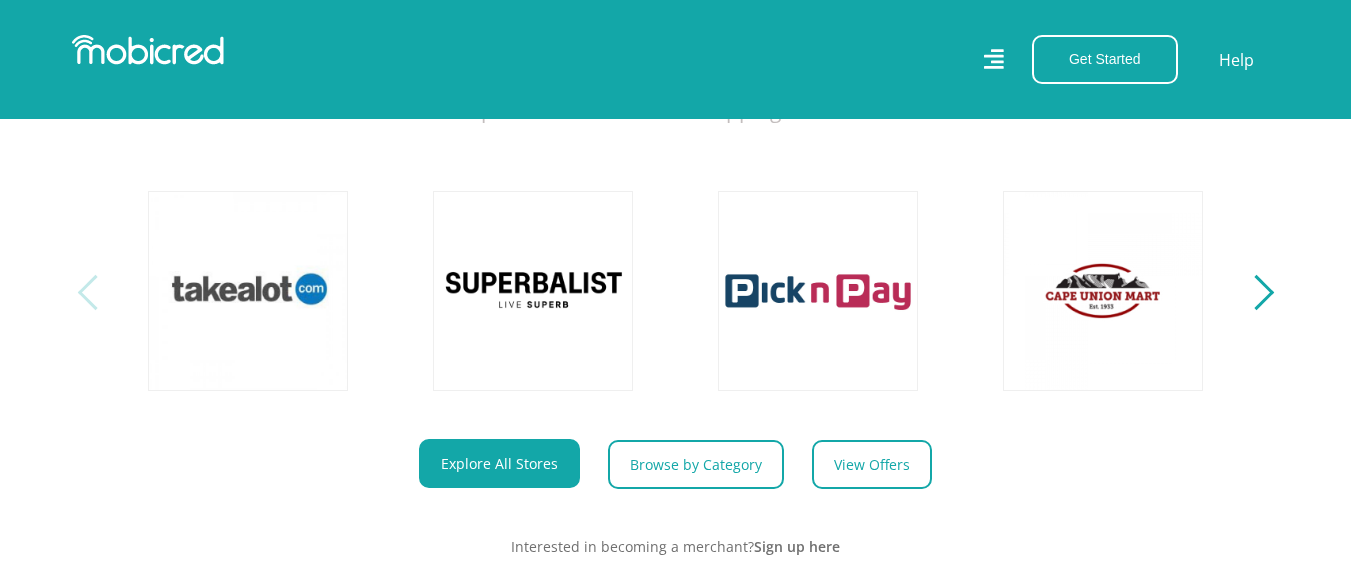 click on "Explore
One Account.  Infinite Possibilities.
Unlock the possibilities of online shopping with Mobicred." at bounding box center [675, 252] 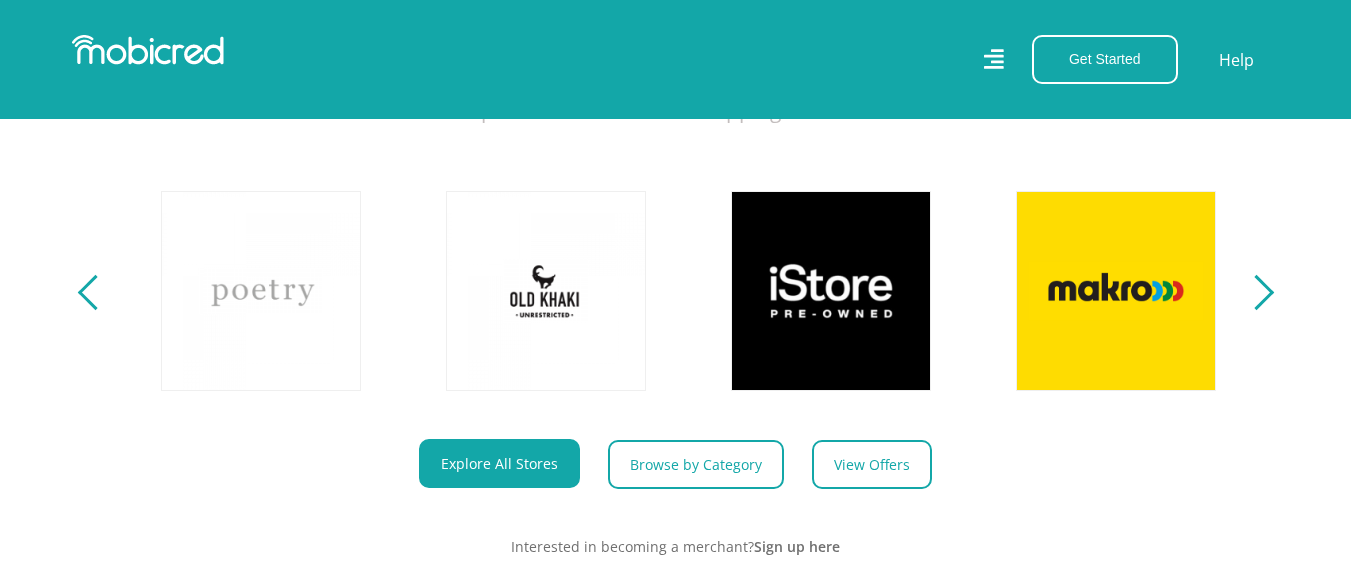scroll, scrollTop: 0, scrollLeft: 1140, axis: horizontal 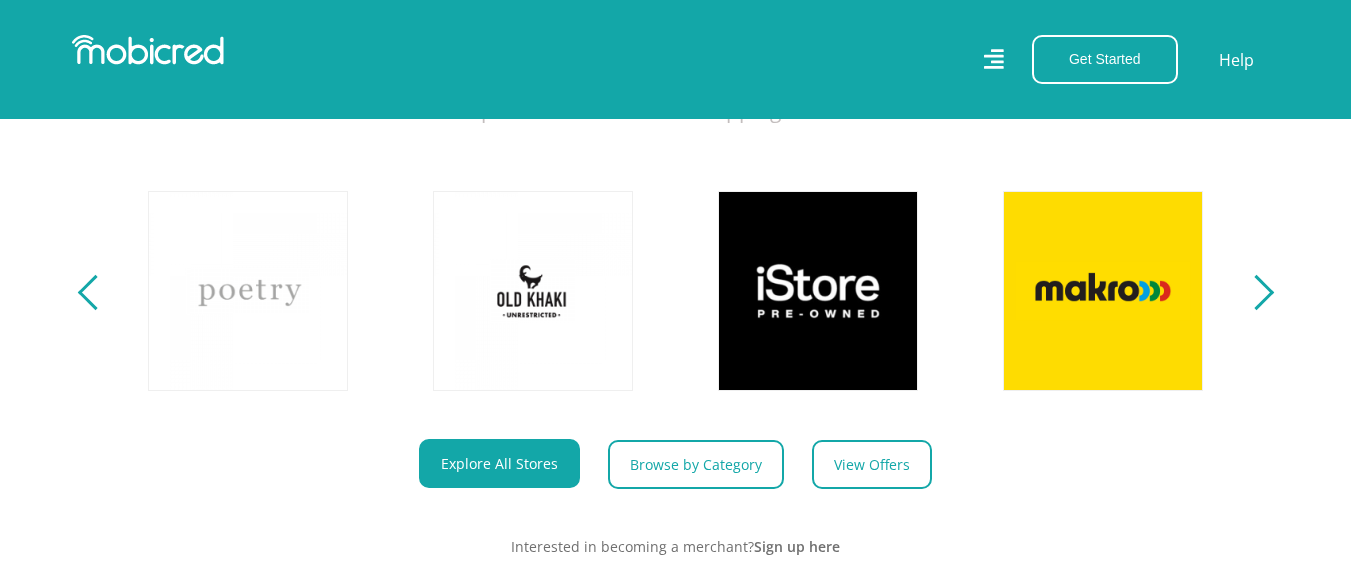 click at bounding box center [1255, 292] 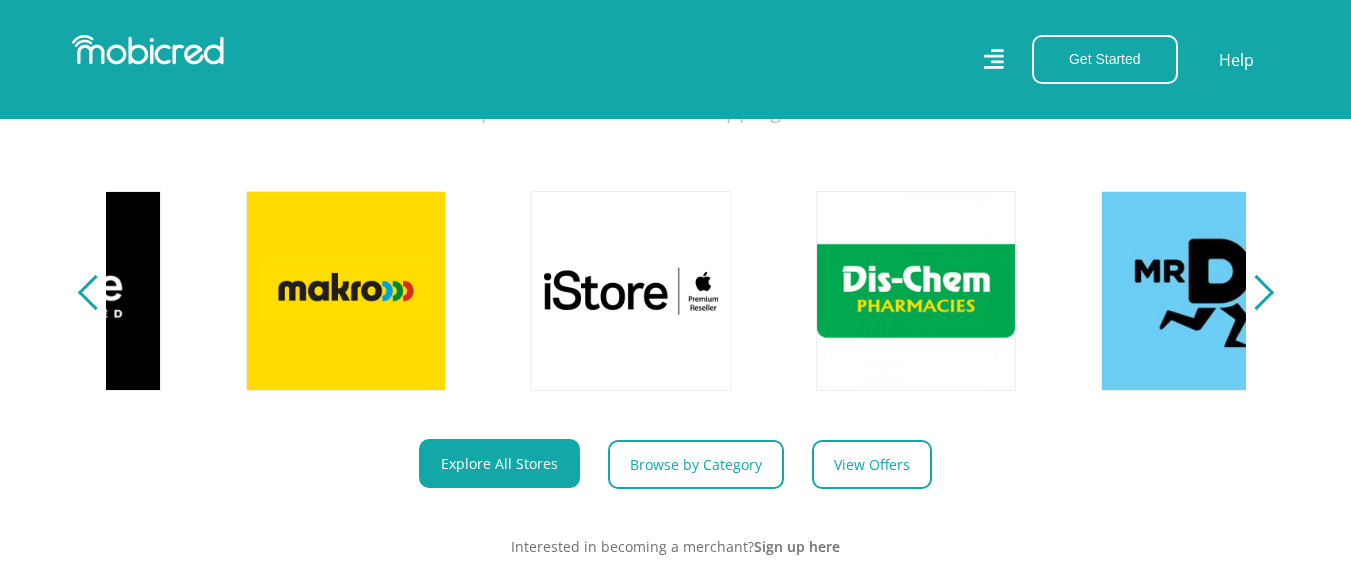 scroll, scrollTop: 0, scrollLeft: 2280, axis: horizontal 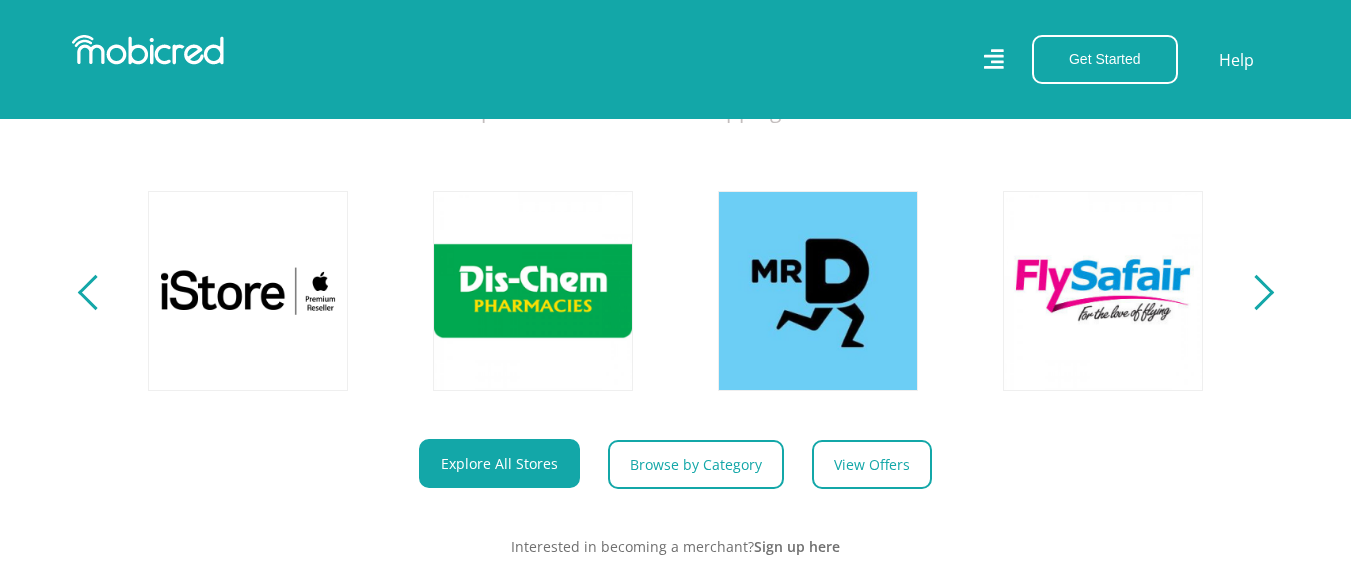 click at bounding box center (1255, 292) 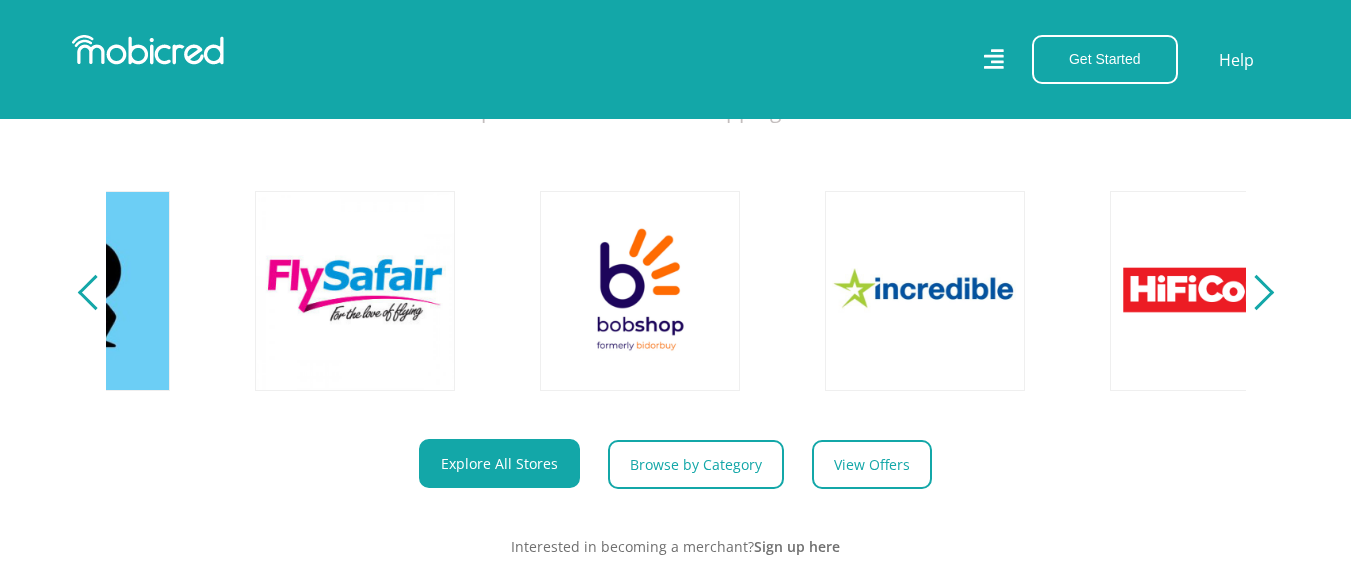 scroll, scrollTop: 0, scrollLeft: 3420, axis: horizontal 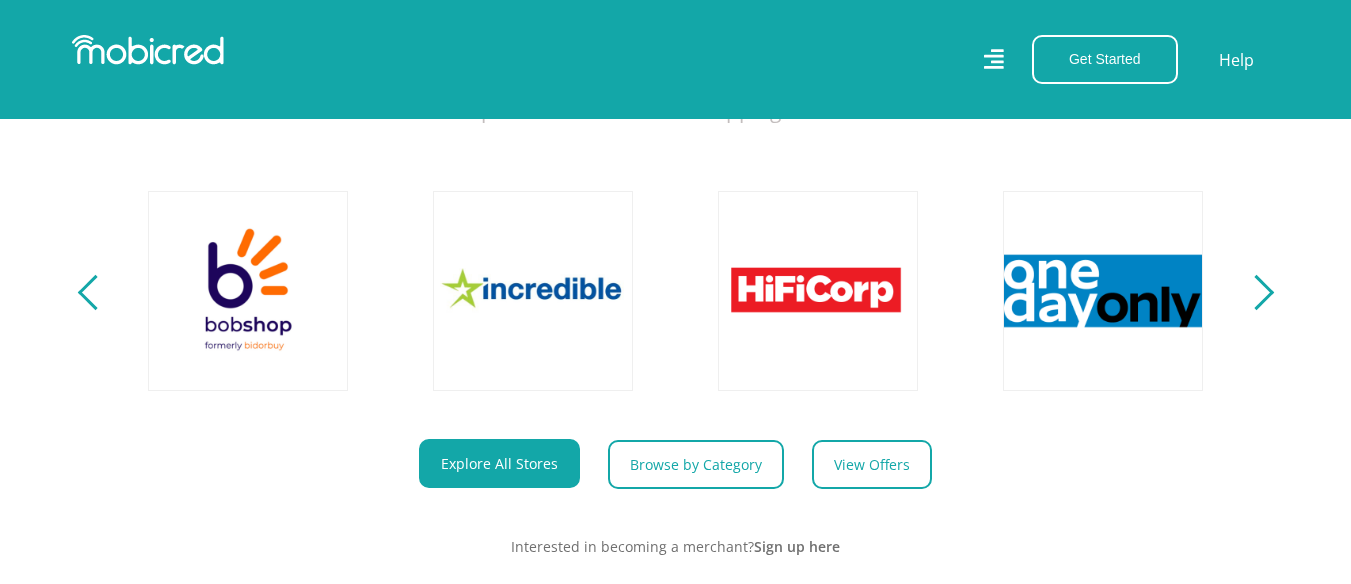 click at bounding box center (1255, 292) 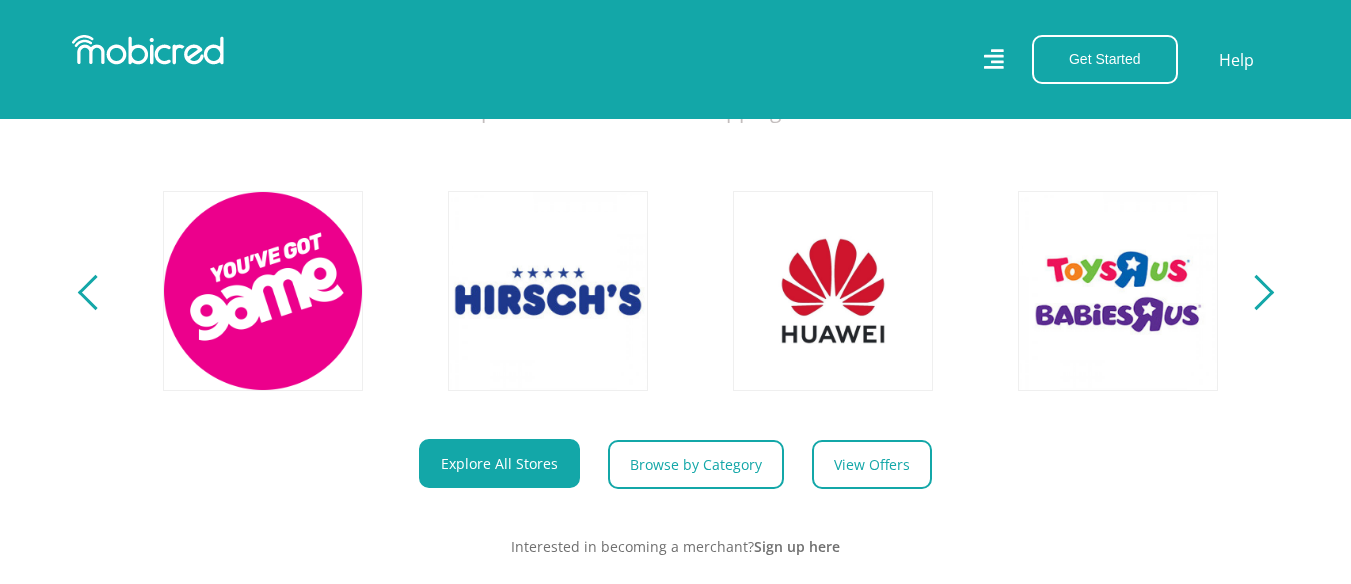 scroll, scrollTop: 0, scrollLeft: 4560, axis: horizontal 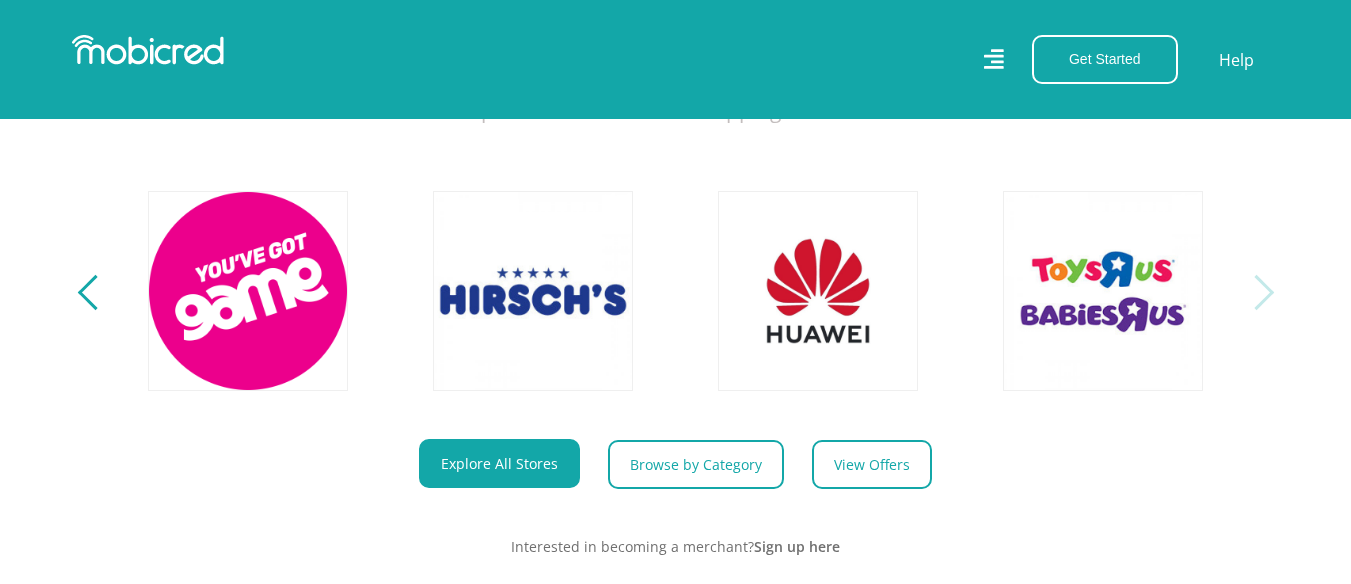 click at bounding box center (1255, 292) 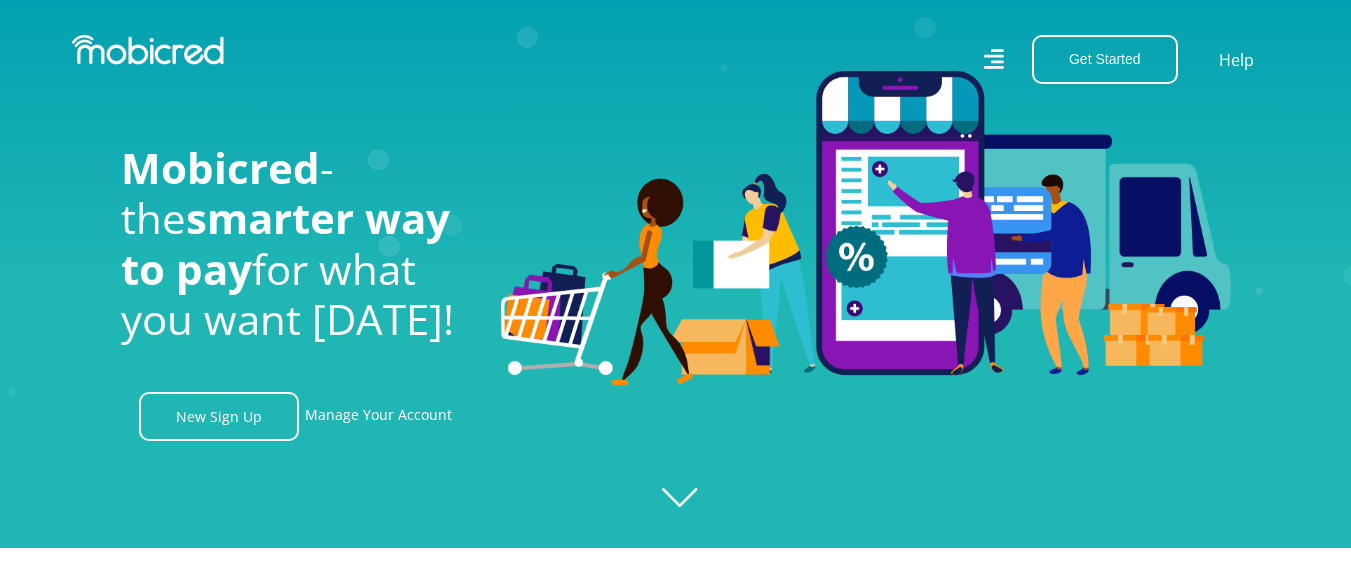 scroll, scrollTop: 0, scrollLeft: 0, axis: both 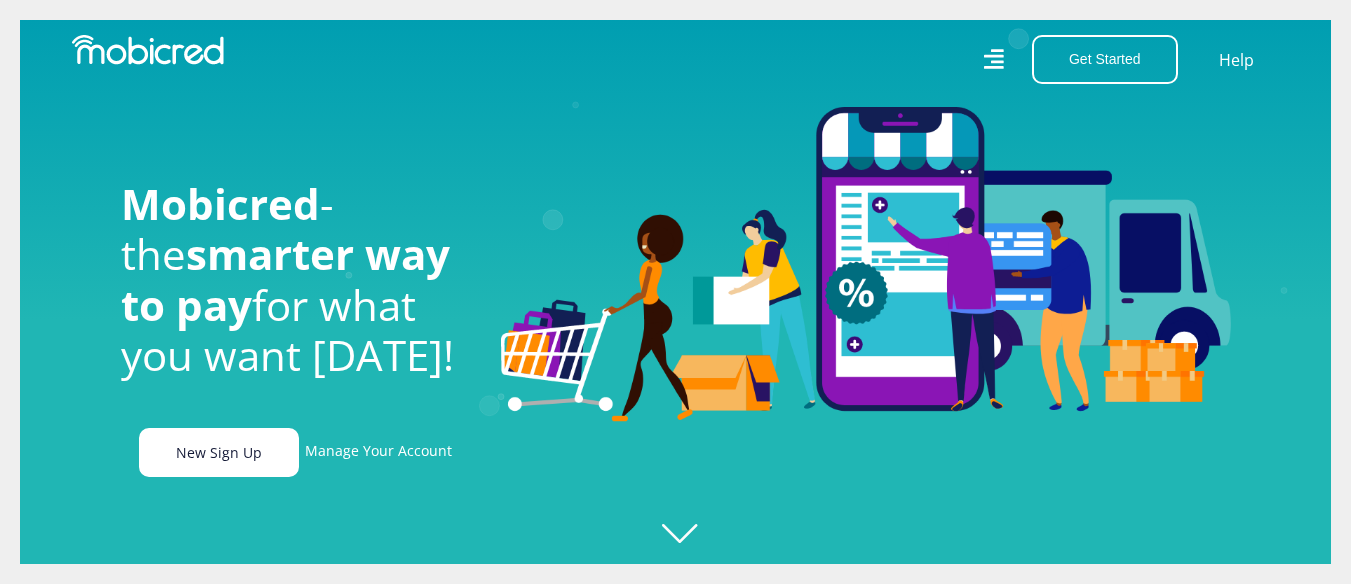 click on "New Sign Up" at bounding box center (219, 452) 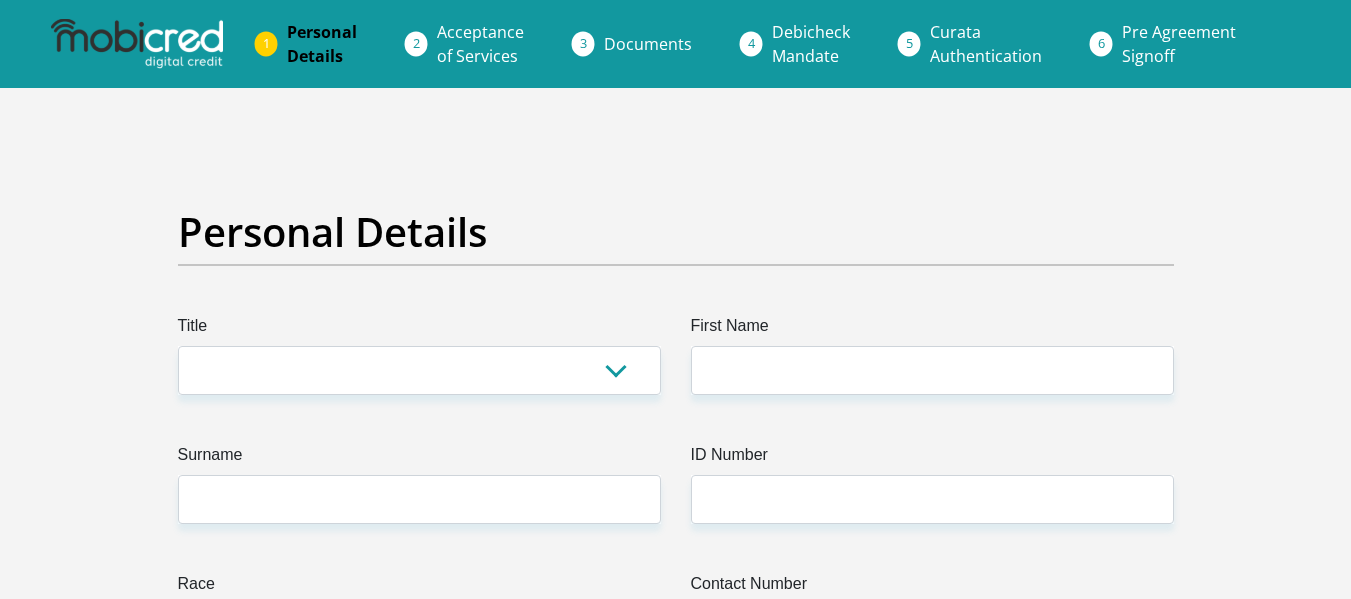 scroll, scrollTop: 0, scrollLeft: 0, axis: both 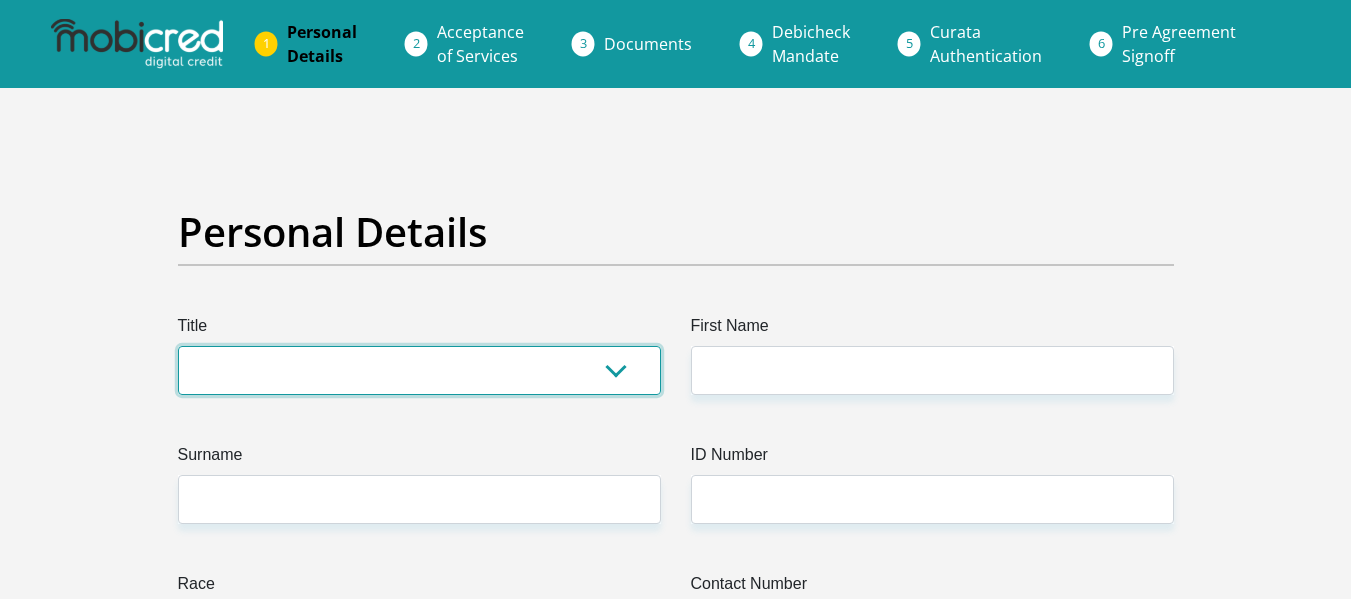 click on "Mr
Ms
Mrs
Dr
Other" at bounding box center [419, 370] 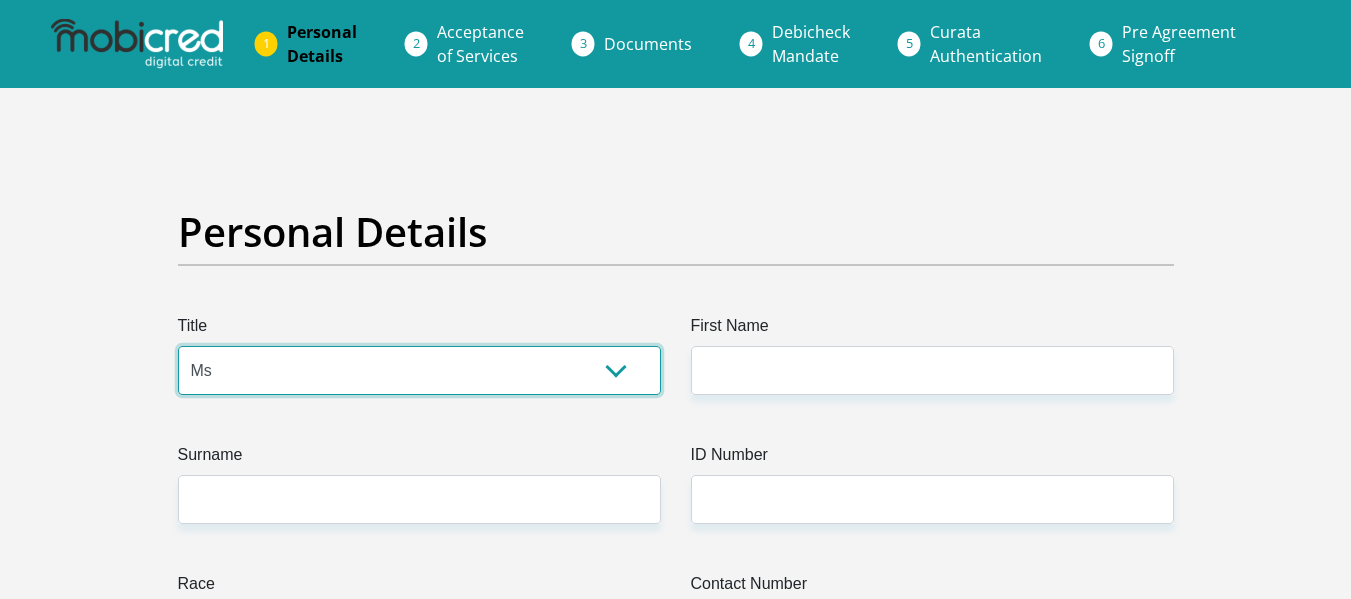 click on "Mr
Ms
Mrs
Dr
Other" at bounding box center (419, 370) 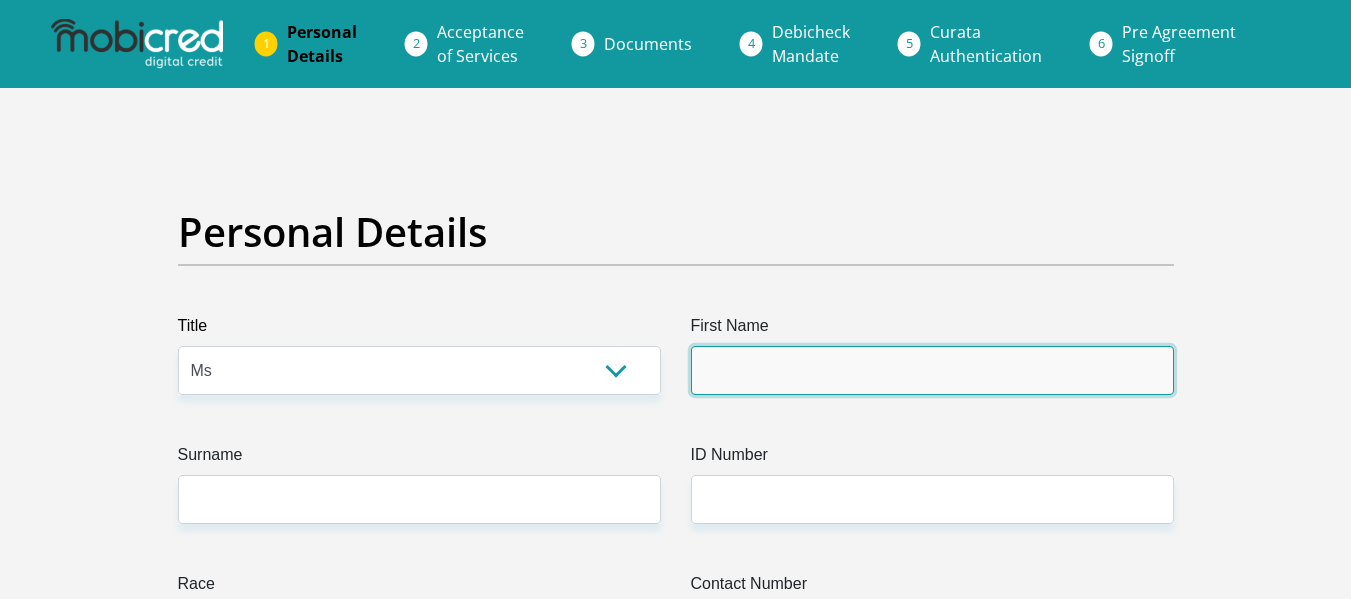 click on "First Name" at bounding box center [932, 370] 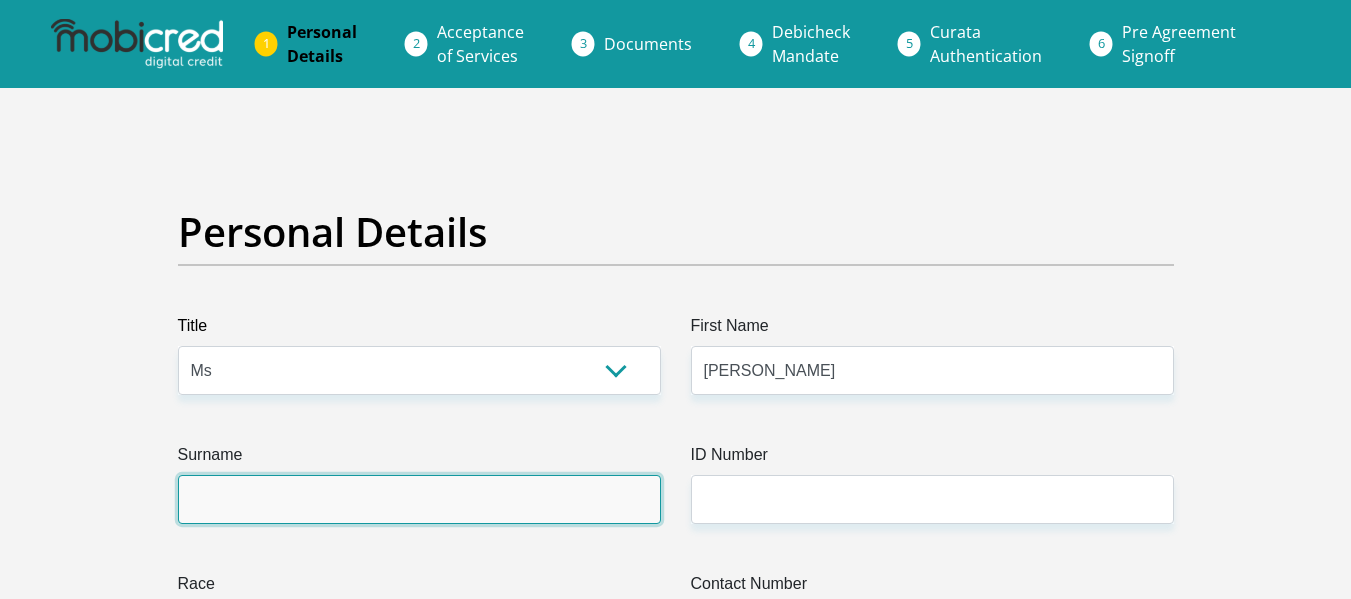 type on "Lakey" 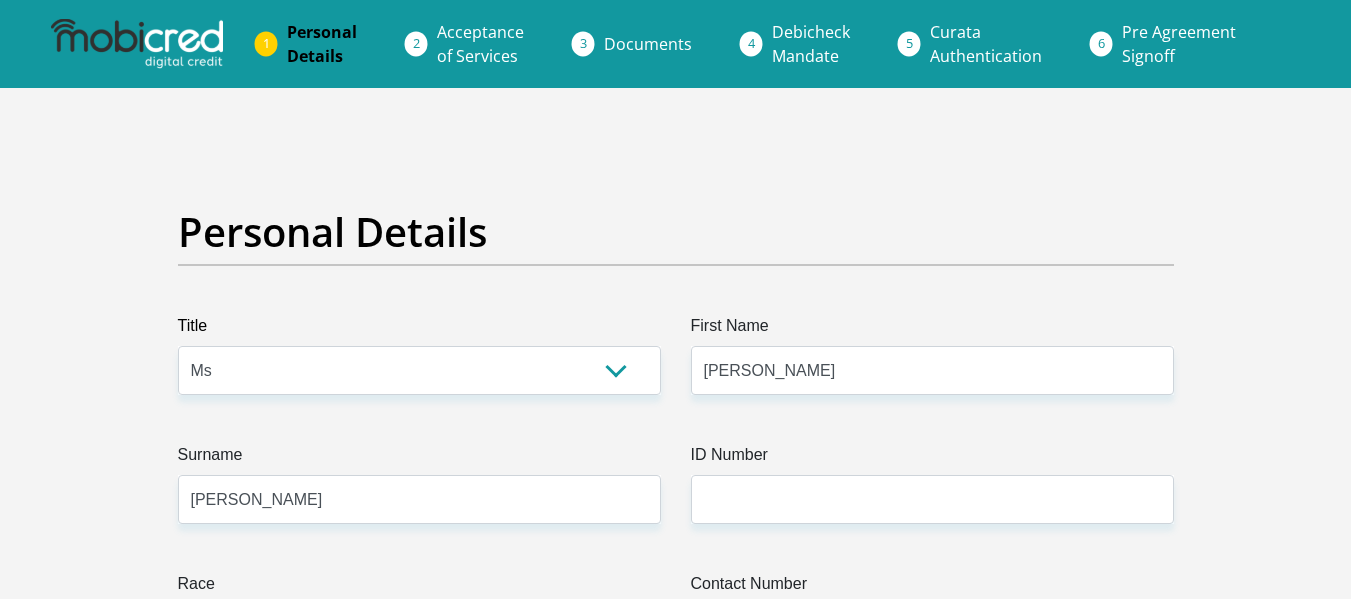 type on "0798815131" 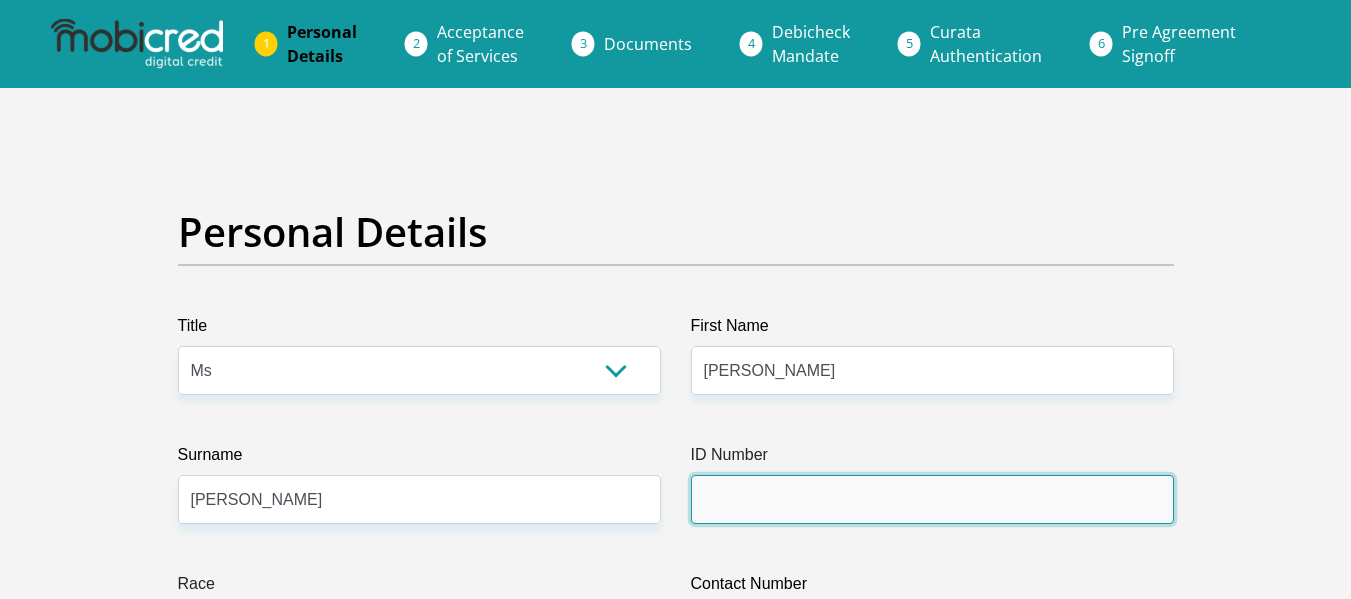 click on "ID Number" at bounding box center (932, 499) 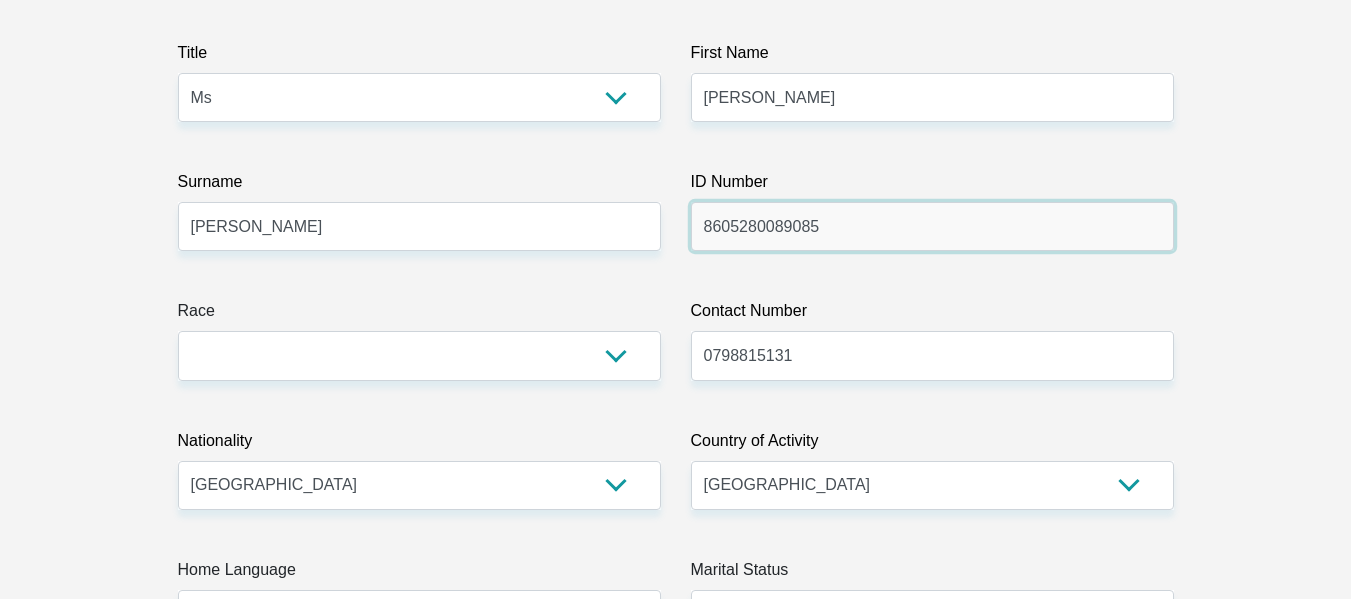scroll, scrollTop: 300, scrollLeft: 0, axis: vertical 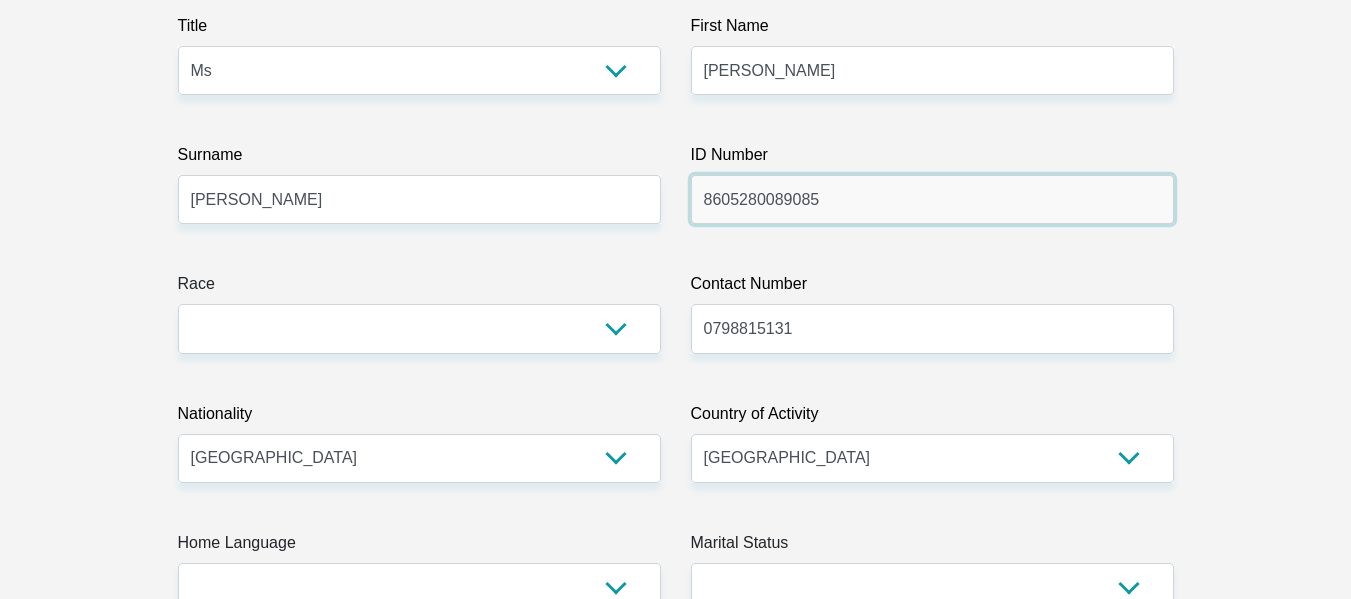 type on "8605280089085" 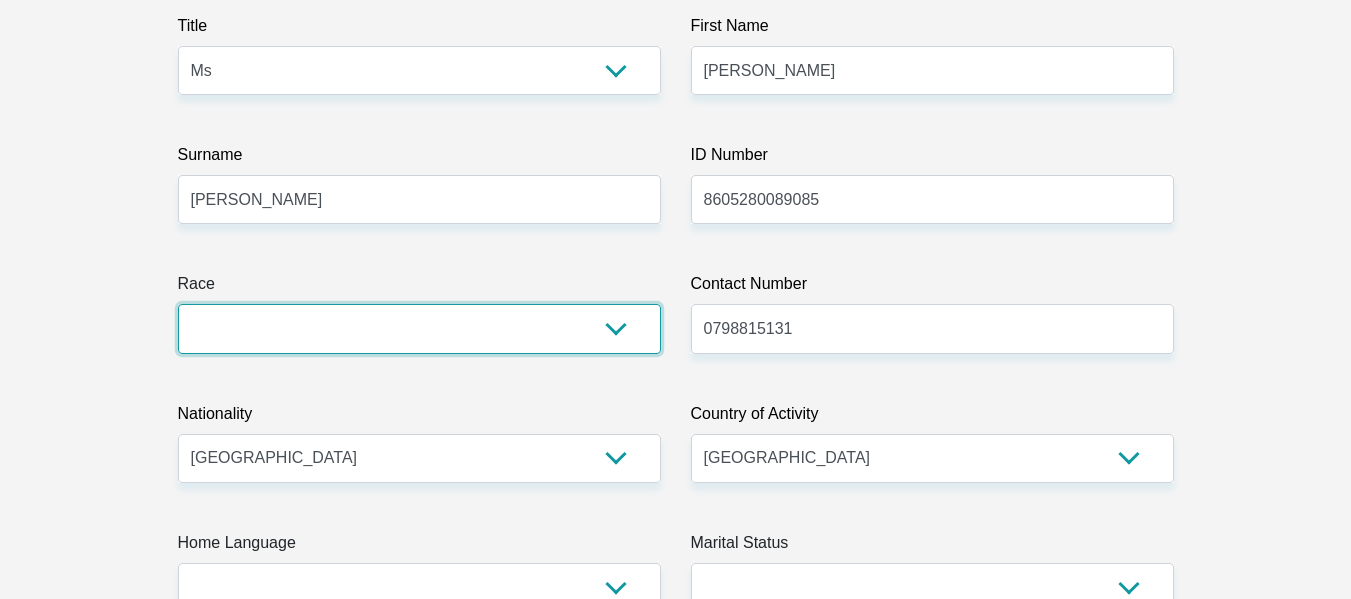 click on "Black
Coloured
Indian
White
Other" at bounding box center [419, 328] 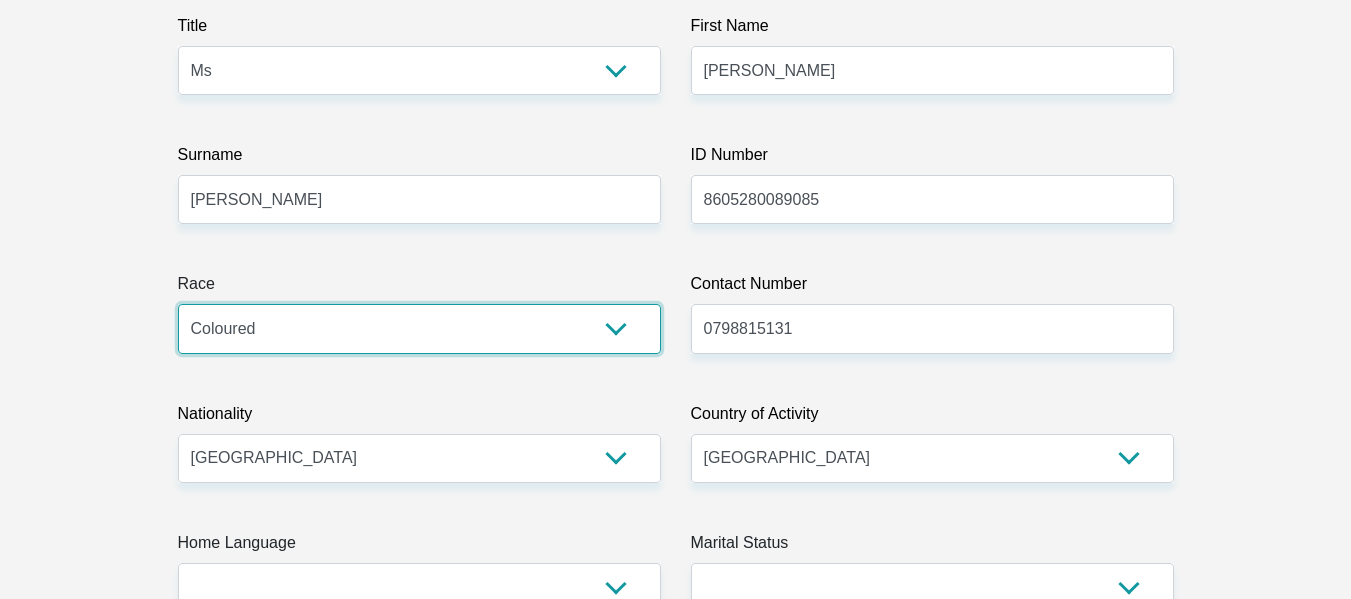 click on "Black
Coloured
Indian
White
Other" at bounding box center (419, 328) 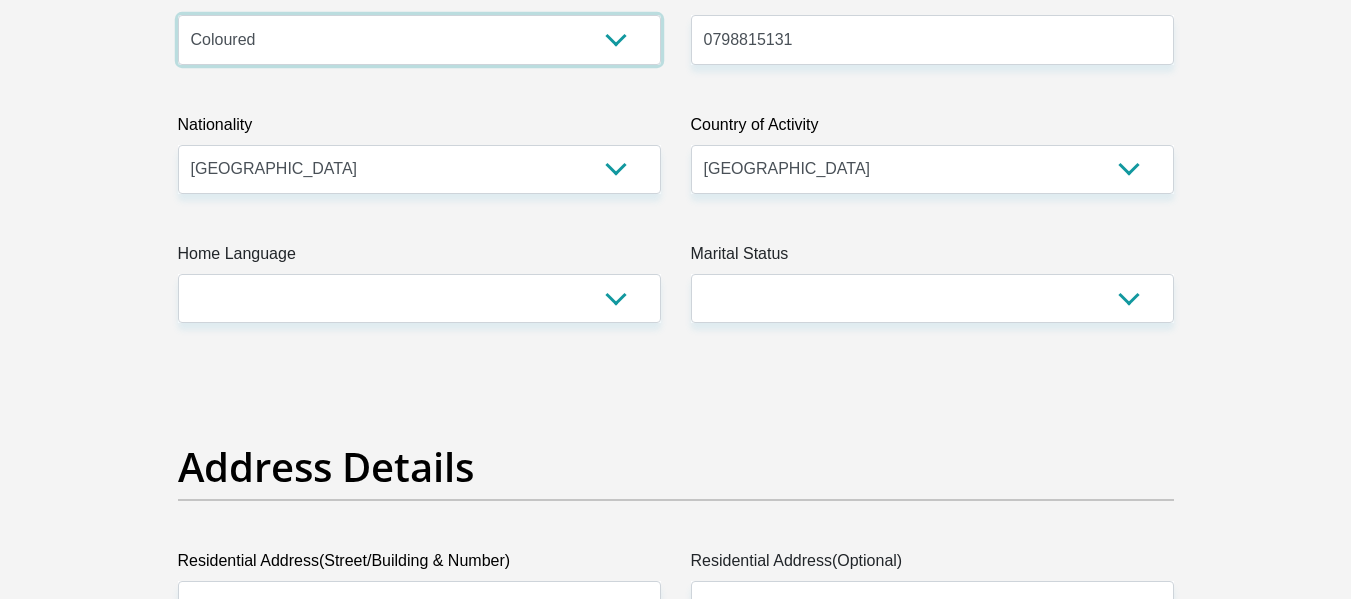 scroll, scrollTop: 600, scrollLeft: 0, axis: vertical 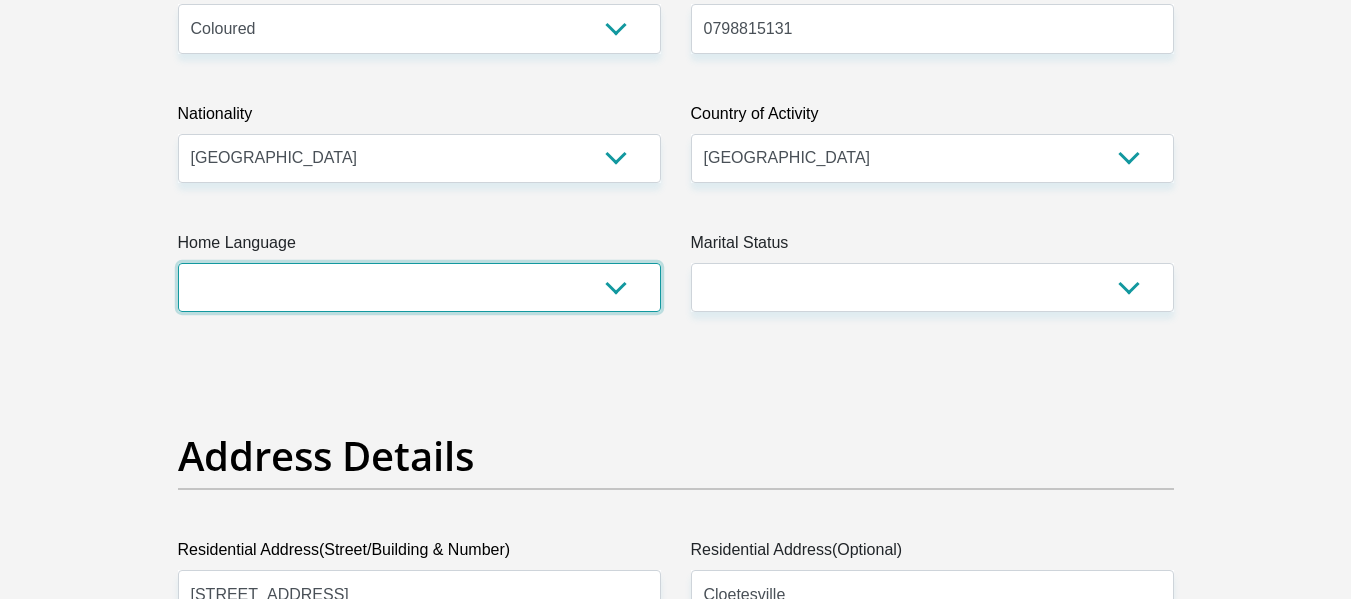 click on "Afrikaans
English
Sepedi
South Ndebele
Southern Sotho
Swati
Tsonga
Tswana
Venda
Xhosa
Zulu
Other" at bounding box center (419, 287) 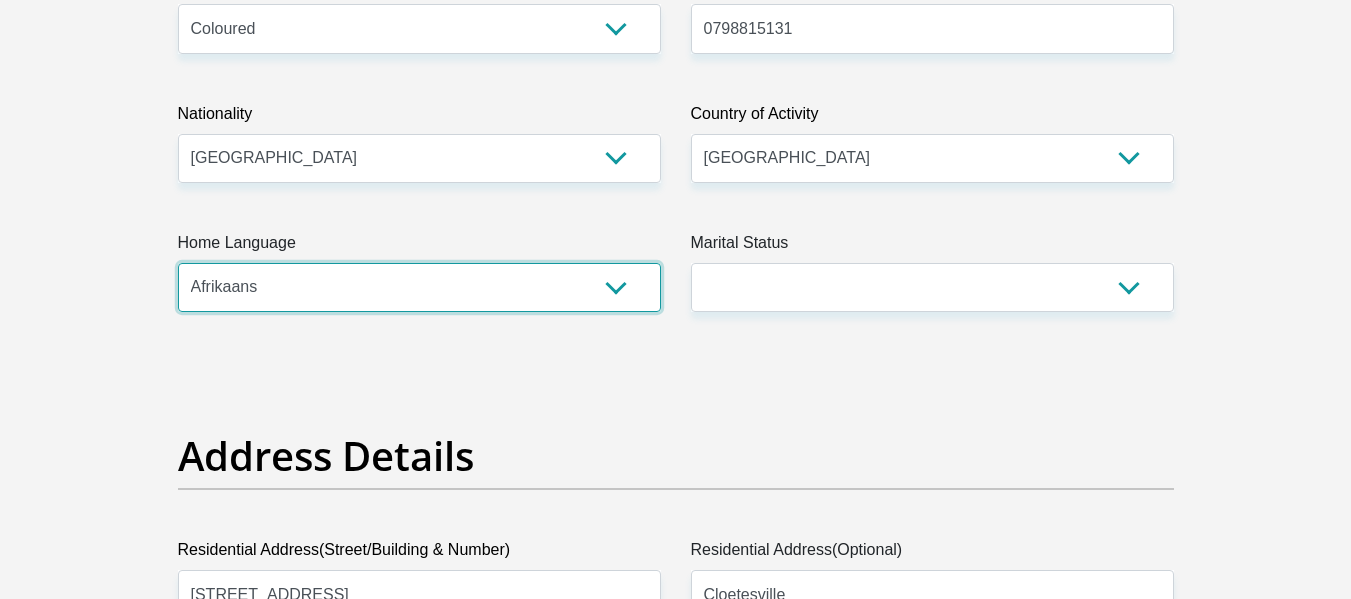 click on "Afrikaans
English
Sepedi
South Ndebele
Southern Sotho
Swati
Tsonga
Tswana
Venda
Xhosa
Zulu
Other" at bounding box center [419, 287] 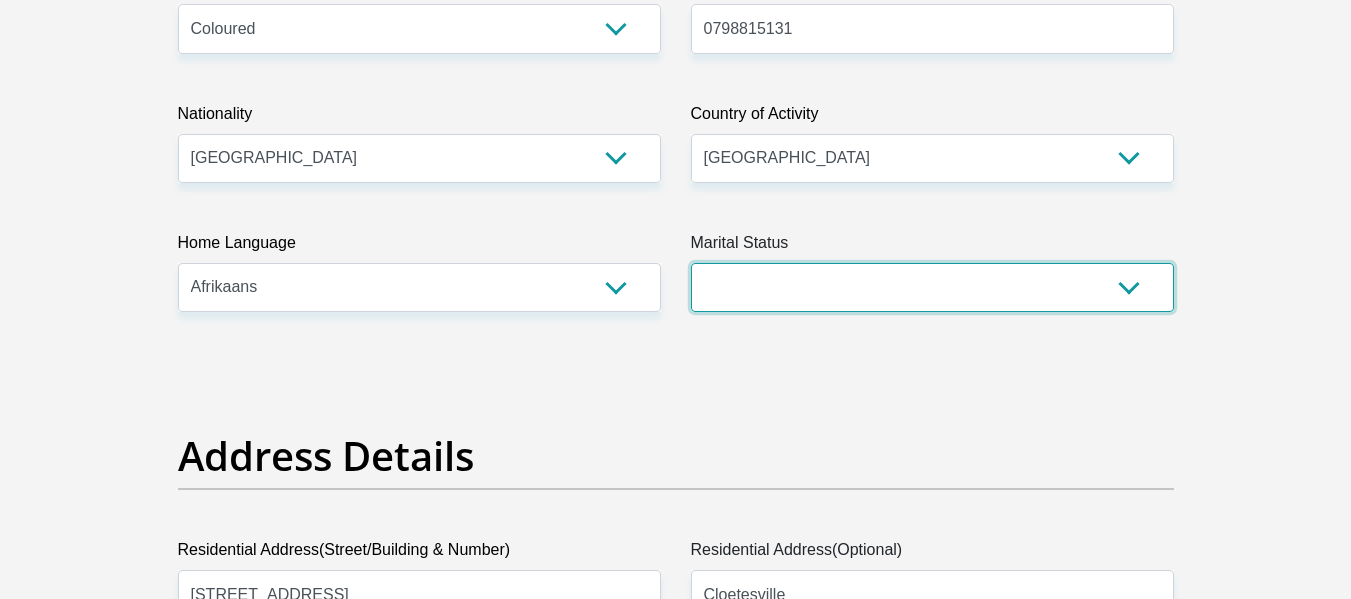 click on "Married ANC
Single
Divorced
Widowed
Married COP or Customary Law" at bounding box center [932, 287] 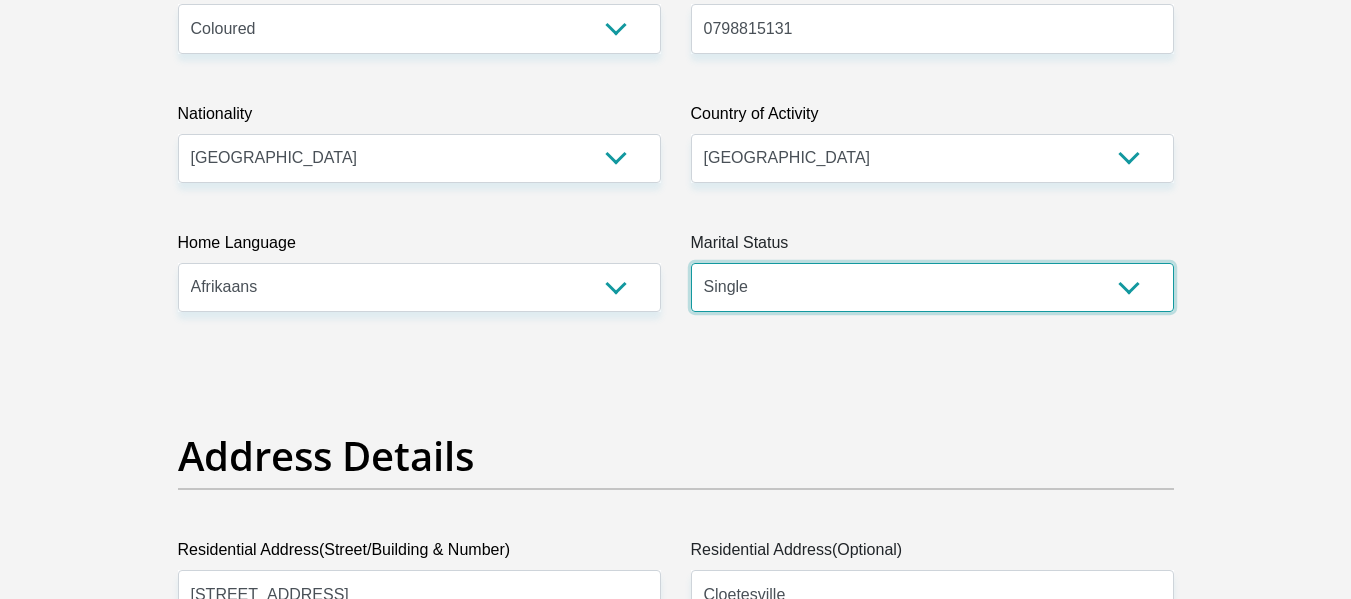 click on "Married ANC
Single
Divorced
Widowed
Married COP or Customary Law" at bounding box center (932, 287) 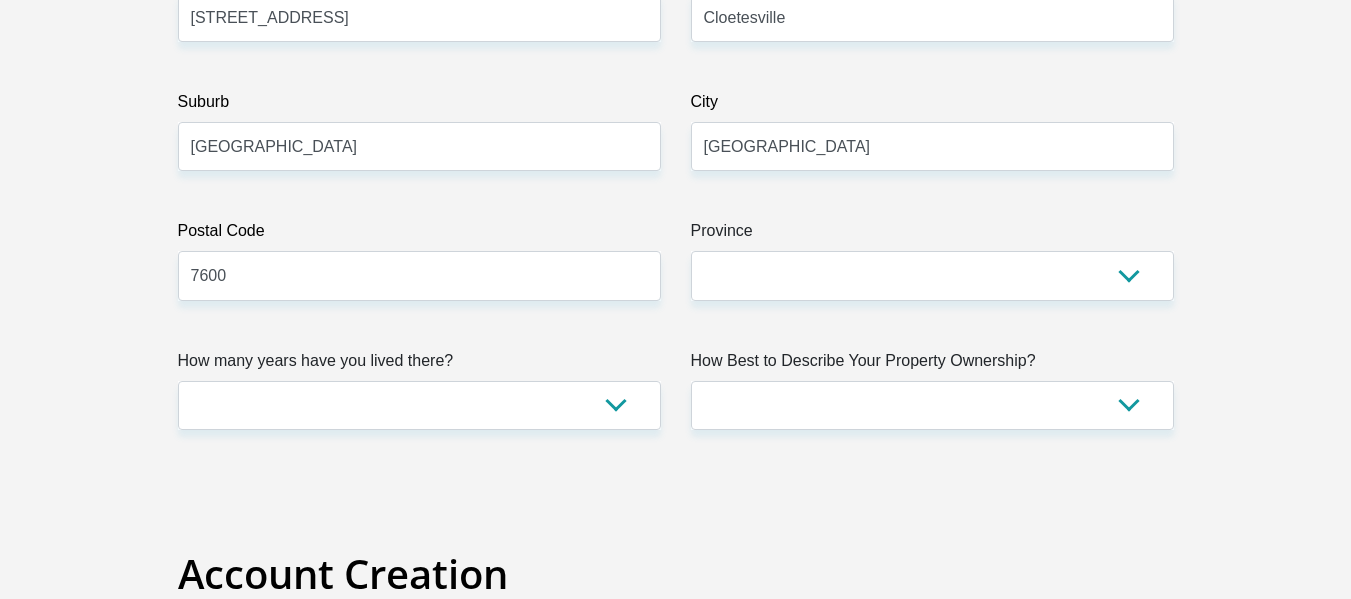 scroll, scrollTop: 1200, scrollLeft: 0, axis: vertical 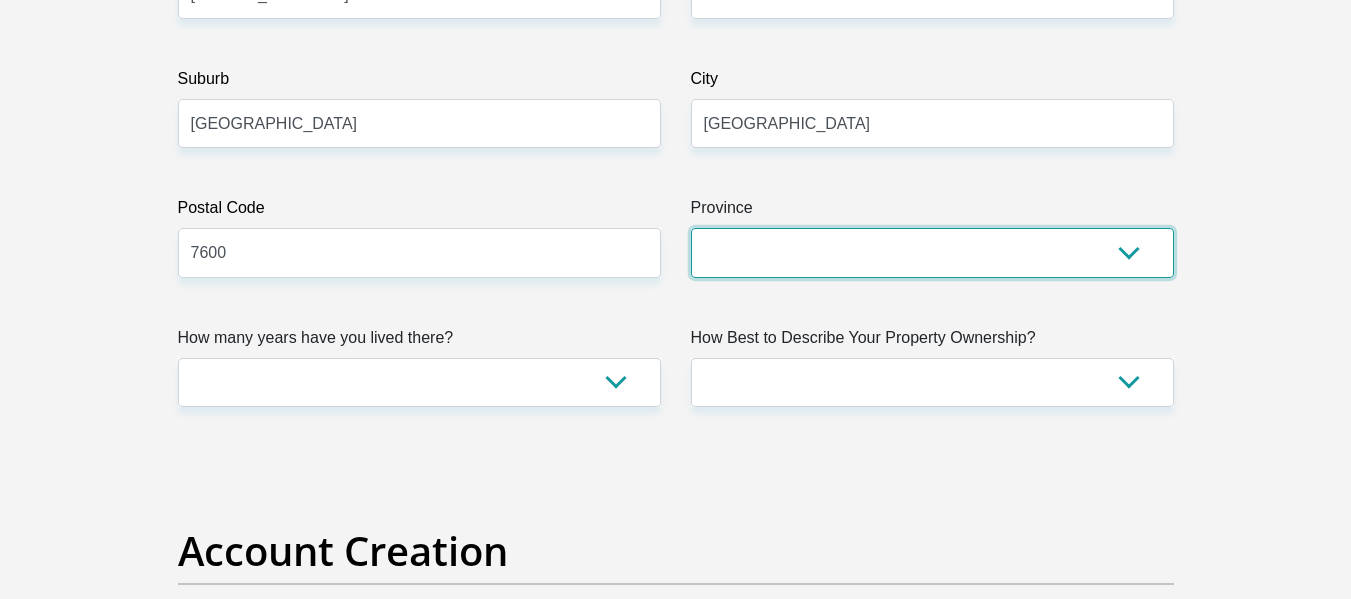 click on "Eastern Cape
Free State
Gauteng
KwaZulu-Natal
Limpopo
Mpumalanga
Northern Cape
North West
Western Cape" at bounding box center (932, 252) 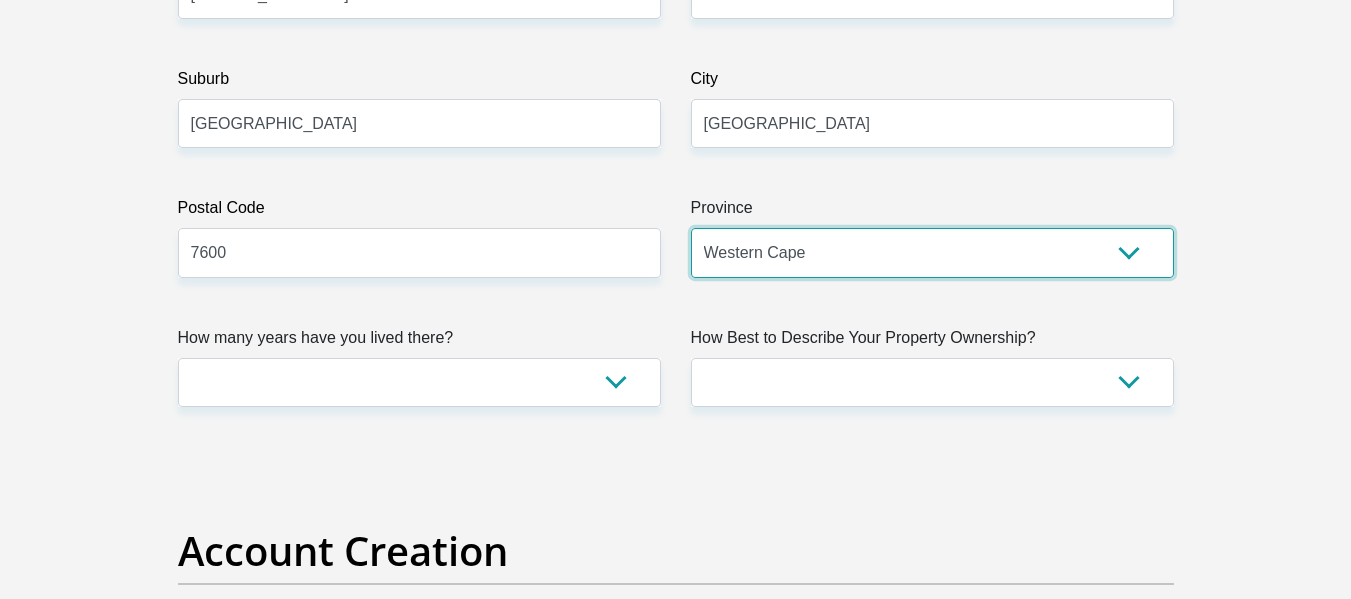 click on "Eastern Cape
Free State
Gauteng
KwaZulu-Natal
Limpopo
Mpumalanga
Northern Cape
North West
Western Cape" at bounding box center (932, 252) 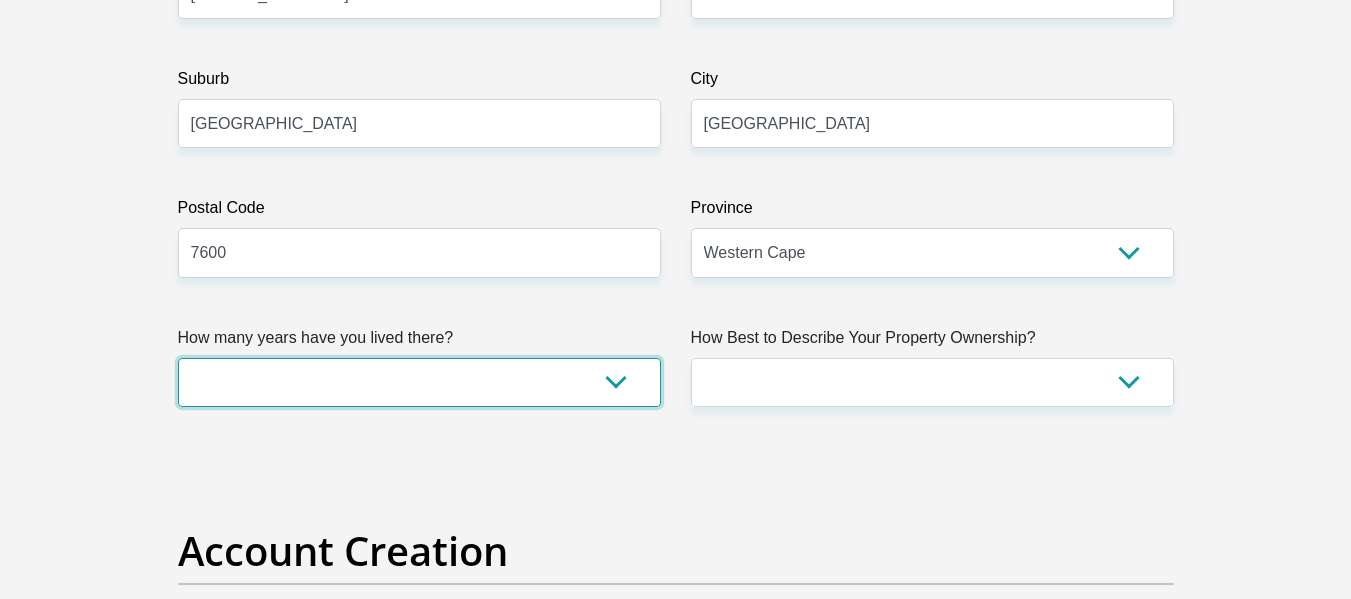 click on "less than 1 year
1-3 years
3-5 years
5+ years" at bounding box center (419, 382) 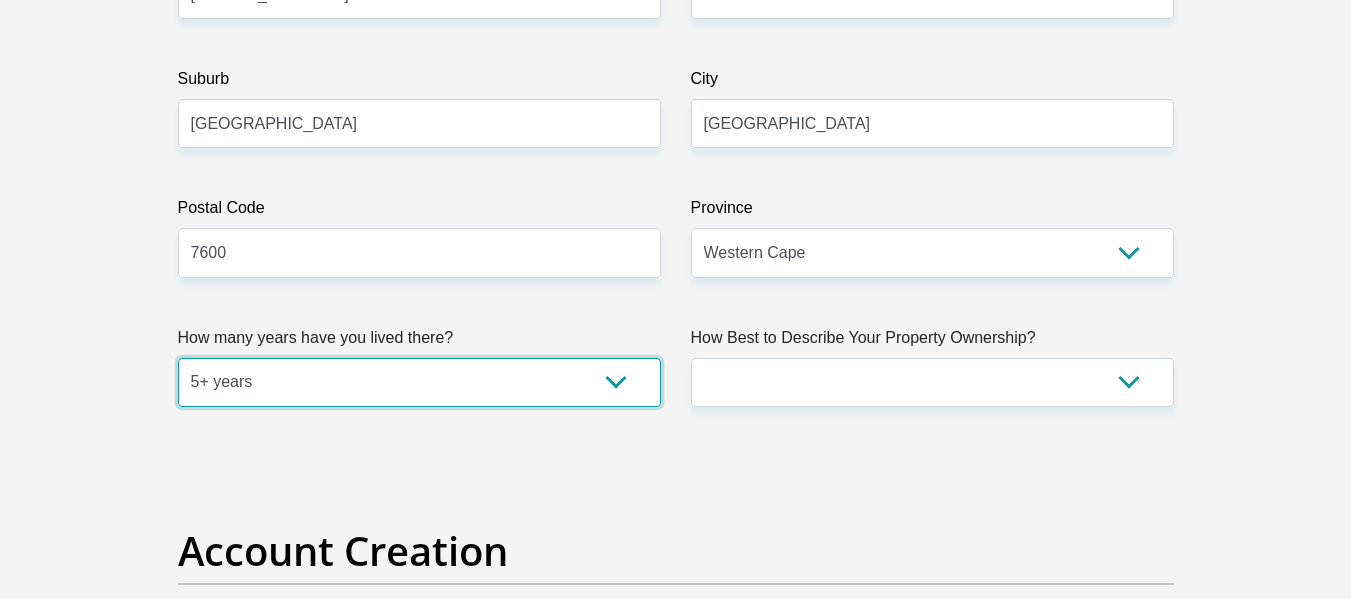 click on "less than 1 year
1-3 years
3-5 years
5+ years" at bounding box center [419, 382] 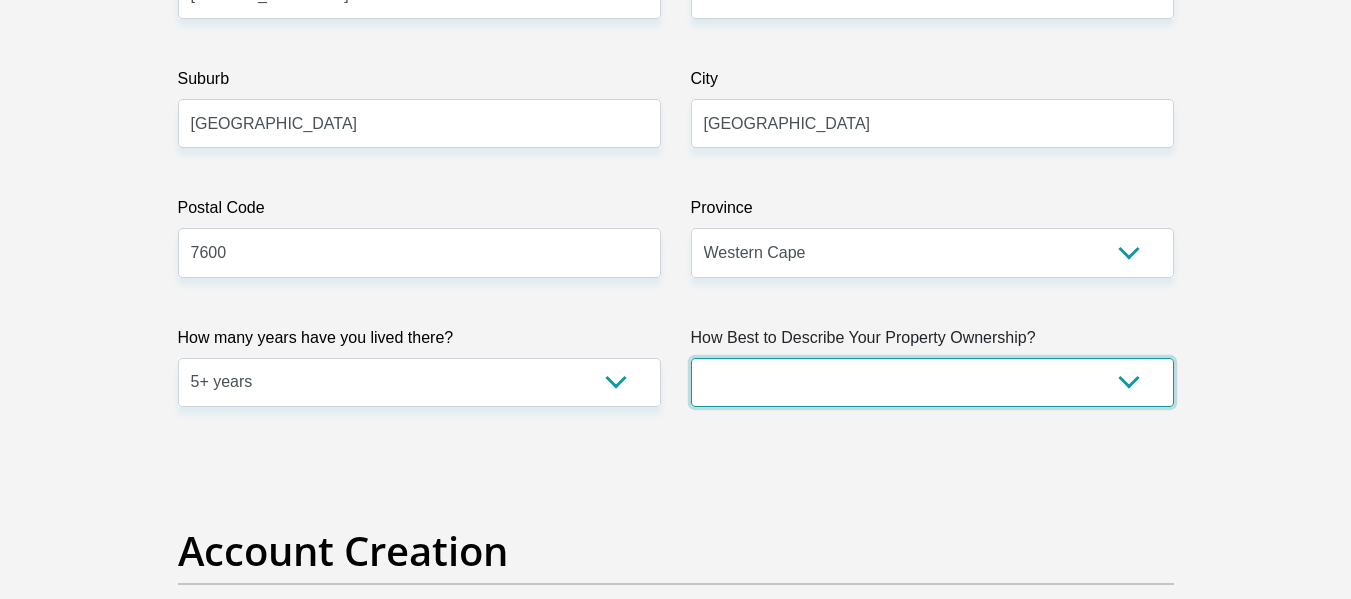 click on "Owned
Rented
Family Owned
Company Dwelling" at bounding box center (932, 382) 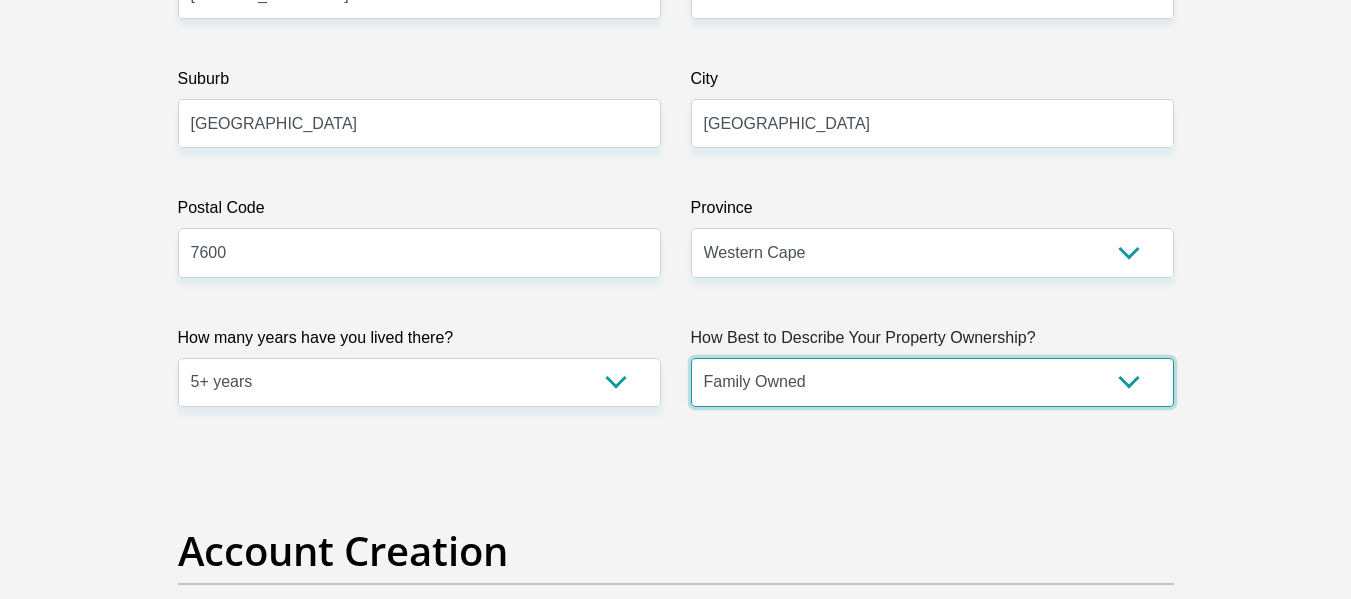 click on "Owned
Rented
Family Owned
Company Dwelling" at bounding box center (932, 382) 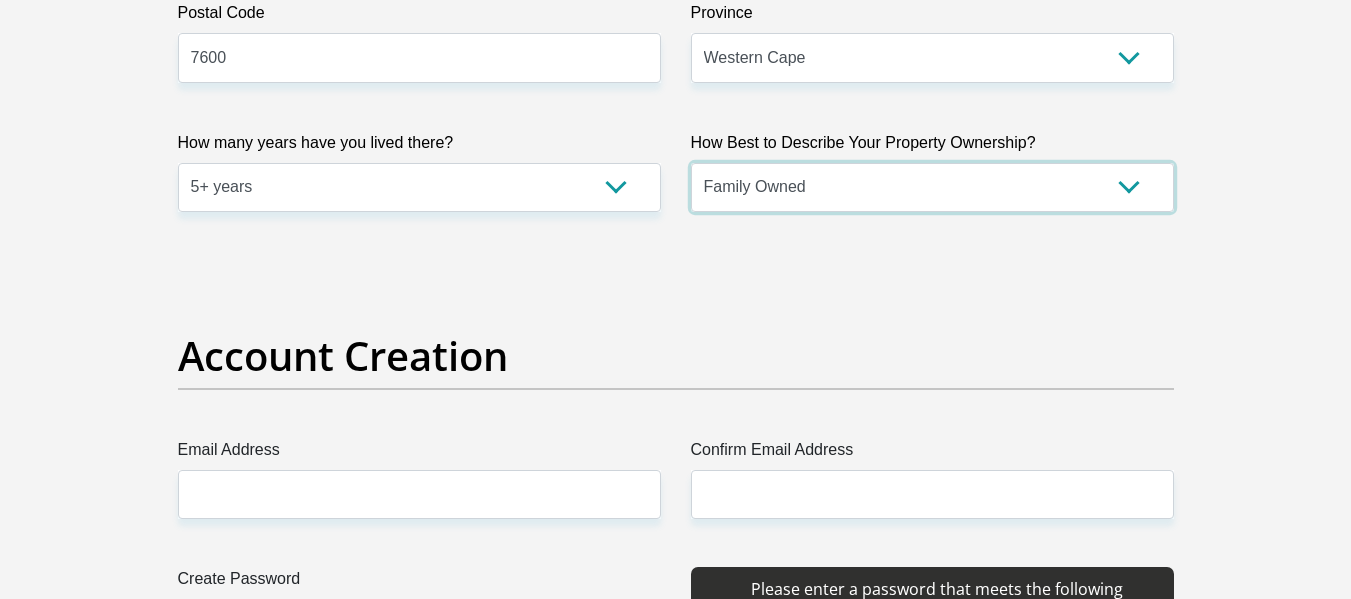 scroll, scrollTop: 1600, scrollLeft: 0, axis: vertical 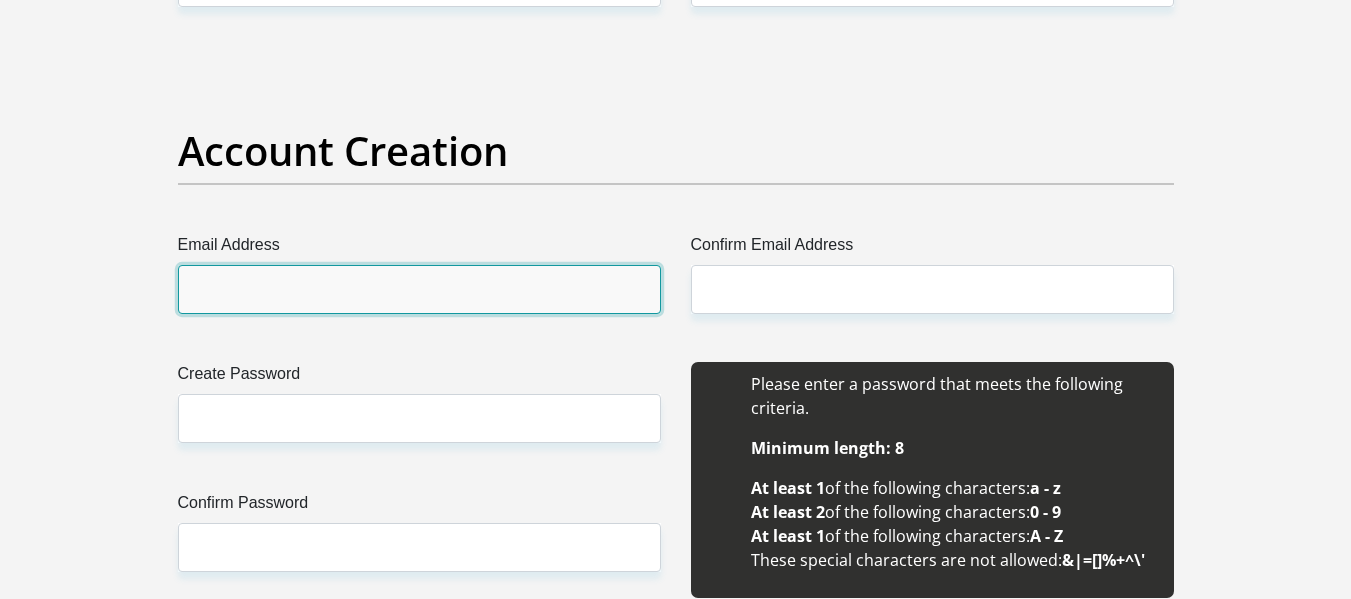 click on "Email Address" at bounding box center (419, 289) 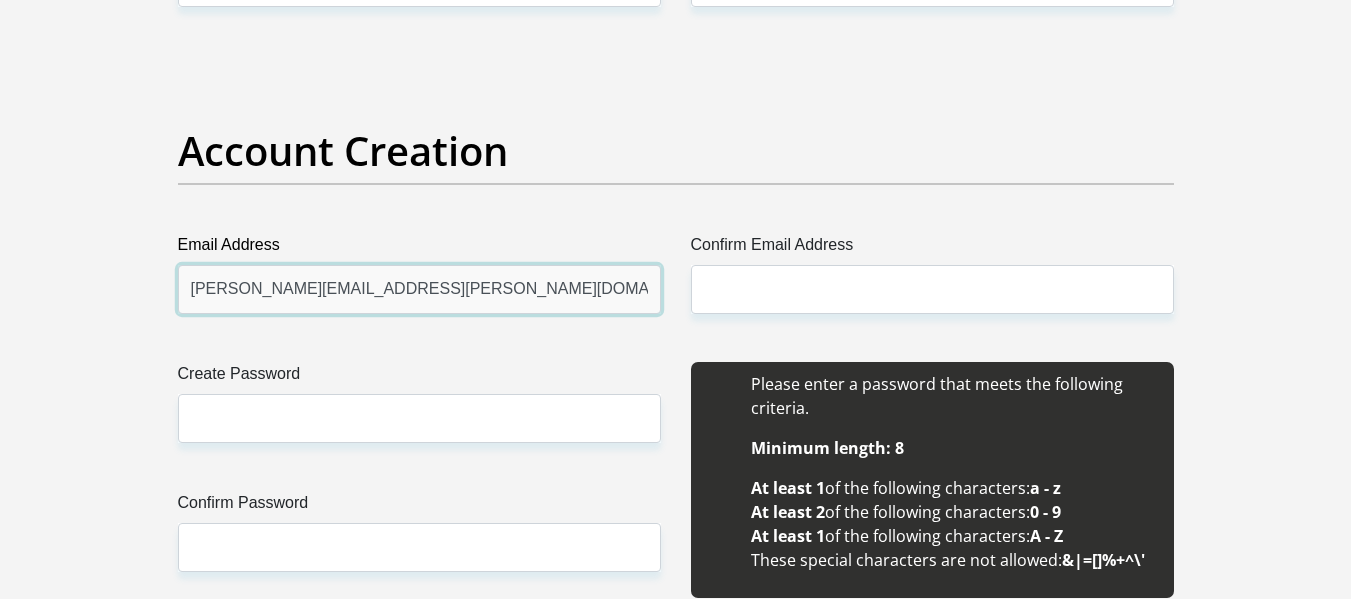 type on "ronell.lakey@yahoo.com" 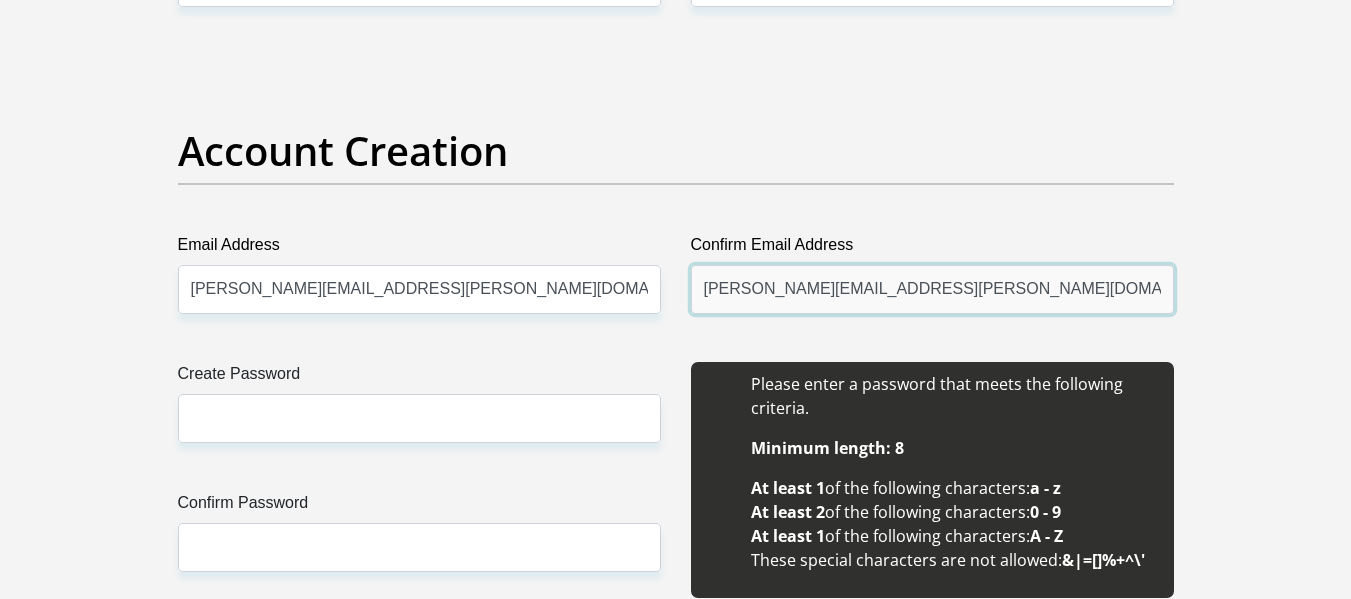 type on "ronell.lakey@yahoo.com" 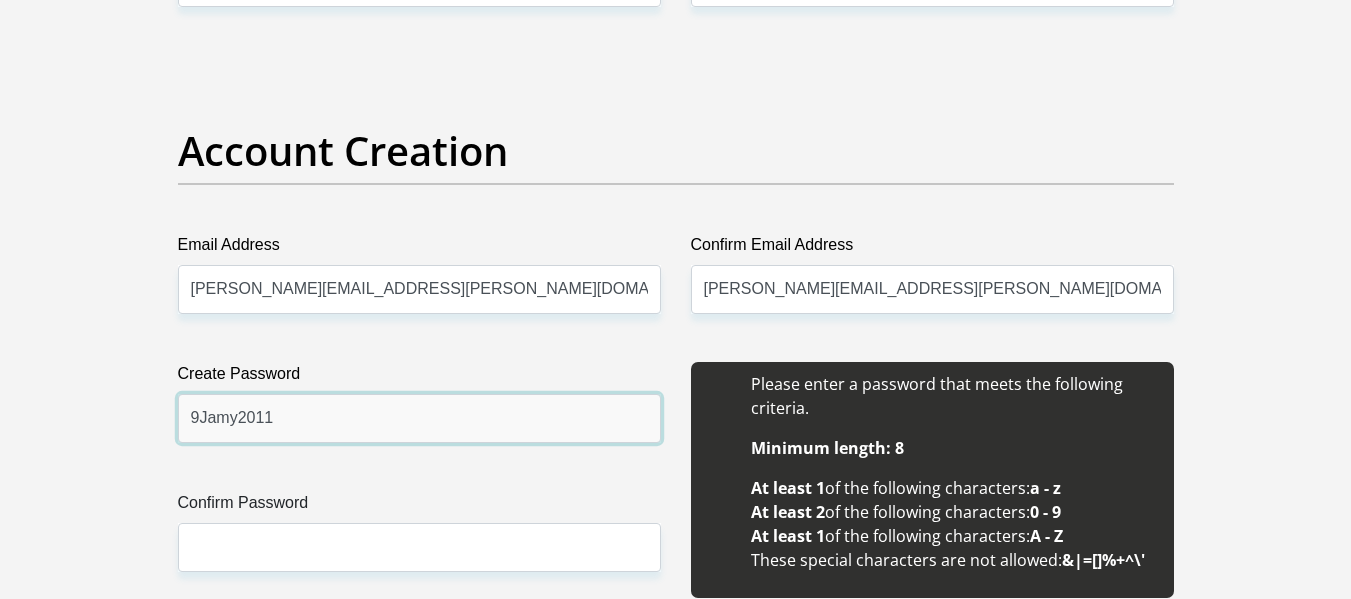 type on "9Jamy2011" 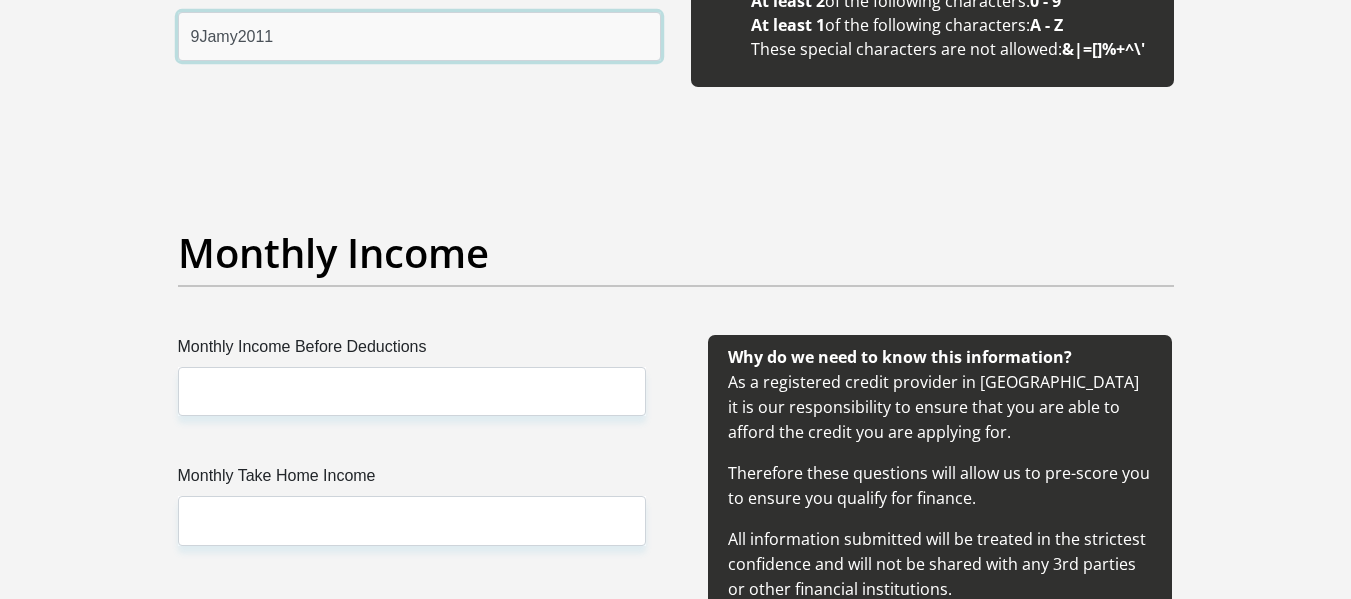 scroll, scrollTop: 2200, scrollLeft: 0, axis: vertical 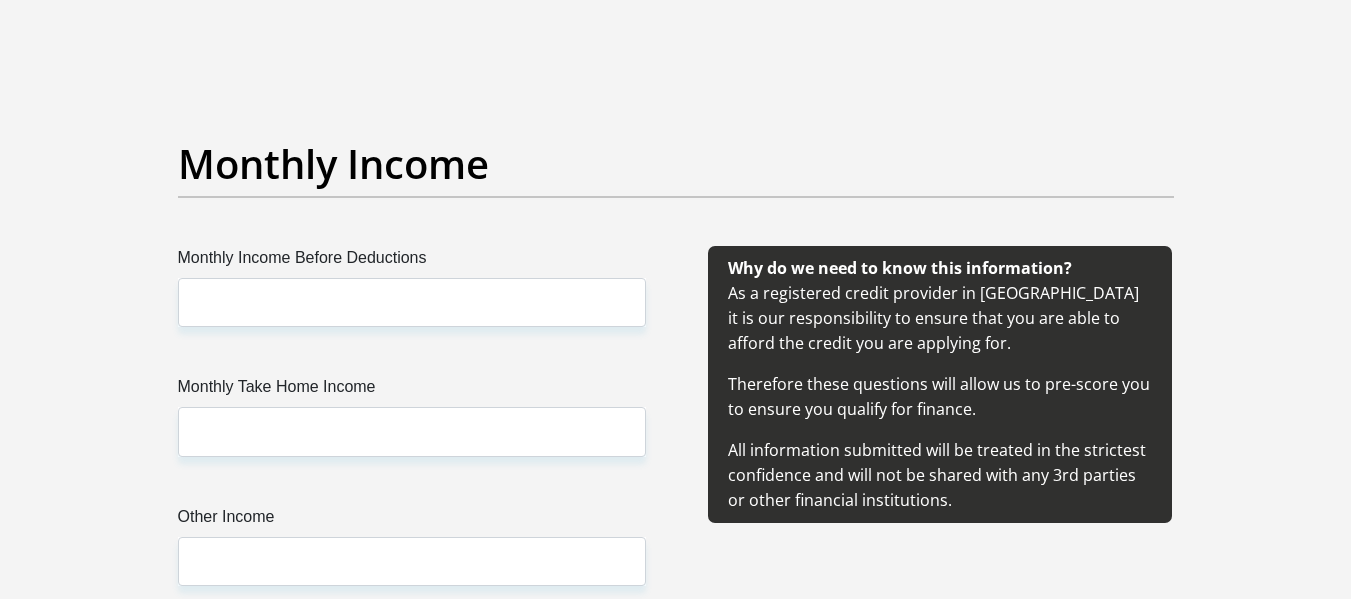 type on "9Jamy2011" 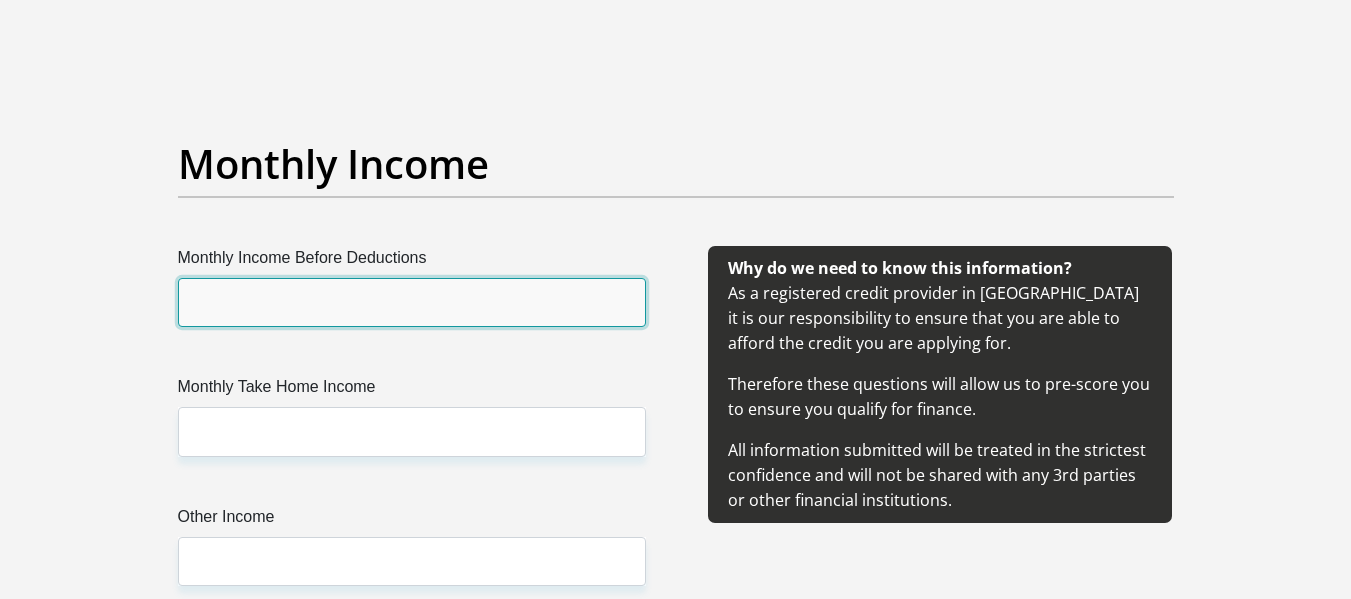click on "Monthly Income Before Deductions" at bounding box center [412, 302] 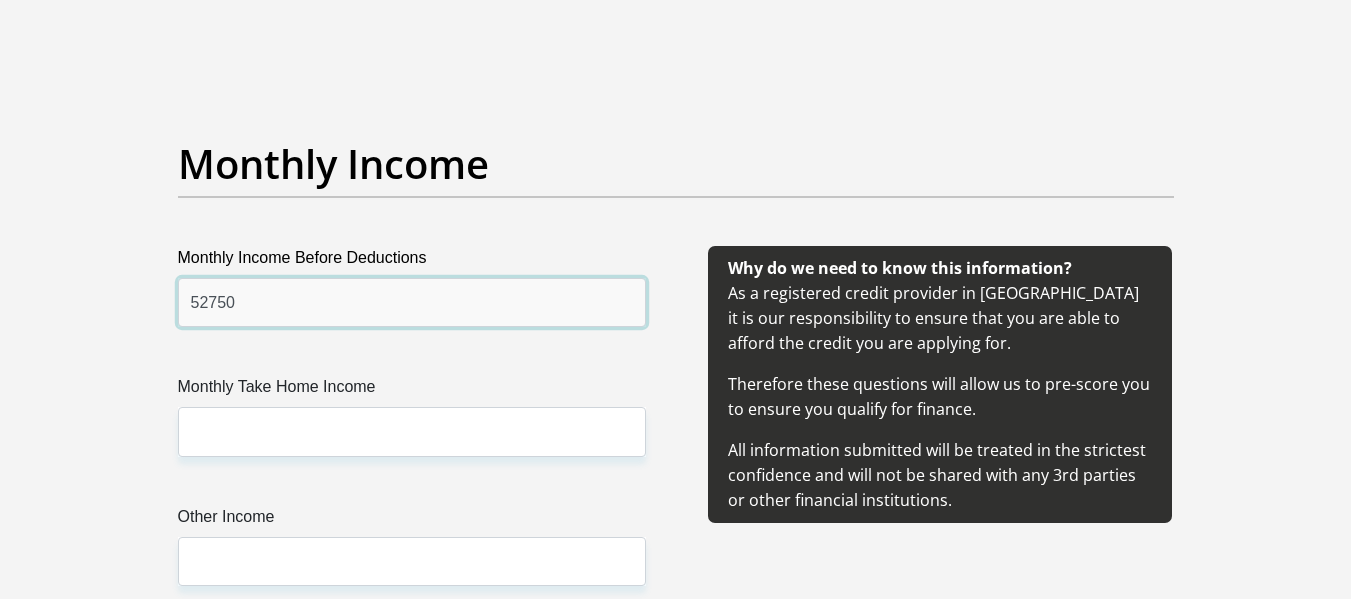 type on "52750" 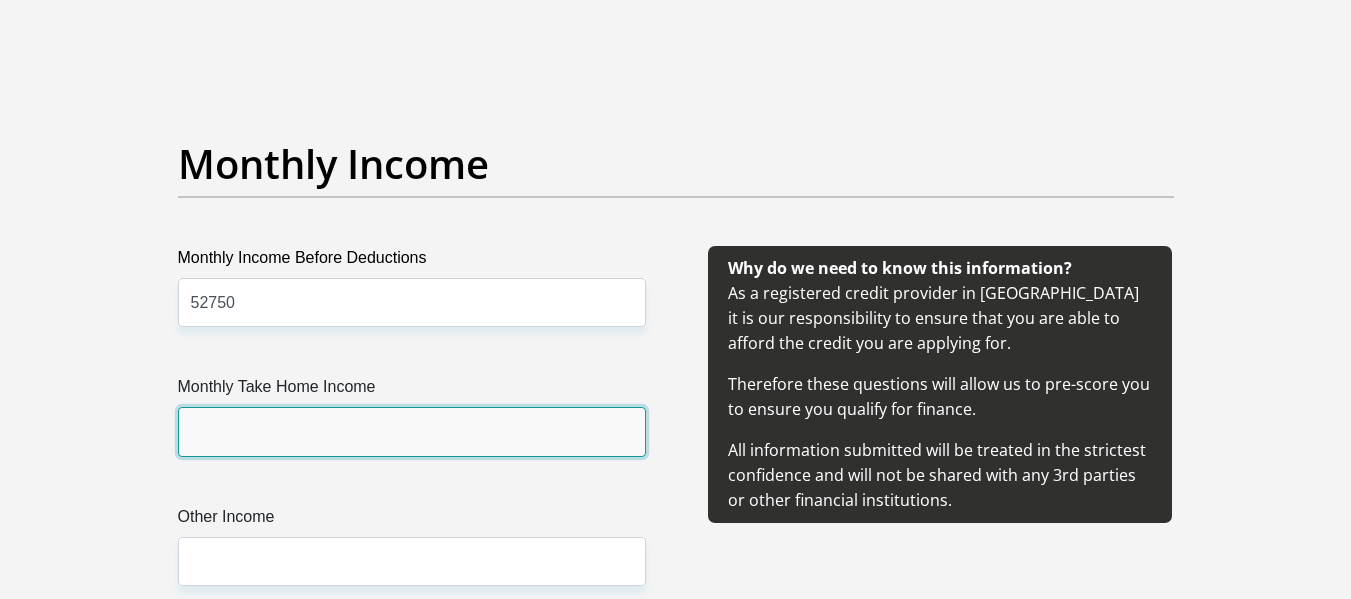 drag, startPoint x: 277, startPoint y: 440, endPoint x: 215, endPoint y: 397, distance: 75.45197 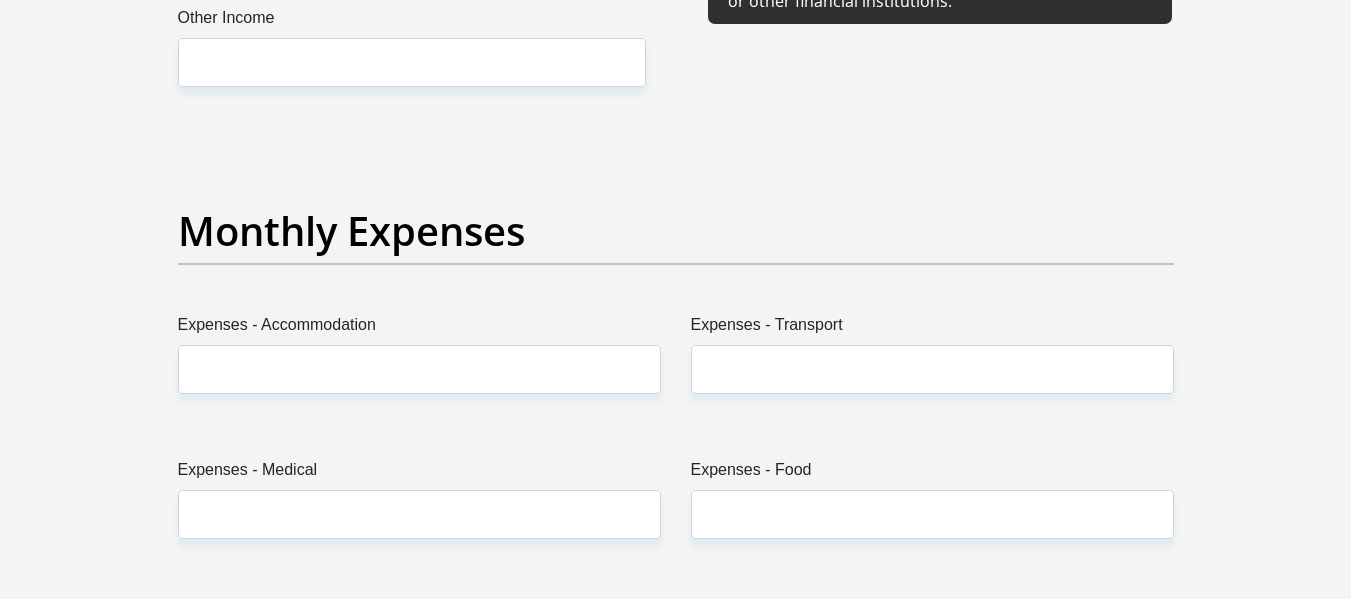 scroll, scrollTop: 2700, scrollLeft: 0, axis: vertical 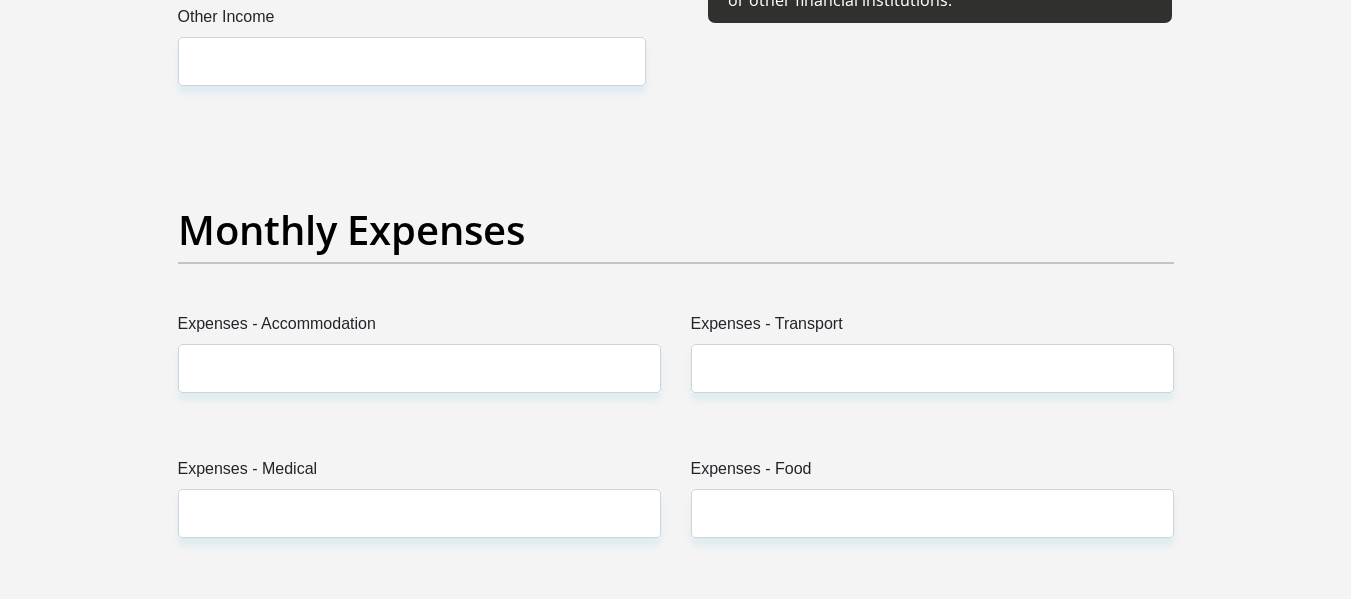 type on "40280" 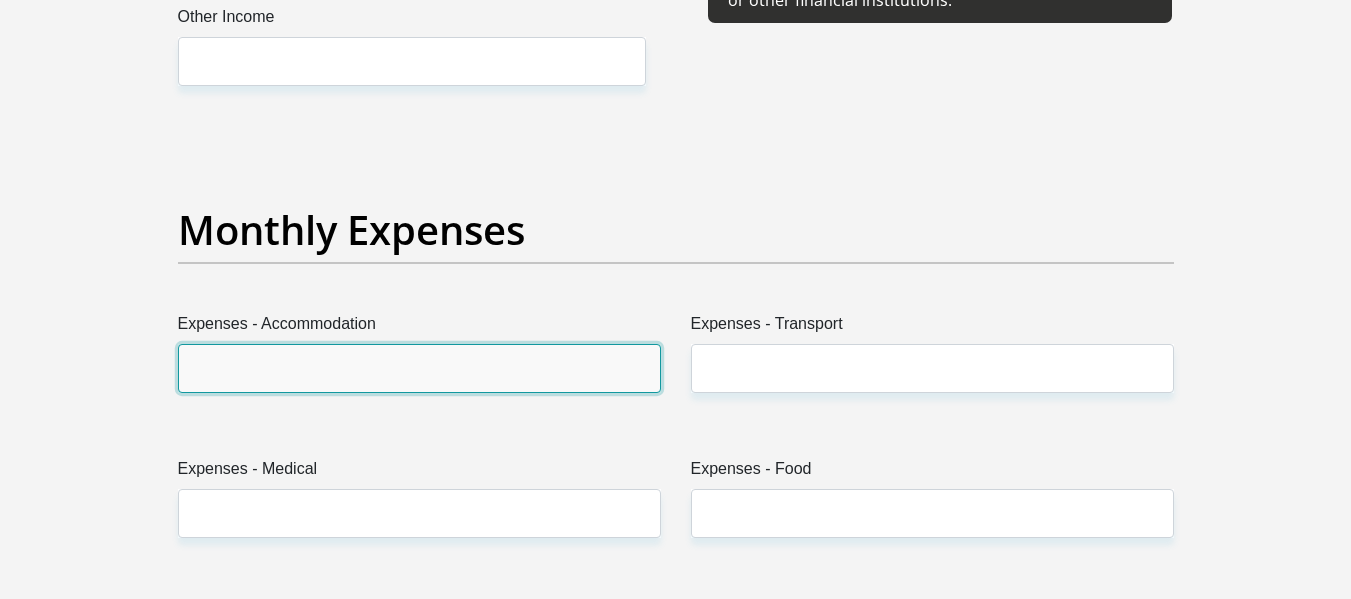 click on "Expenses - Accommodation" at bounding box center [419, 368] 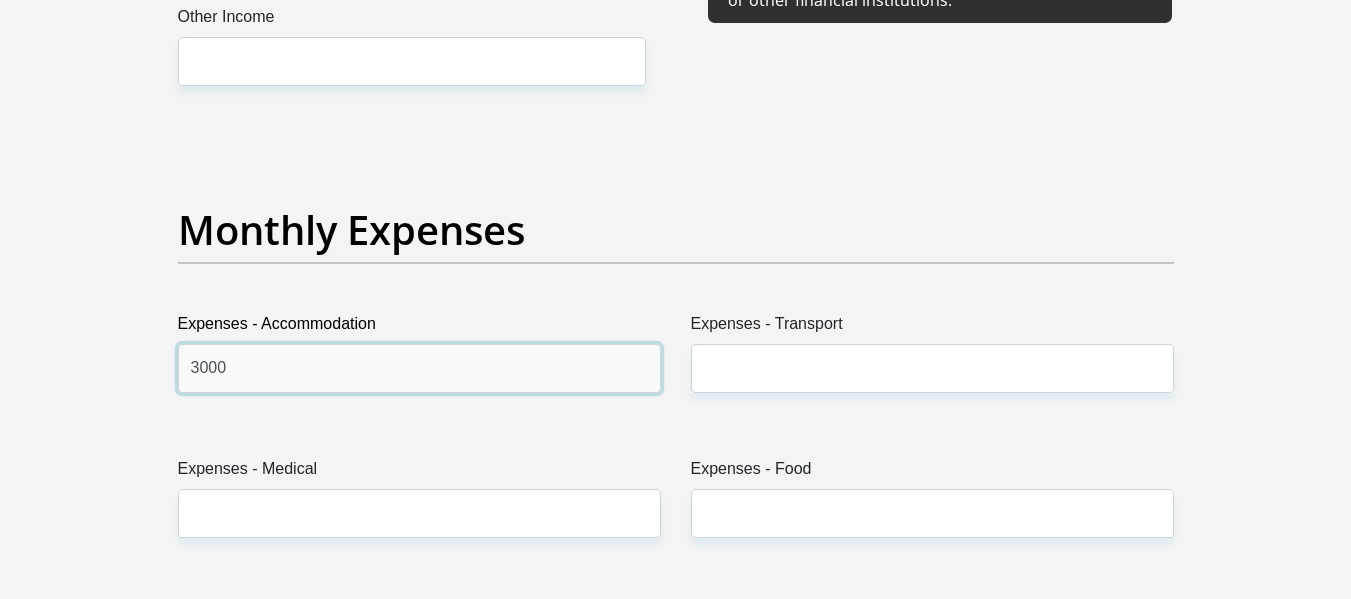 type on "3000" 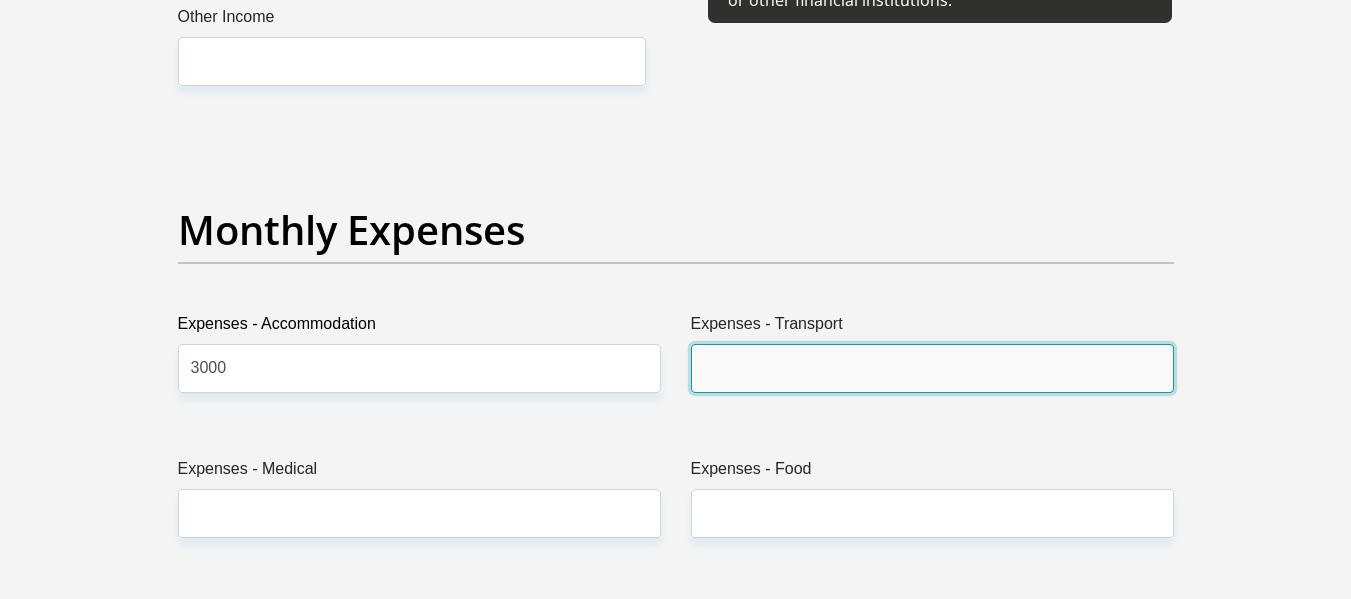 click on "Expenses - Transport" at bounding box center (932, 368) 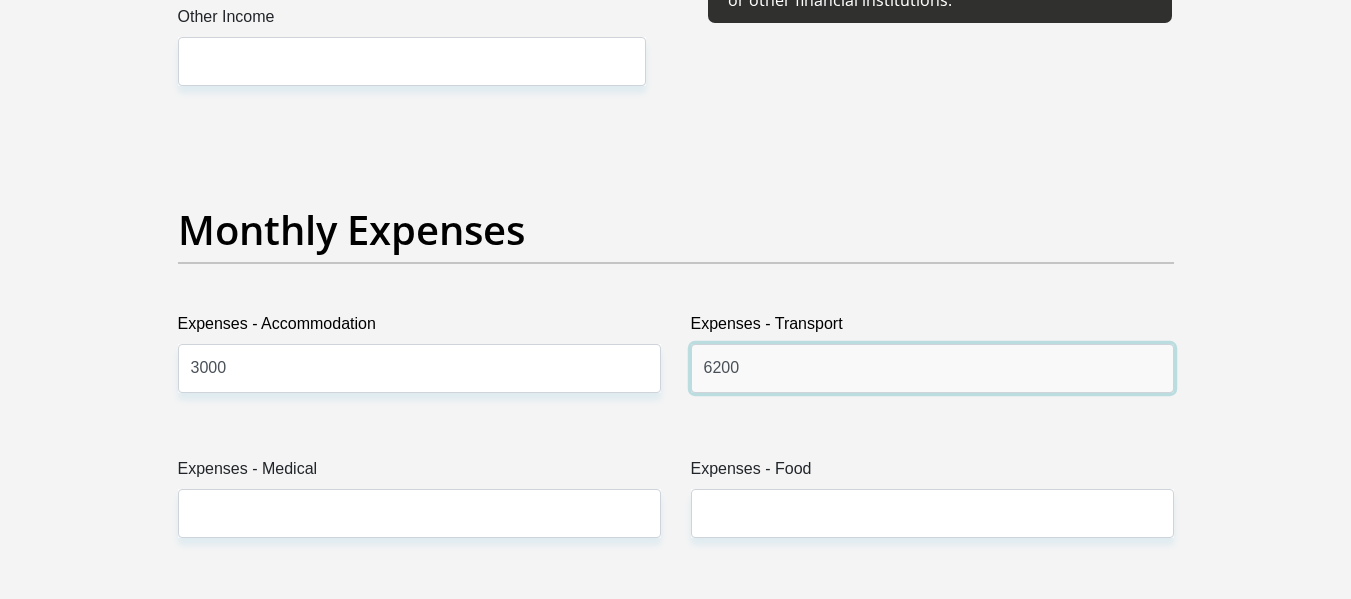 type on "6200" 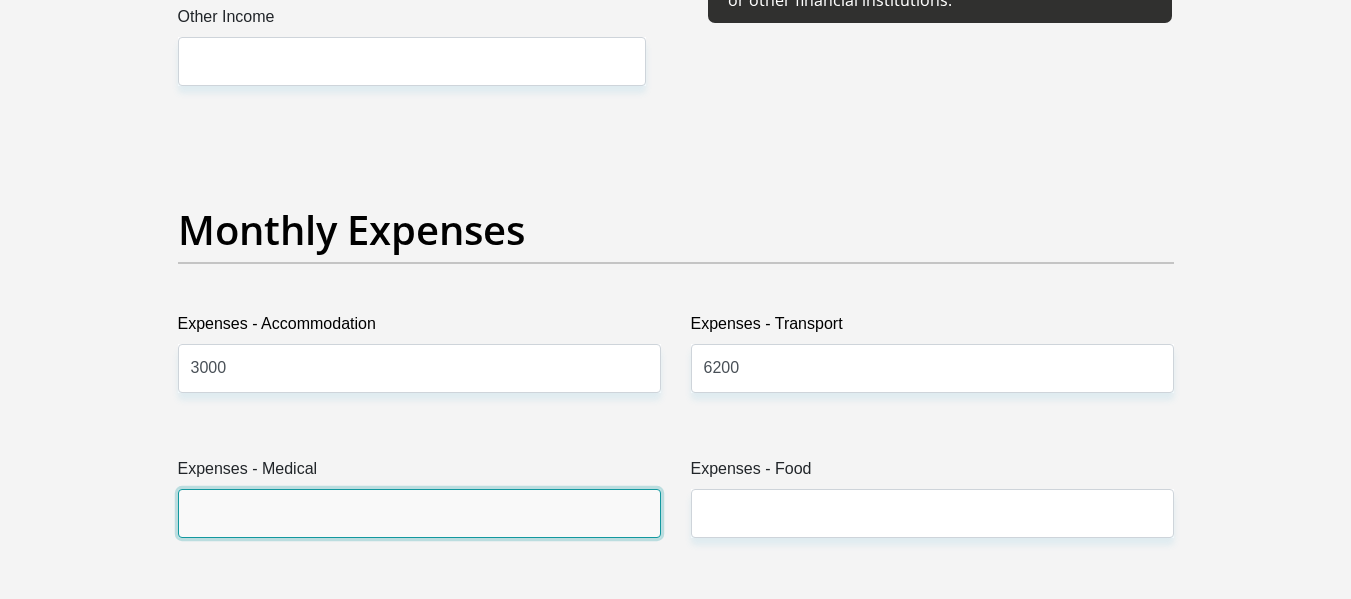 click on "Expenses - Medical" at bounding box center [419, 513] 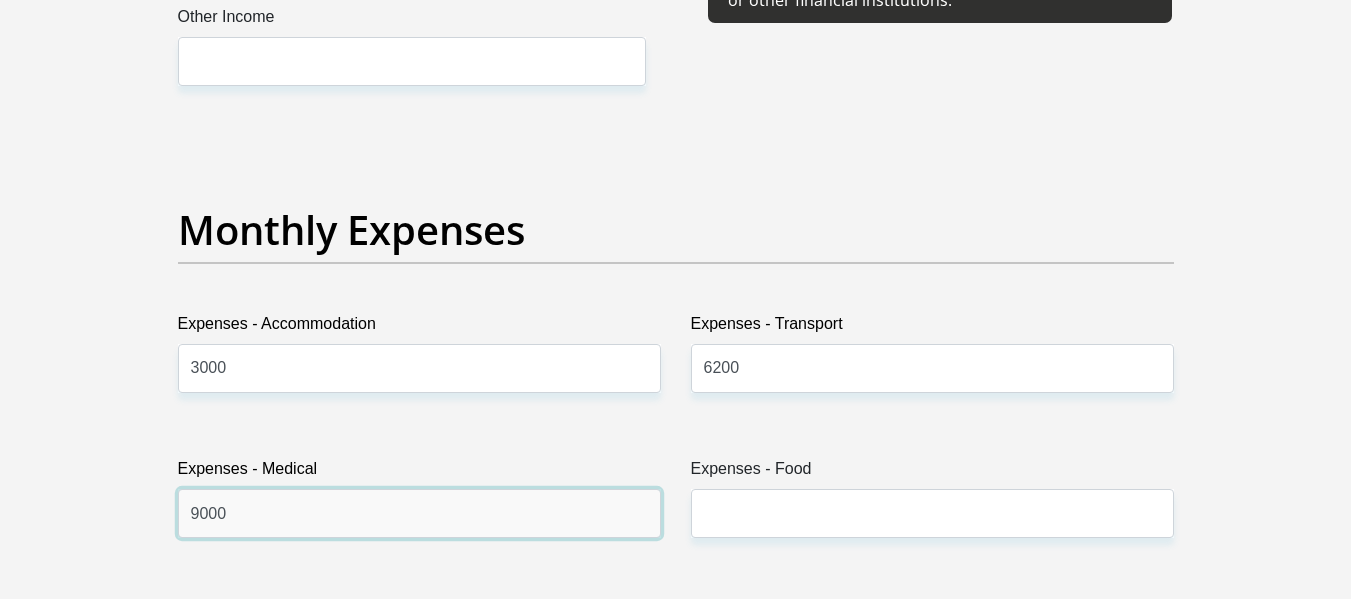 type on "9000" 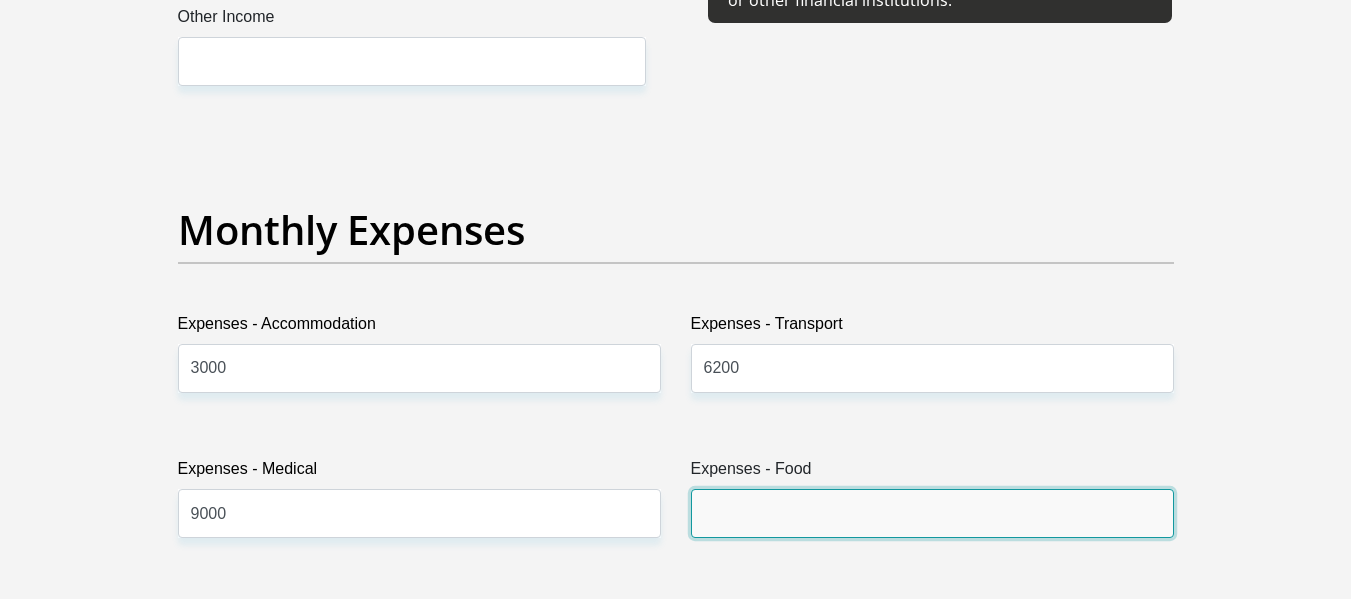 click on "Expenses - Food" at bounding box center (932, 513) 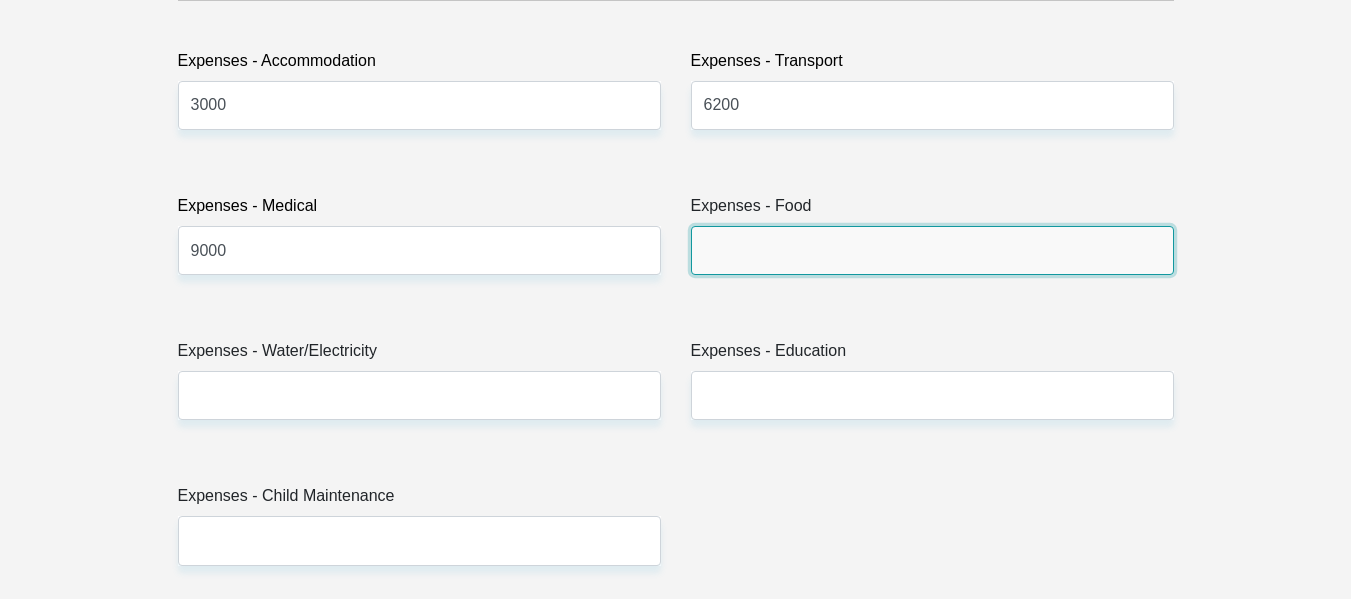 scroll, scrollTop: 3100, scrollLeft: 0, axis: vertical 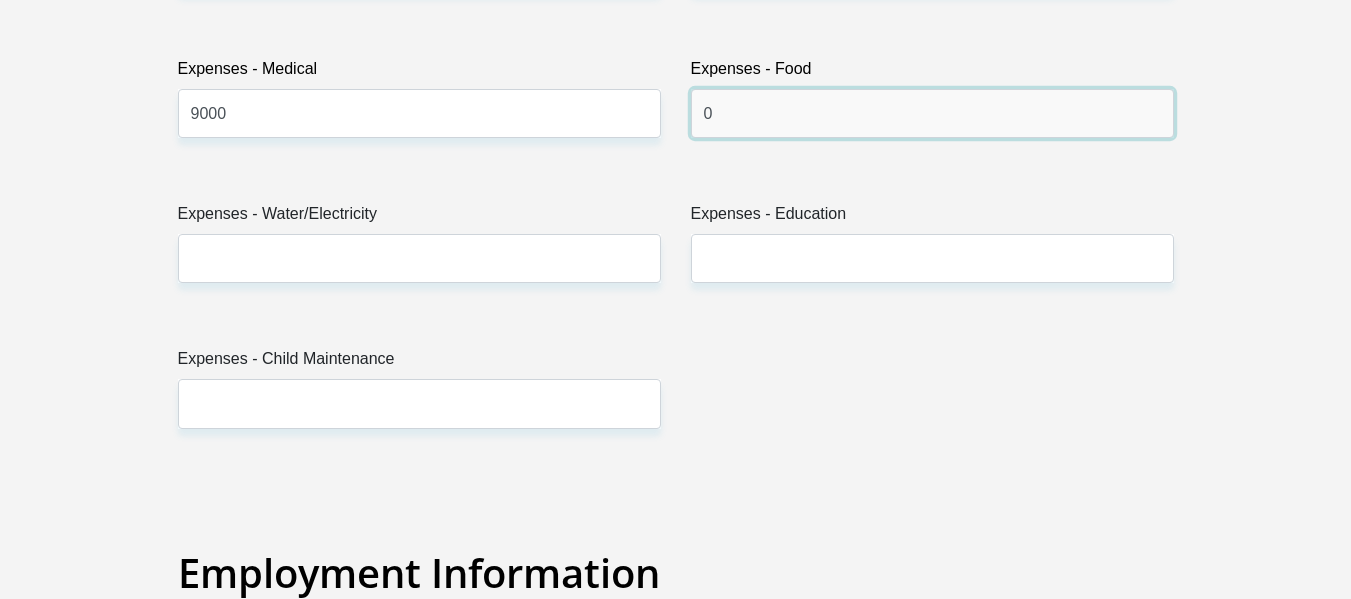 type on "0" 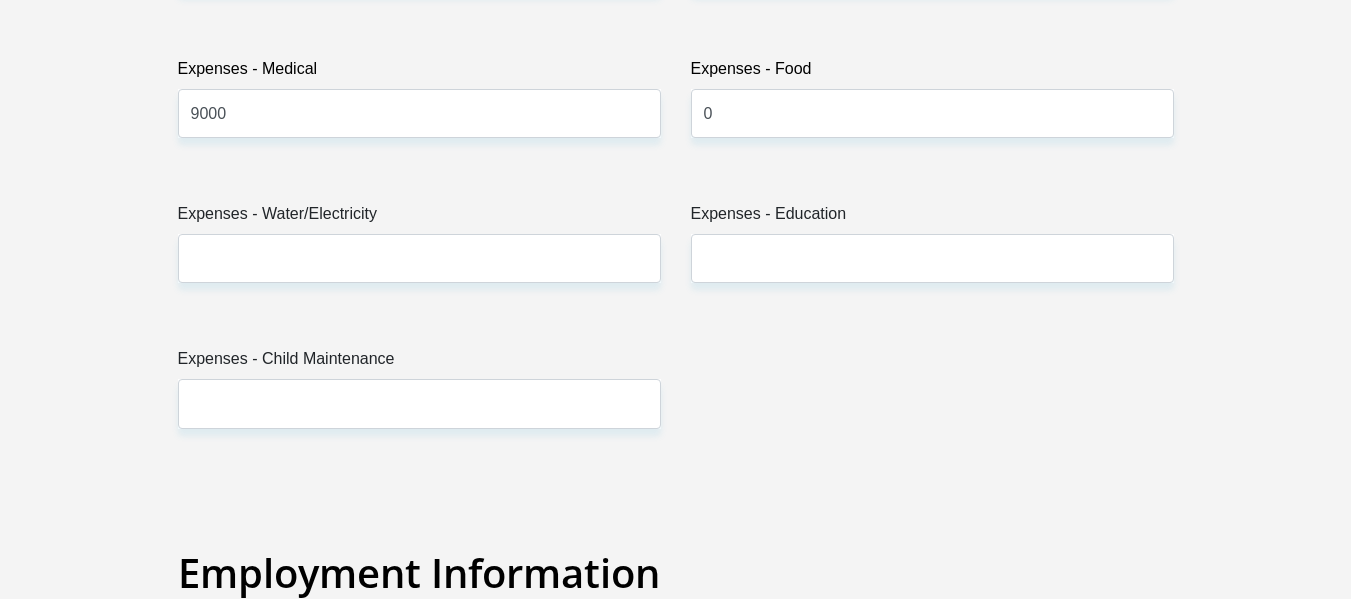 click on "Expenses - Water/Electricity" at bounding box center (419, 218) 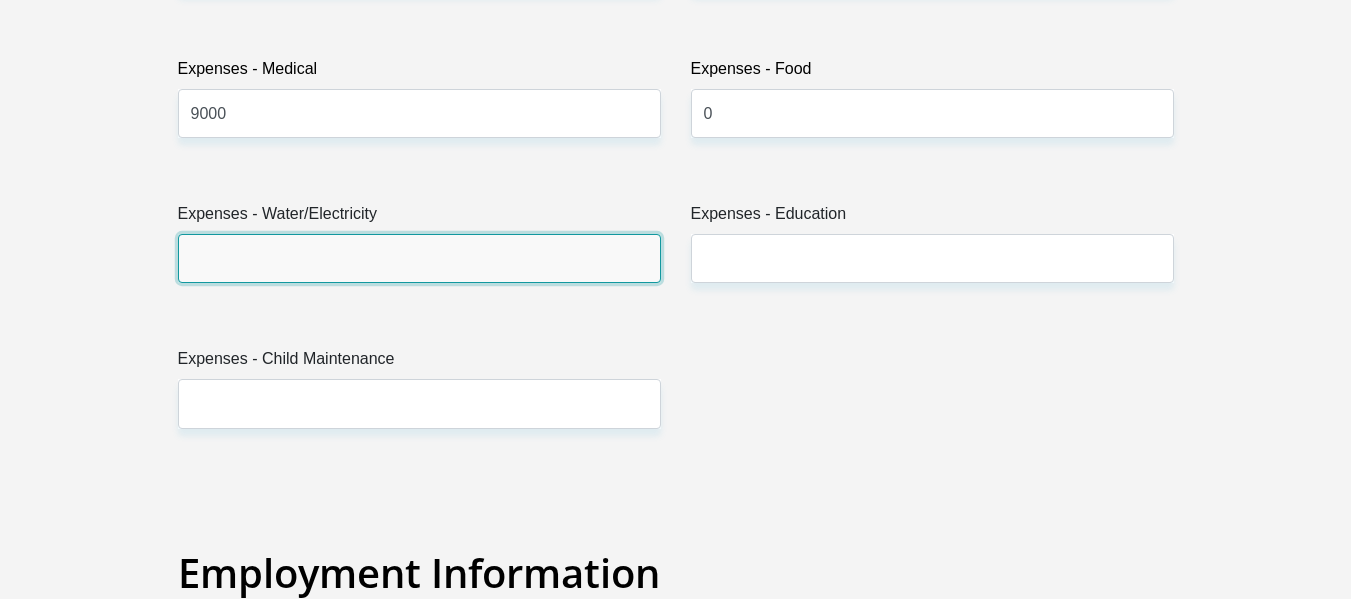 click on "Expenses - Water/Electricity" at bounding box center [419, 258] 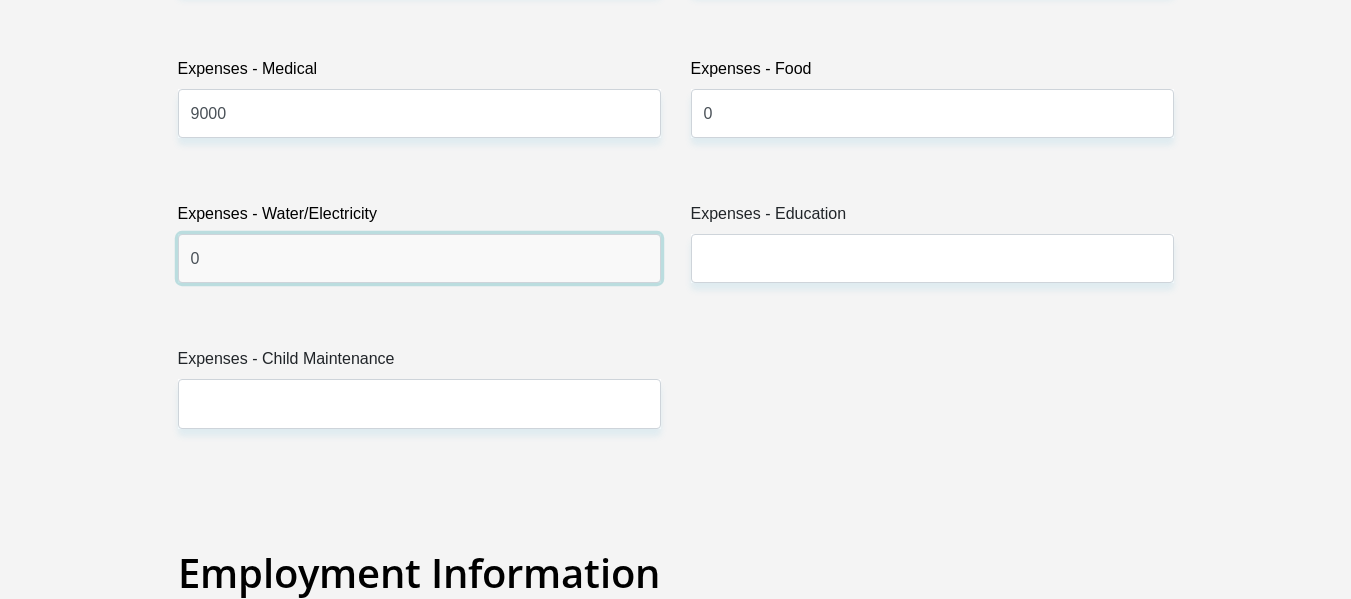 type on "0" 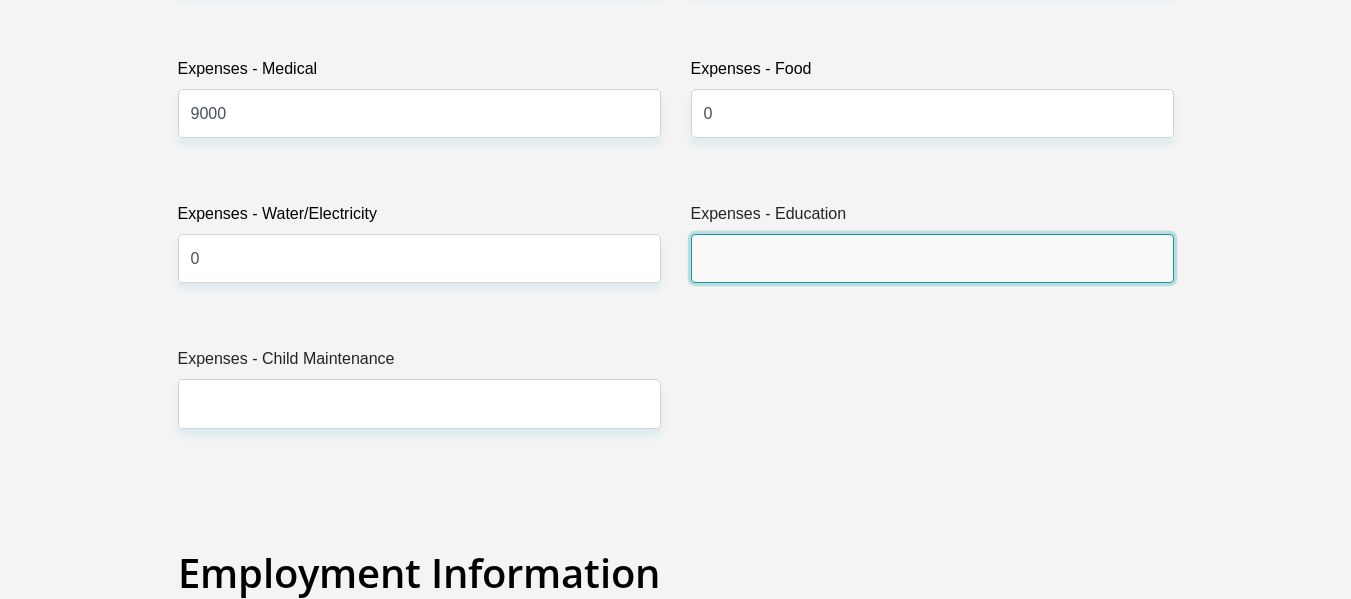 click on "Expenses - Education" at bounding box center (932, 258) 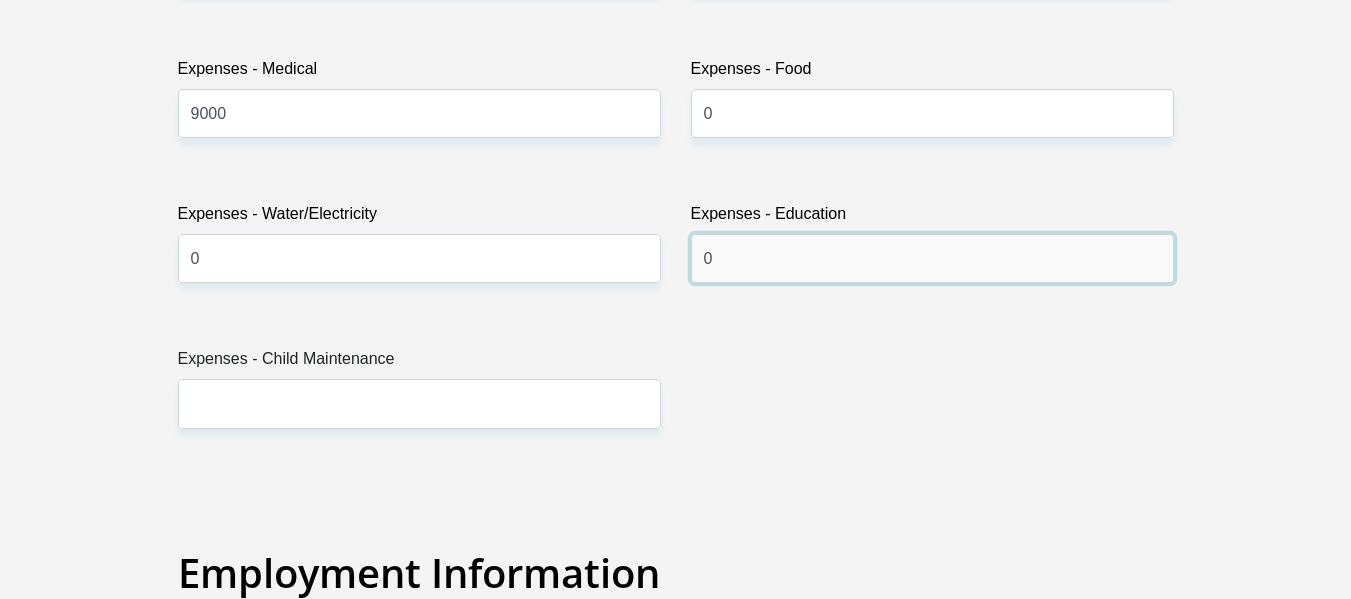 type on "0" 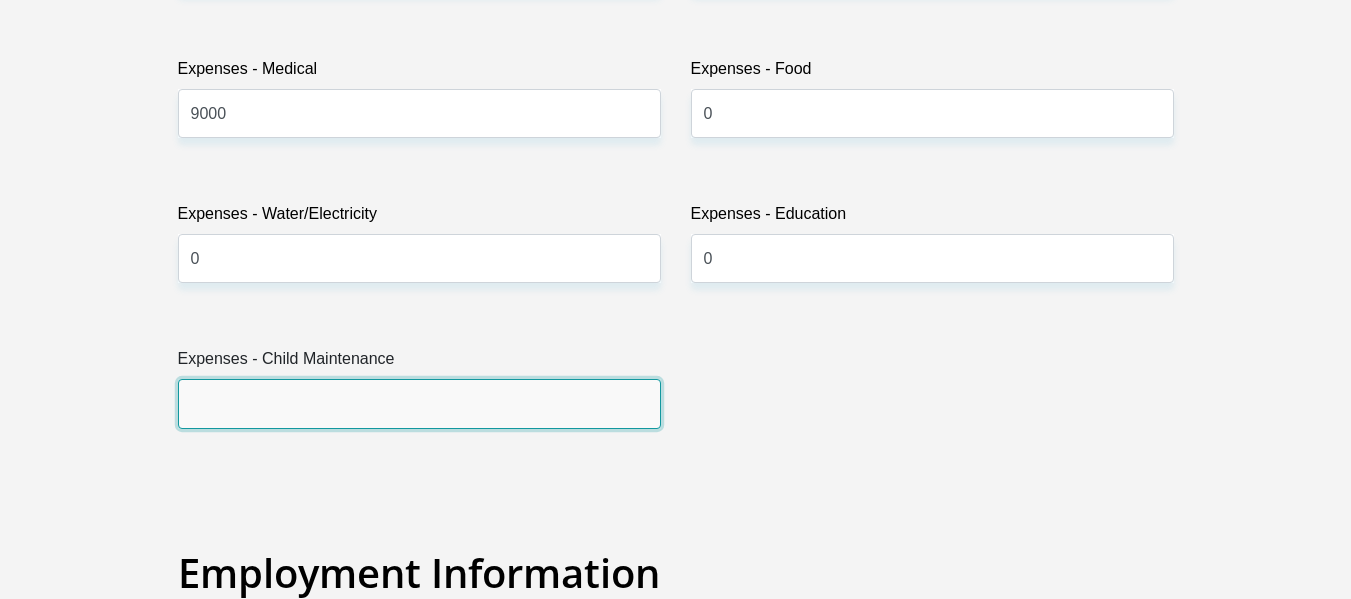 click on "Expenses - Child Maintenance" at bounding box center (419, 403) 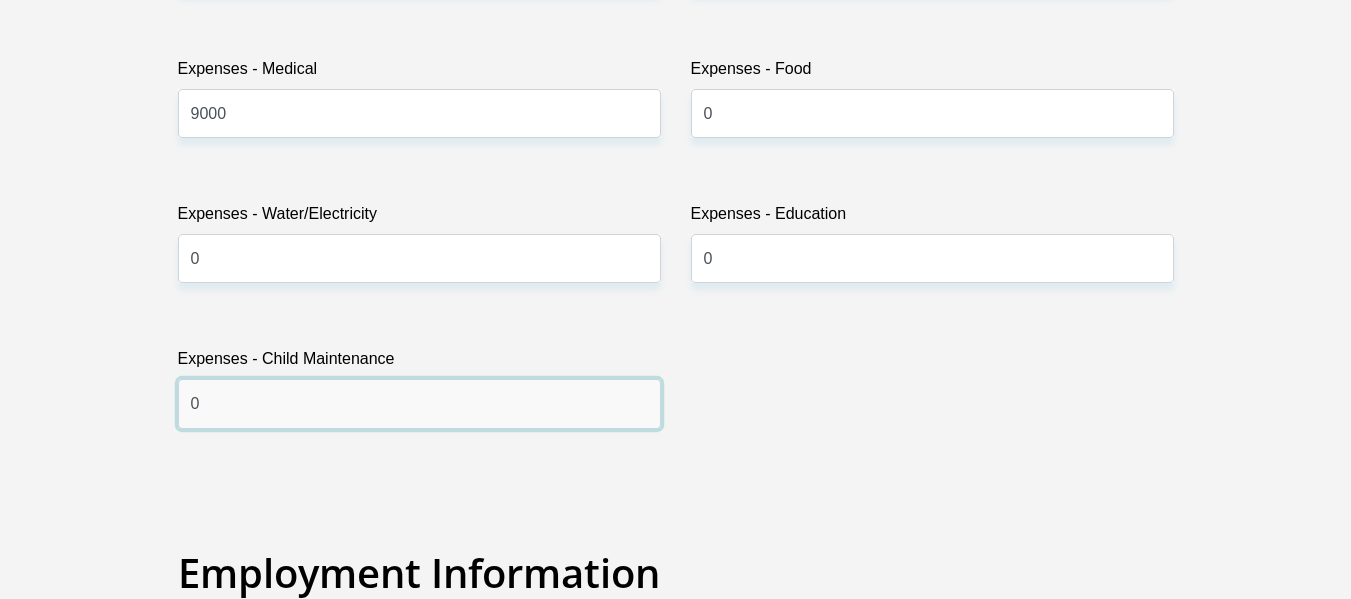type on "0" 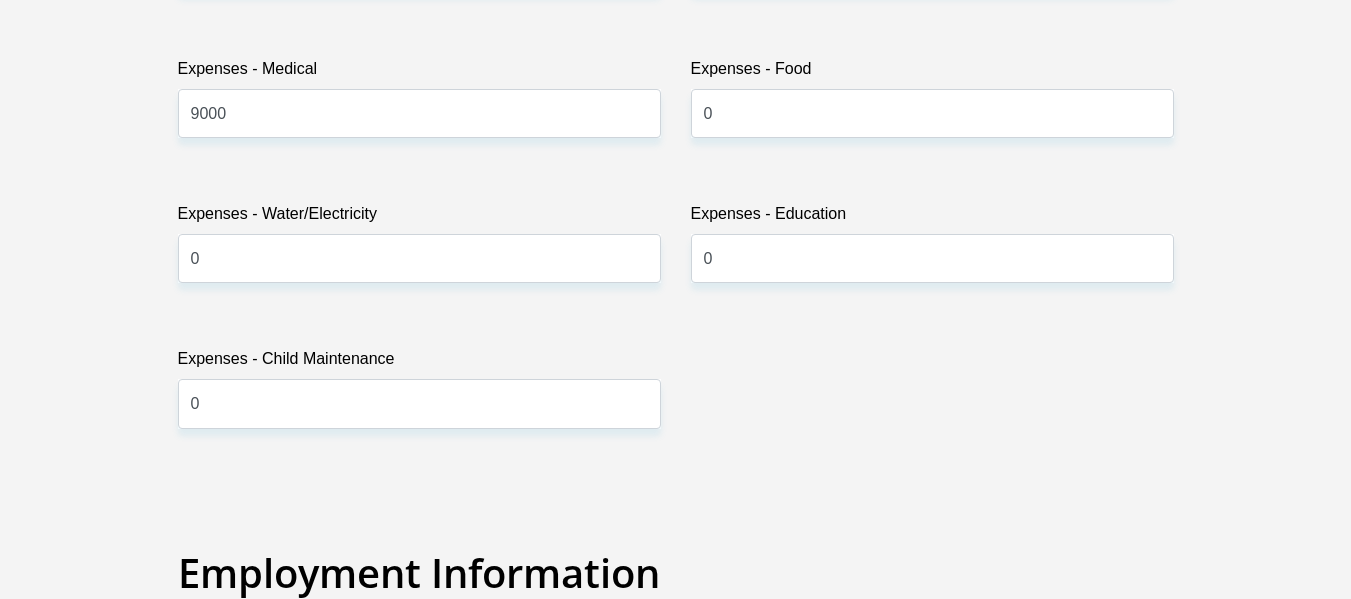 click on "Title
Mr
Ms
Mrs
Dr
Other
First Name
Ronell
Surname
Lakey
ID Number
8605280089085
Please input valid ID number
Race
Black
Coloured
Indian
White
Other
Contact Number
0798815131
Please input valid contact number
Nationality
South Africa
Afghanistan
Aland Islands  Albania  Algeria" at bounding box center [676, 467] 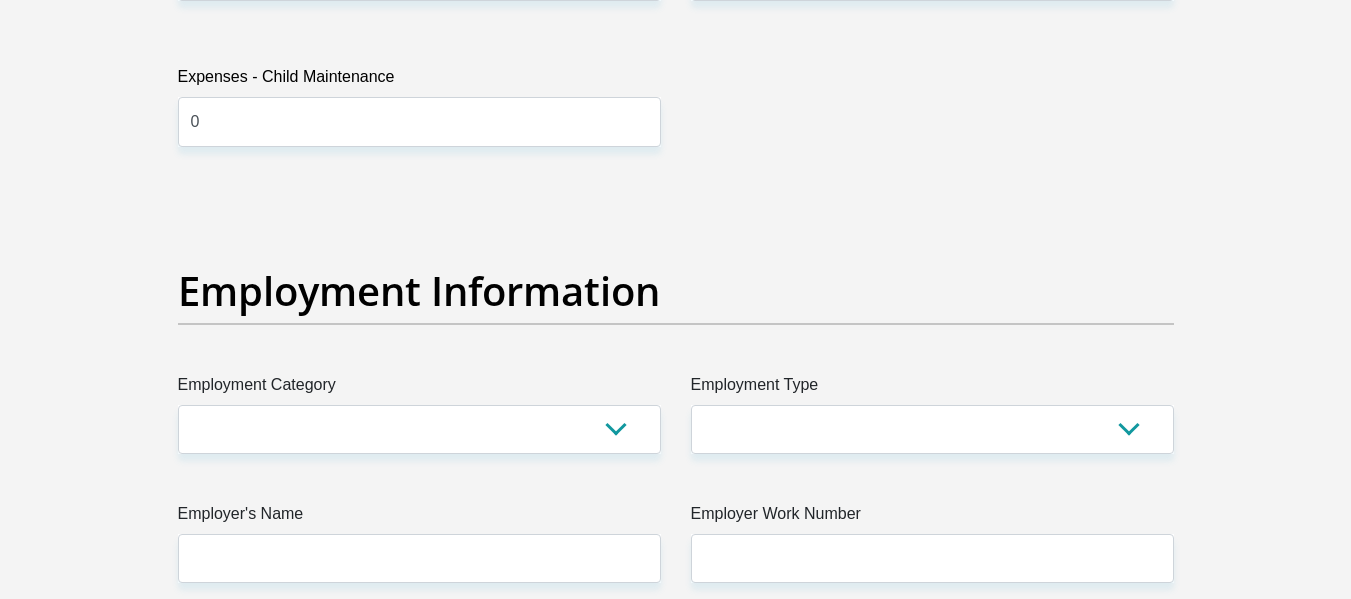 scroll, scrollTop: 3400, scrollLeft: 0, axis: vertical 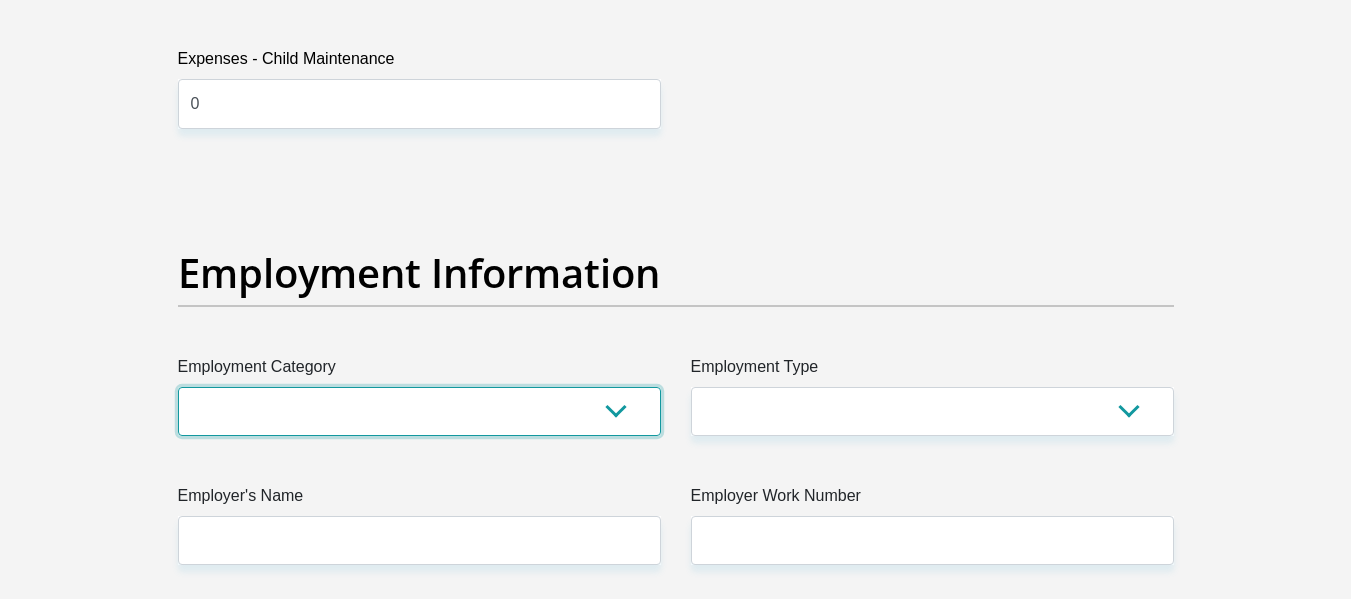 click on "AGRICULTURE
ALCOHOL & TOBACCO
CONSTRUCTION MATERIALS
METALLURGY
EQUIPMENT FOR RENEWABLE ENERGY
SPECIALIZED CONTRACTORS
CAR
GAMING (INCL. INTERNET
OTHER WHOLESALE
UNLICENSED PHARMACEUTICALS
CURRENCY EXCHANGE HOUSES
OTHER FINANCIAL INSTITUTIONS & INSURANCE
REAL ESTATE AGENTS
OIL & GAS
OTHER MATERIALS (E.G. IRON ORE)
PRECIOUS STONES & PRECIOUS METALS
POLITICAL ORGANIZATIONS
RELIGIOUS ORGANIZATIONS(NOT SECTS)
ACTI. HAVING BUSINESS DEAL WITH PUBLIC ADMINISTRATION
LAUNDROMATS" at bounding box center [419, 411] 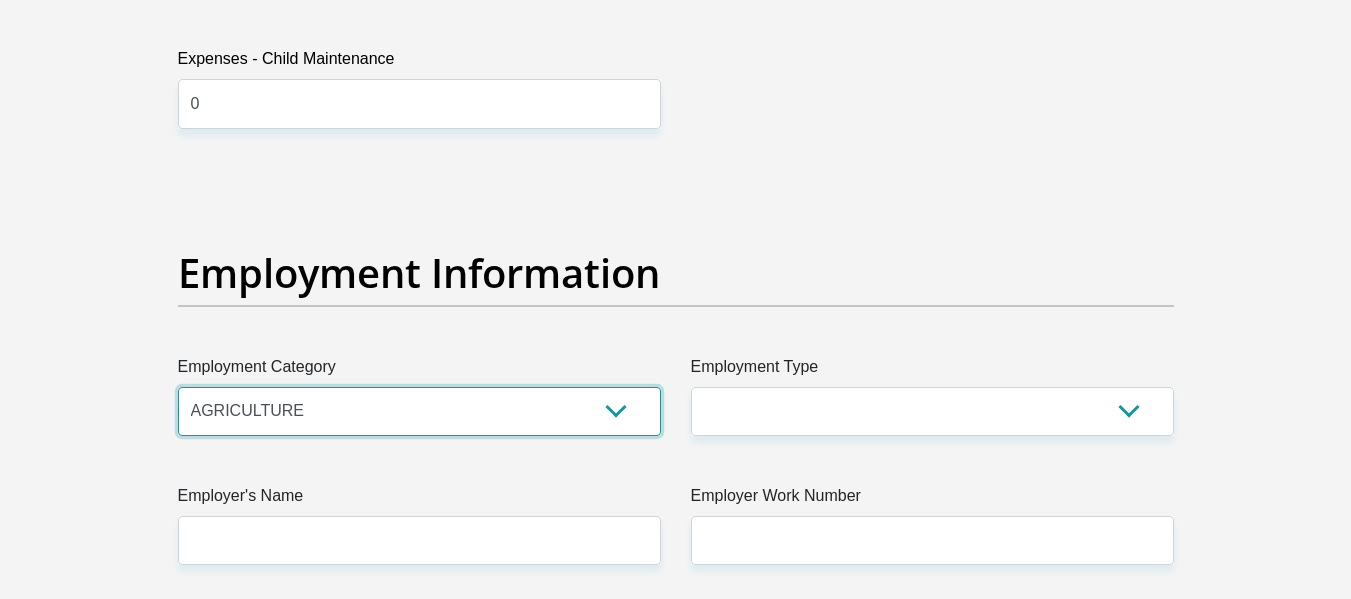 click on "AGRICULTURE
ALCOHOL & TOBACCO
CONSTRUCTION MATERIALS
METALLURGY
EQUIPMENT FOR RENEWABLE ENERGY
SPECIALIZED CONTRACTORS
CAR
GAMING (INCL. INTERNET
OTHER WHOLESALE
UNLICENSED PHARMACEUTICALS
CURRENCY EXCHANGE HOUSES
OTHER FINANCIAL INSTITUTIONS & INSURANCE
REAL ESTATE AGENTS
OIL & GAS
OTHER MATERIALS (E.G. IRON ORE)
PRECIOUS STONES & PRECIOUS METALS
POLITICAL ORGANIZATIONS
RELIGIOUS ORGANIZATIONS(NOT SECTS)
ACTI. HAVING BUSINESS DEAL WITH PUBLIC ADMINISTRATION
LAUNDROMATS" at bounding box center [419, 411] 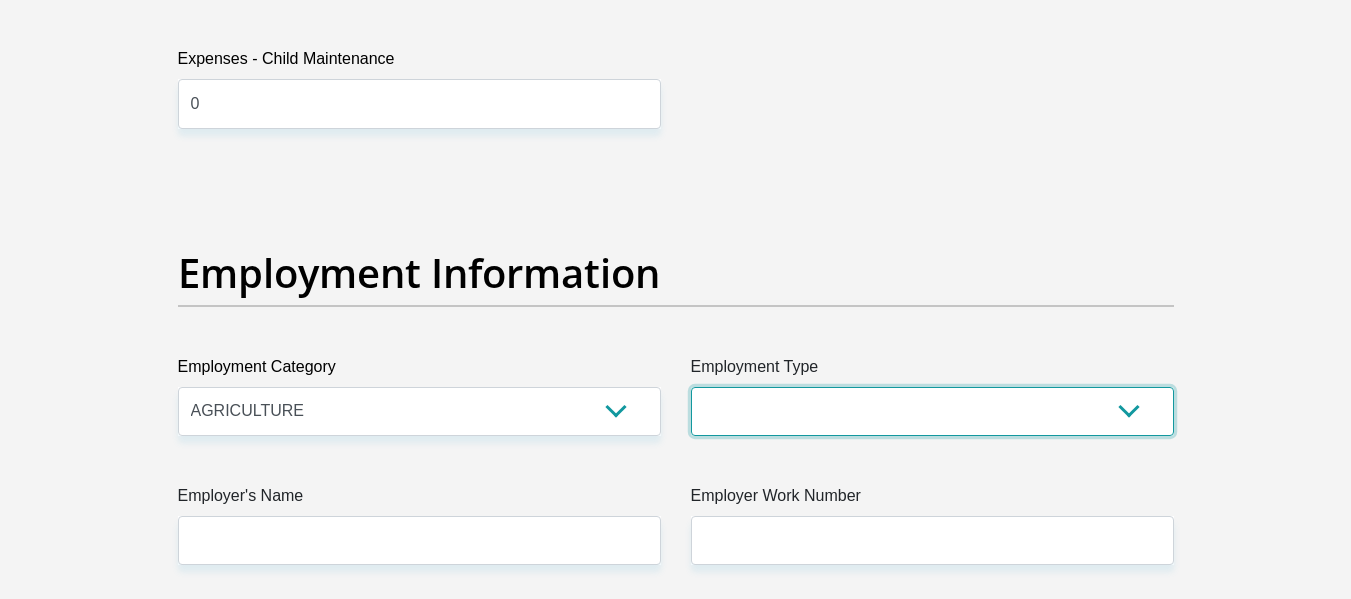 click on "College/Lecturer
Craft Seller
Creative
Driver
Executive
Farmer
Forces - Non Commissioned
Forces - Officer
Hawker
Housewife
Labourer
Licenced Professional
Manager
Miner
Non Licenced Professional
Office Staff/Clerk
Outside Worker
Pensioner
Permanent Teacher
Production/Manufacturing
Sales
Self-Employed
Semi-Professional Worker
Service Industry  Social Worker  Student" at bounding box center (932, 411) 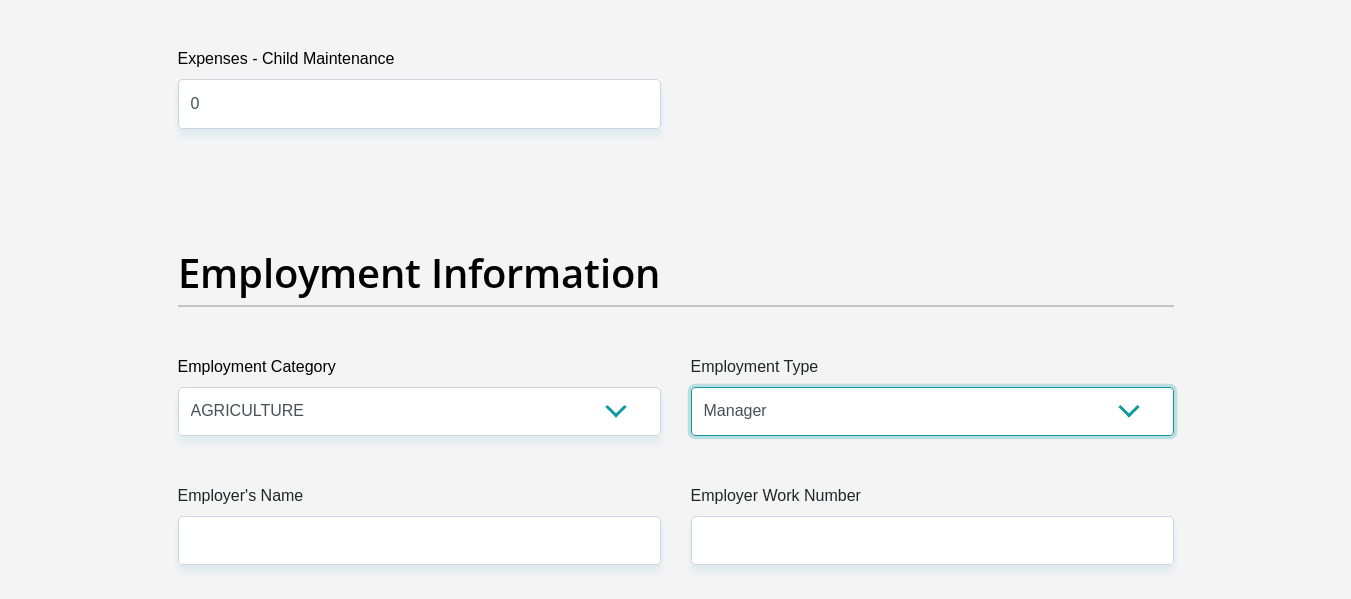 click on "College/Lecturer
Craft Seller
Creative
Driver
Executive
Farmer
Forces - Non Commissioned
Forces - Officer
Hawker
Housewife
Labourer
Licenced Professional
Manager
Miner
Non Licenced Professional
Office Staff/Clerk
Outside Worker
Pensioner
Permanent Teacher
Production/Manufacturing
Sales
Self-Employed
Semi-Professional Worker
Service Industry  Social Worker  Student" at bounding box center (932, 411) 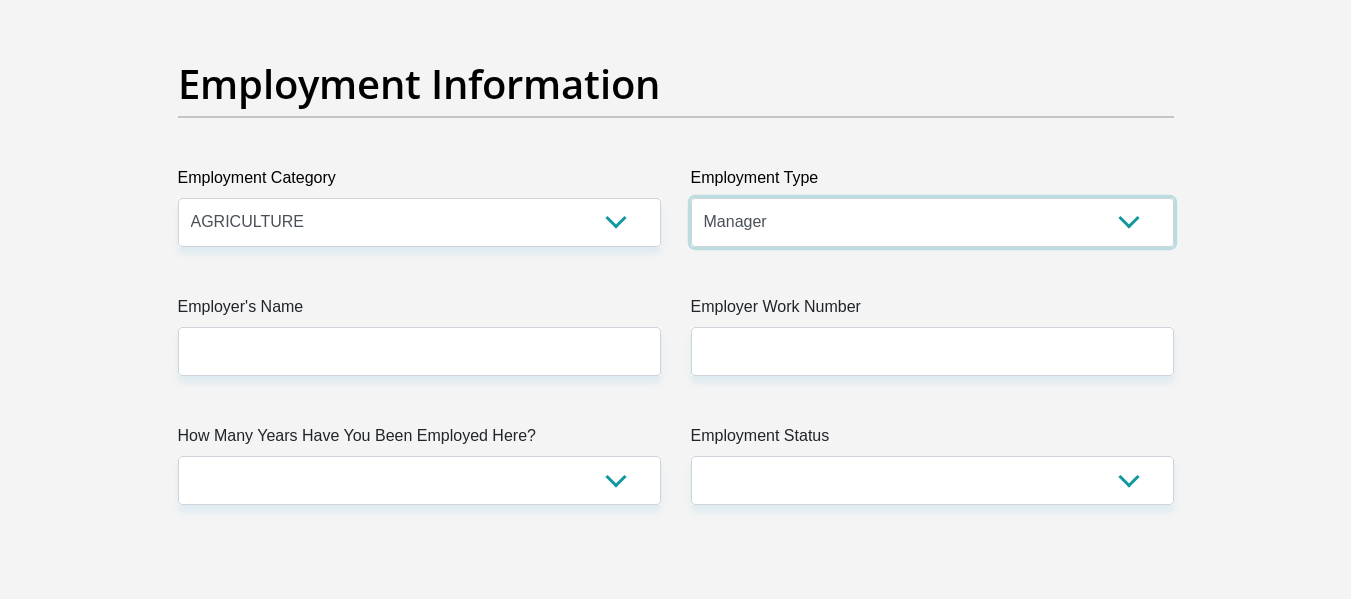 scroll, scrollTop: 3600, scrollLeft: 0, axis: vertical 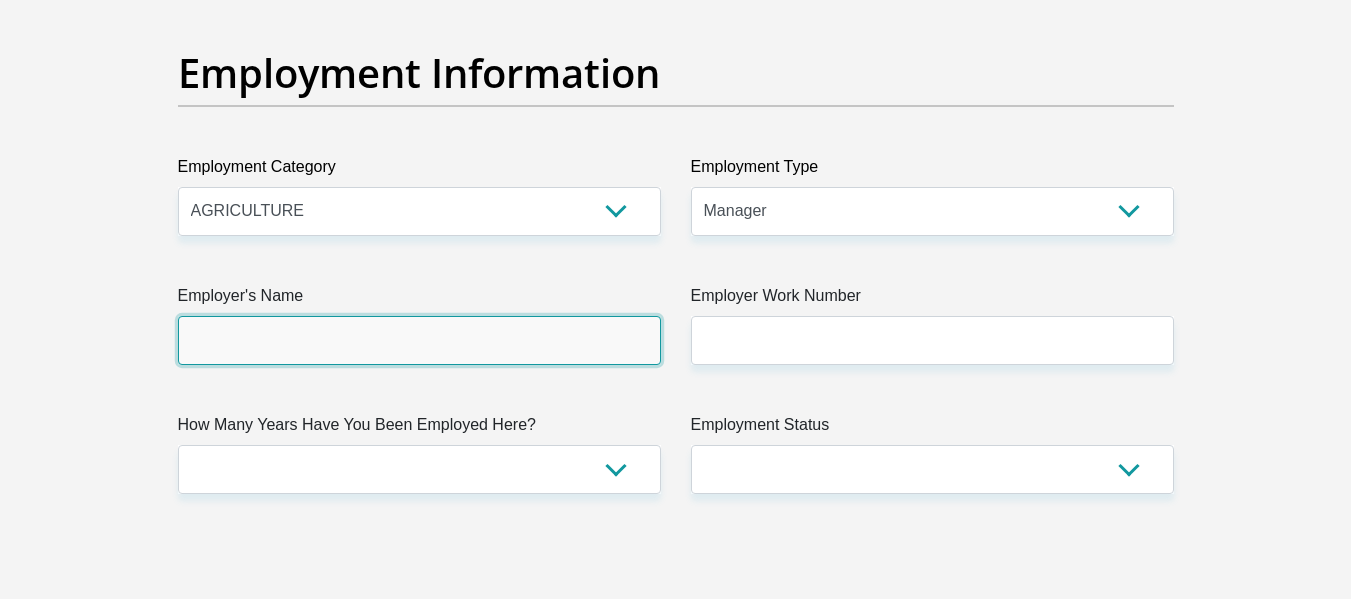 click on "Employer's Name" at bounding box center (419, 340) 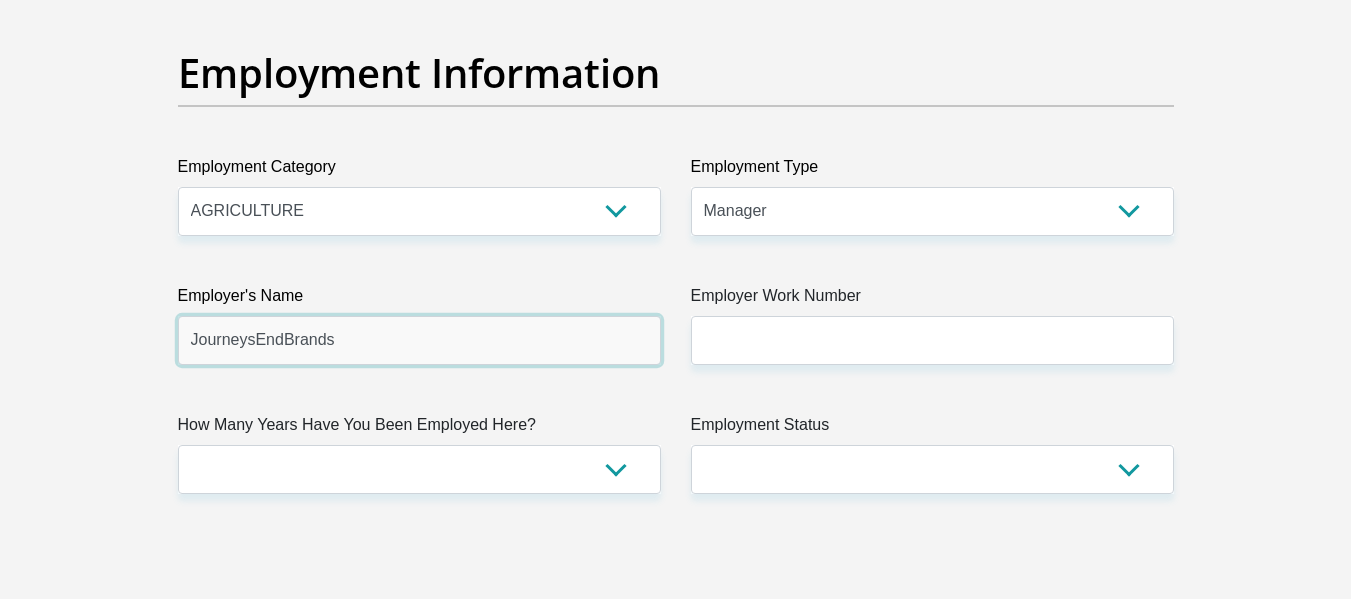 type on "JourneysEndBrands" 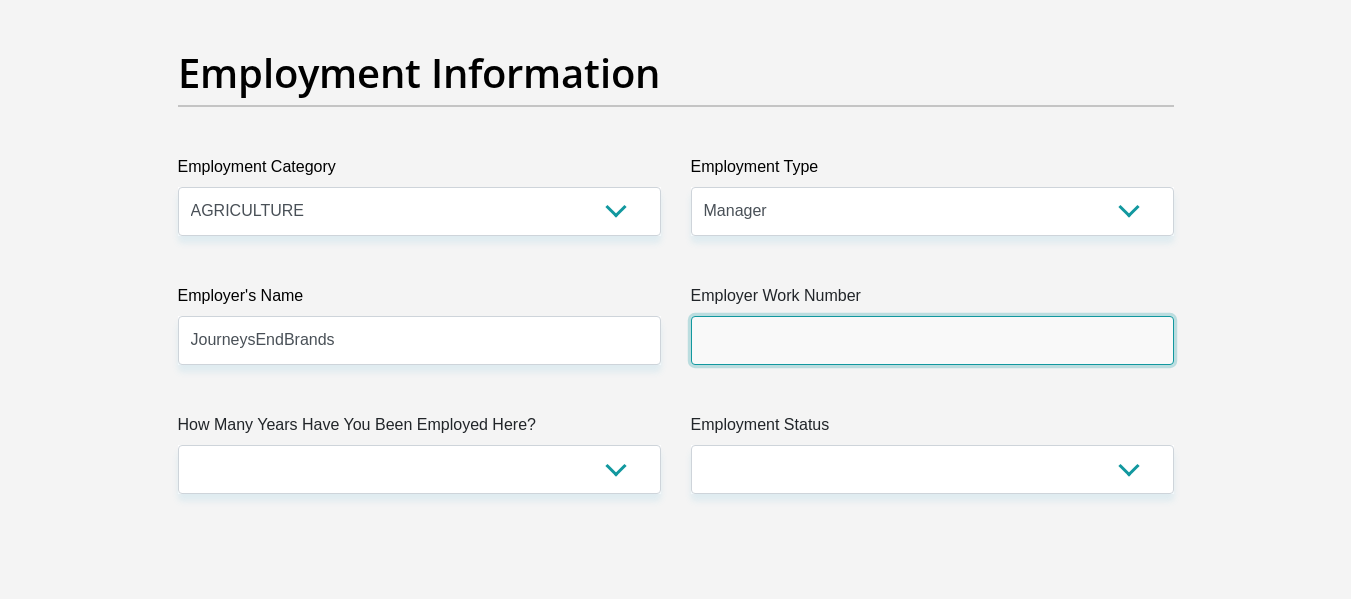 click on "Employer Work Number" at bounding box center (932, 340) 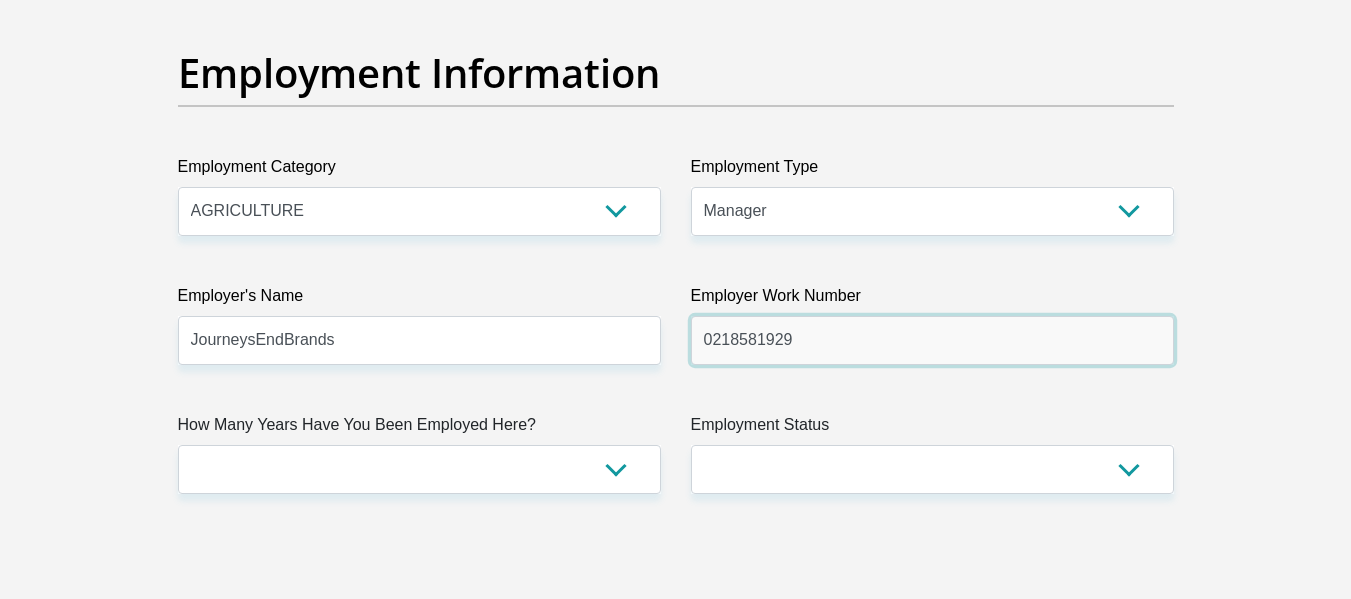 type on "0218581929" 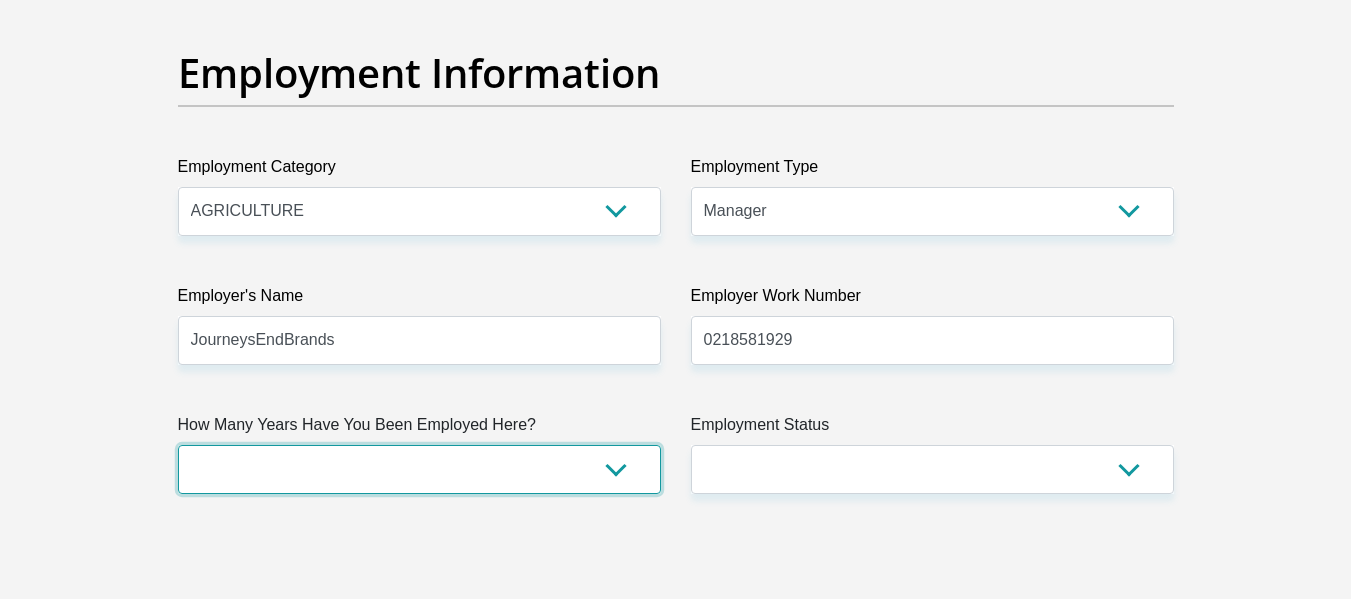 click on "less than 1 year
1-3 years
3-5 years
5+ years" at bounding box center (419, 469) 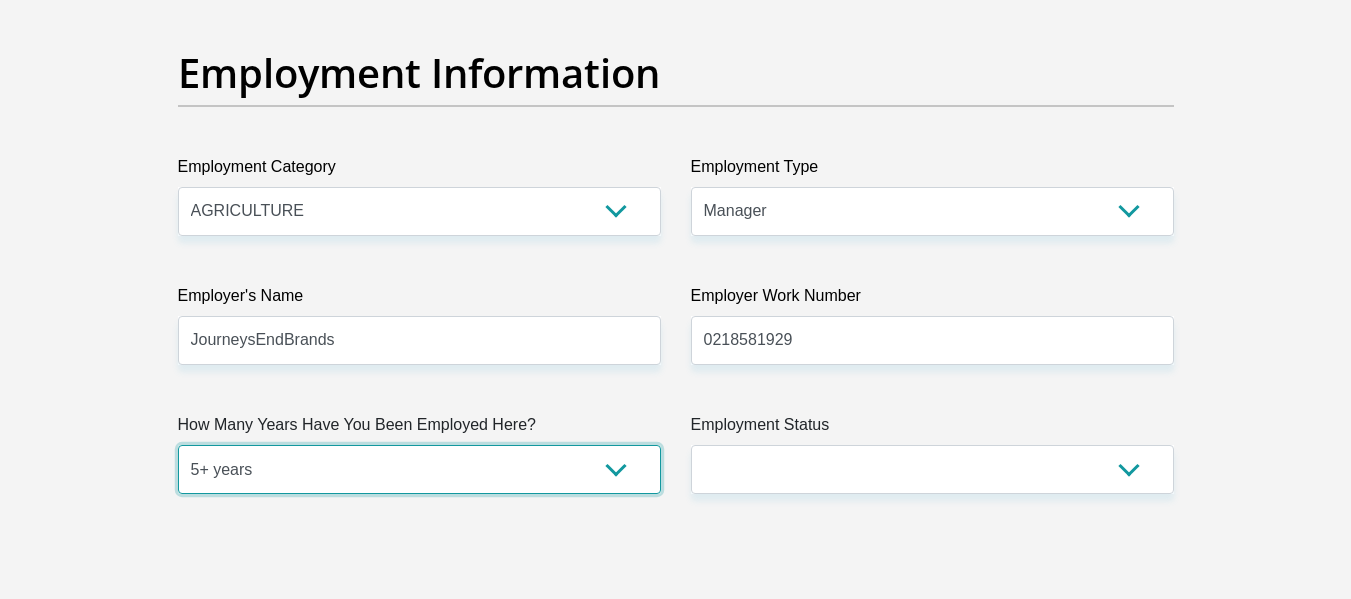 click on "less than 1 year
1-3 years
3-5 years
5+ years" at bounding box center [419, 469] 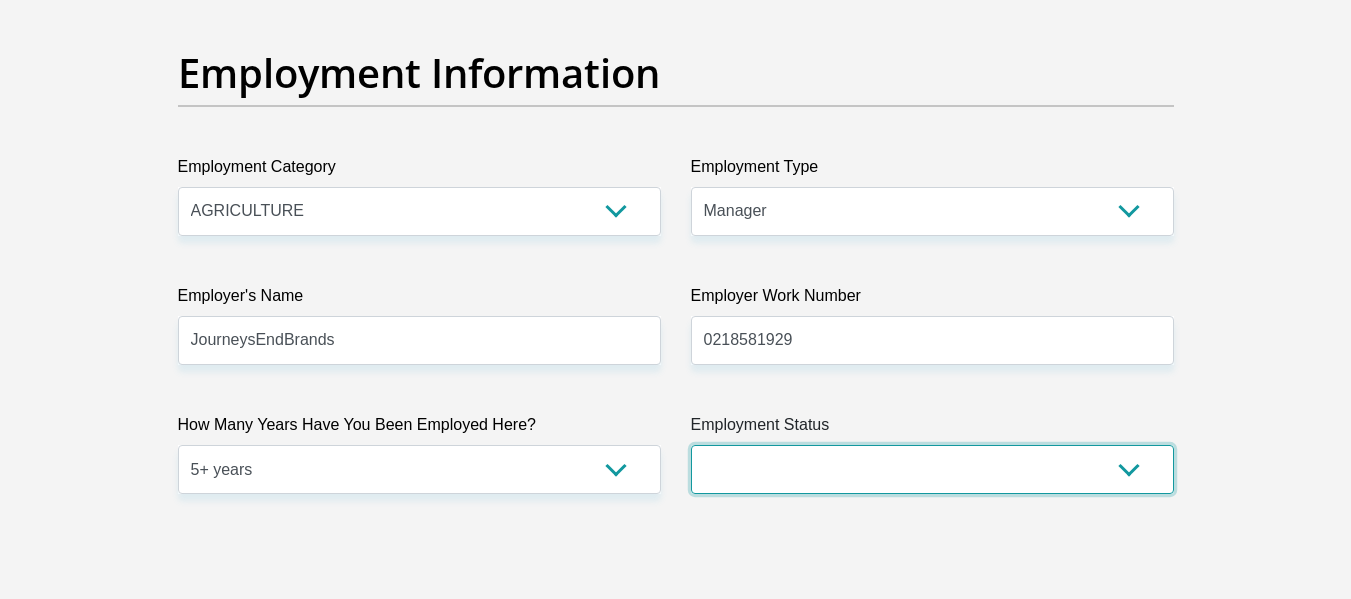 click on "Permanent/Full-time
Part-time/Casual
Contract Worker
Self-Employed
Housewife
Retired
Student
Medically Boarded
Disability
Unemployed" at bounding box center [932, 469] 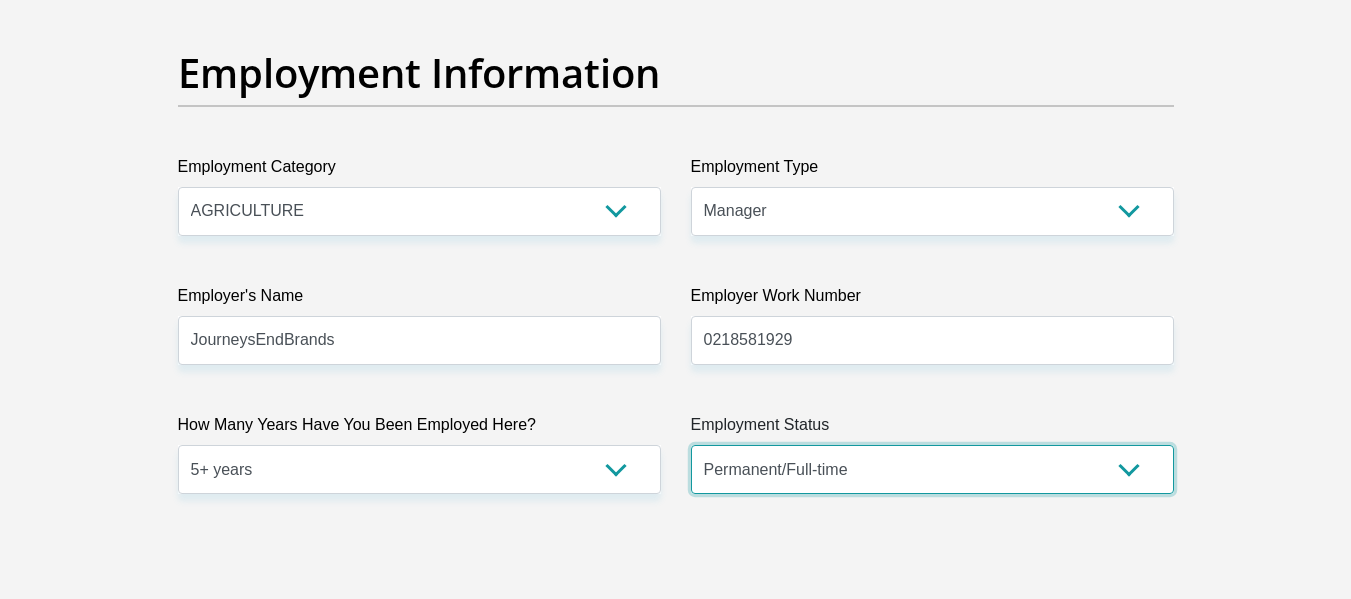 click on "Permanent/Full-time
Part-time/Casual
Contract Worker
Self-Employed
Housewife
Retired
Student
Medically Boarded
Disability
Unemployed" at bounding box center [932, 469] 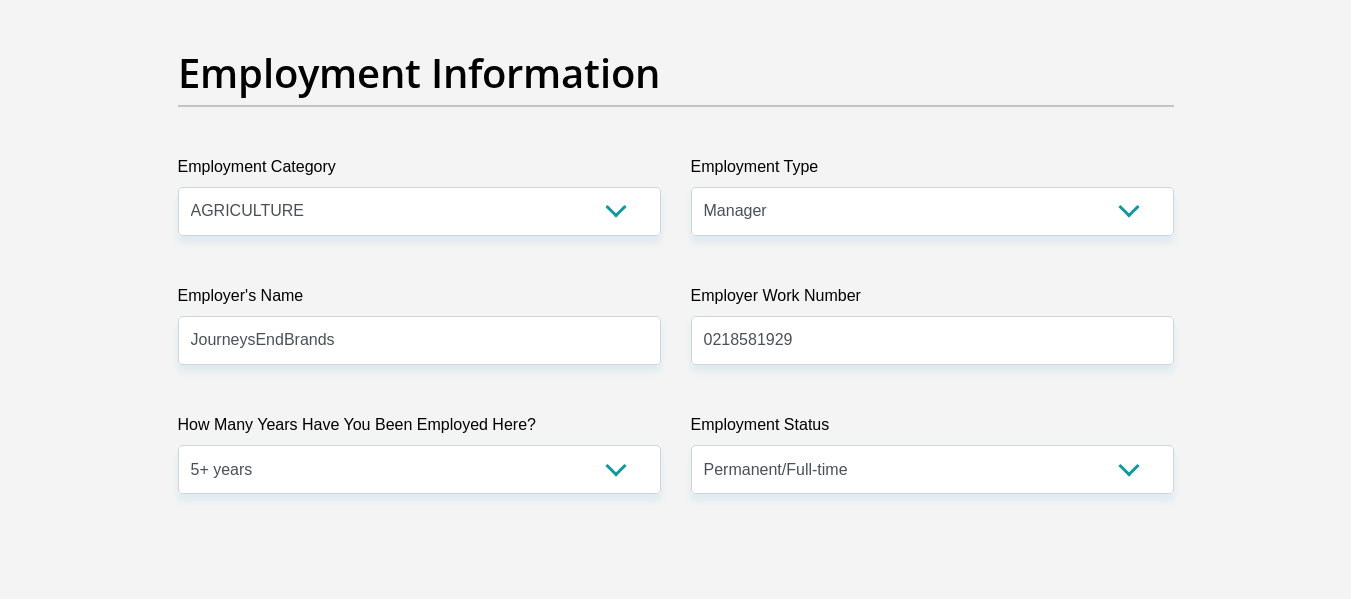 click on "Title
Mr
Ms
Mrs
Dr
Other
First Name
Ronell
Surname
Lakey
ID Number
8605280089085
Please input valid ID number
Race
Black
Coloured
Indian
White
Other
Contact Number
0798815131
Please input valid contact number
Nationality
South Africa
Afghanistan
Aland Islands  Albania  Algeria" at bounding box center [676, -33] 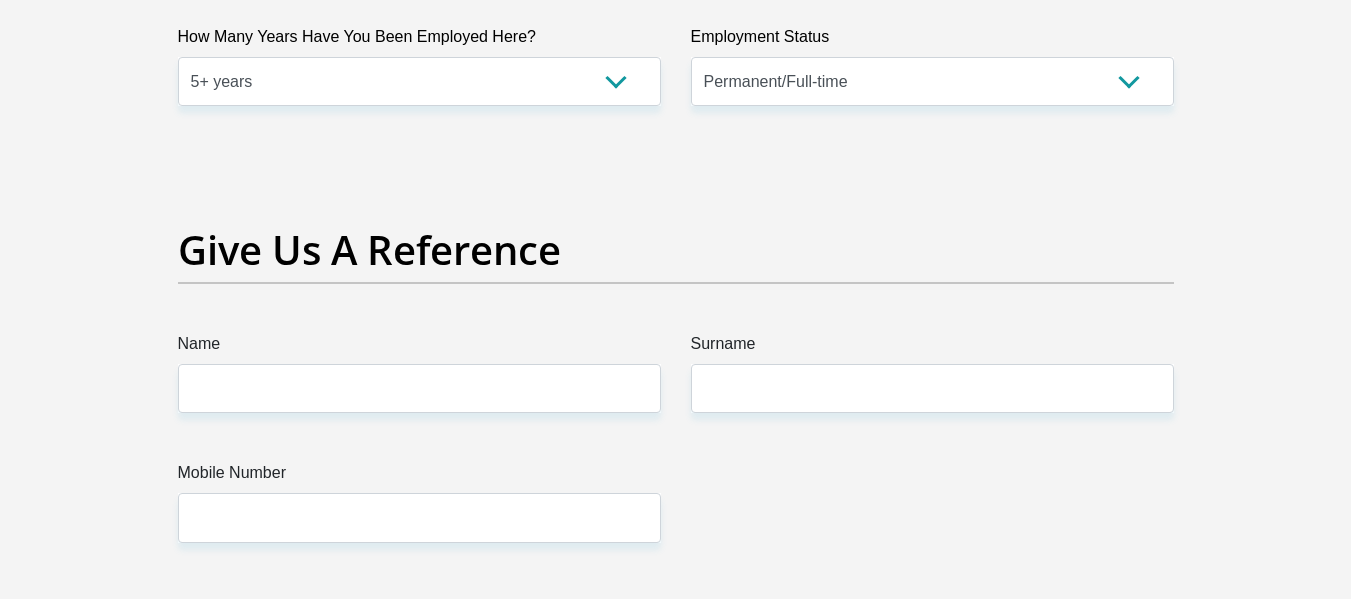scroll, scrollTop: 4000, scrollLeft: 0, axis: vertical 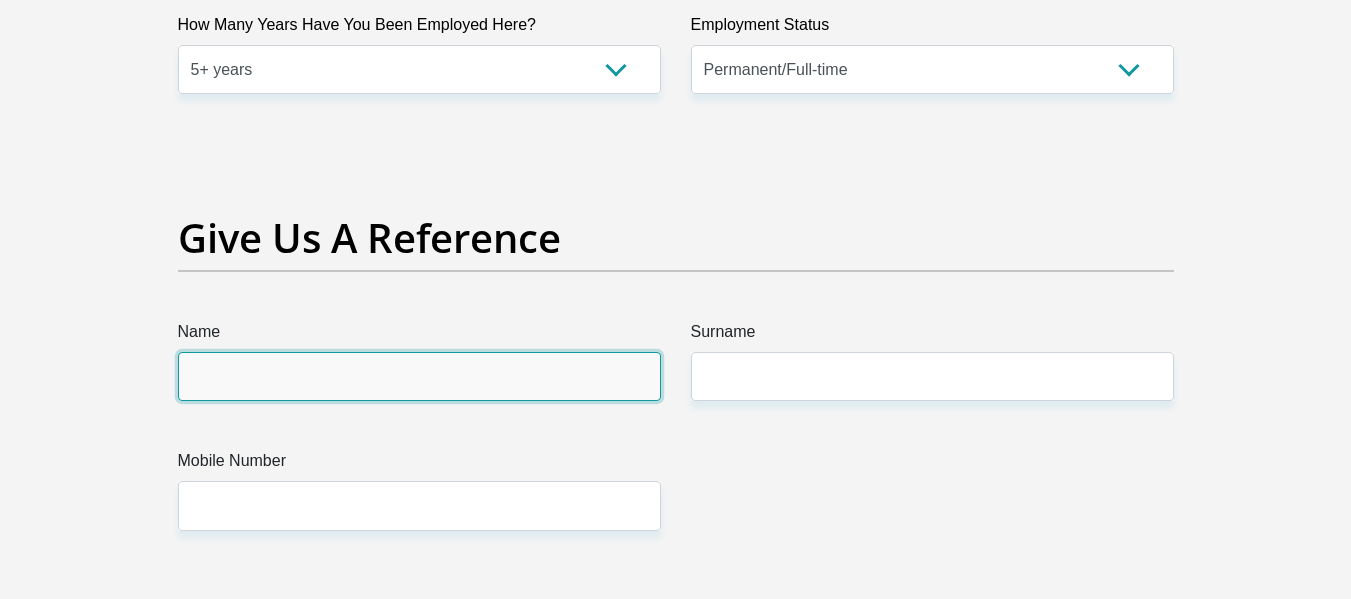 click on "Name" at bounding box center [419, 376] 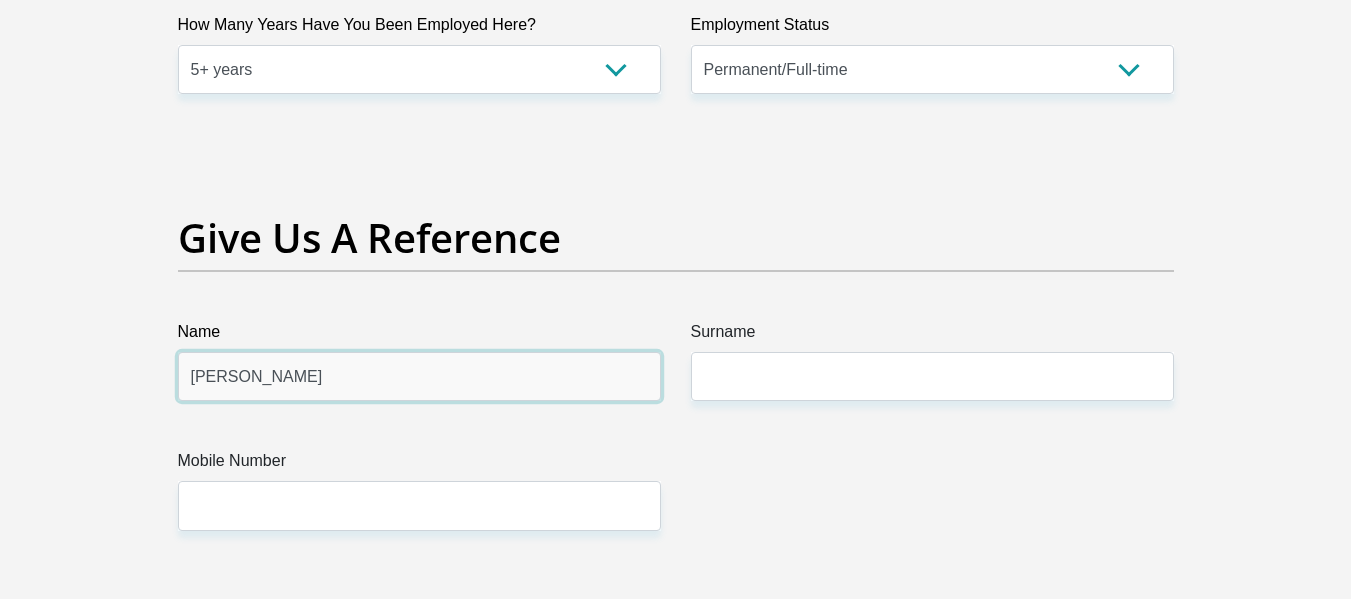 type on "Monique" 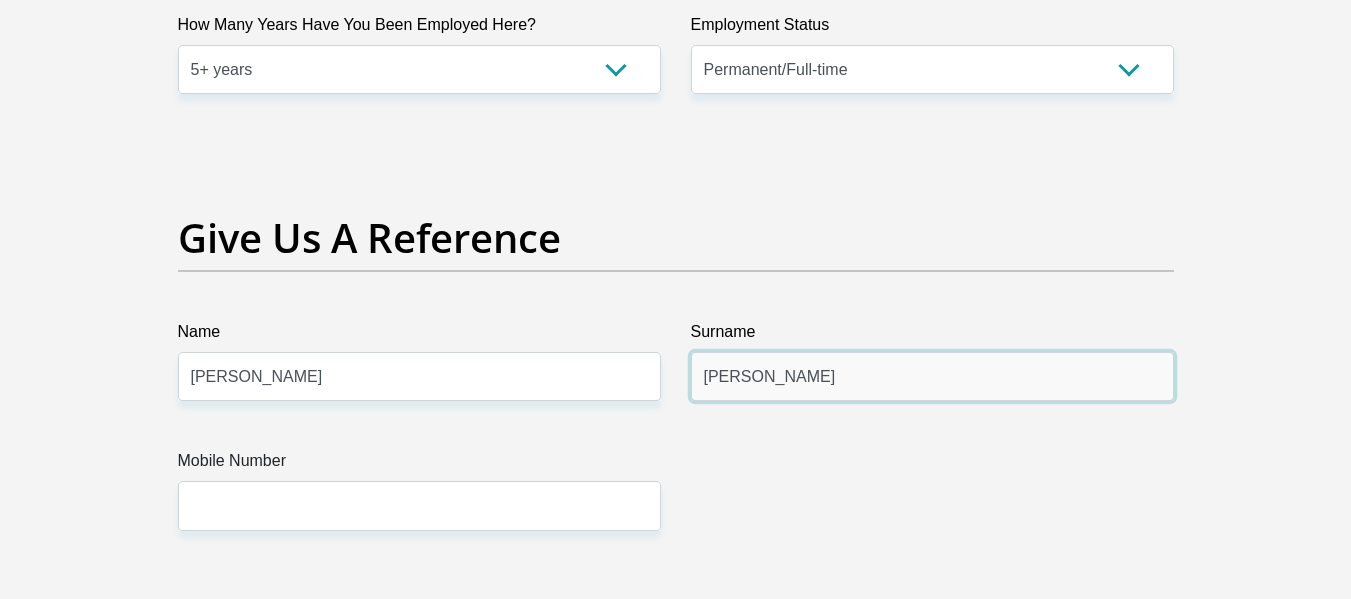 type on "Smith" 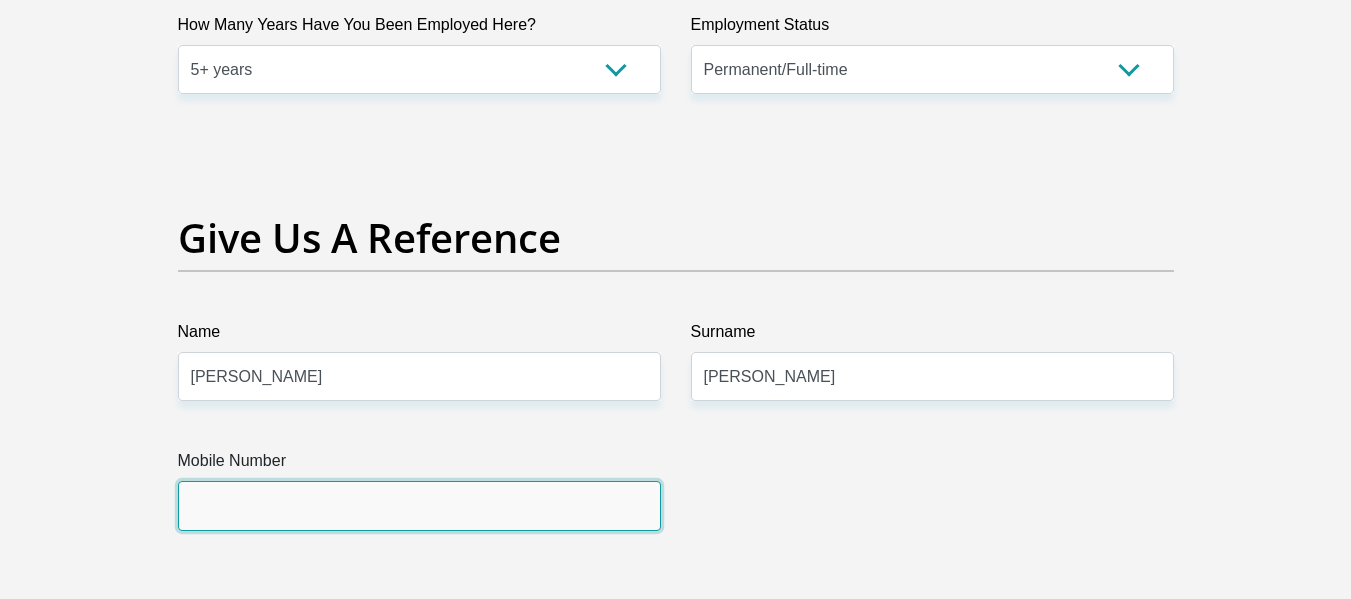 type on "2" 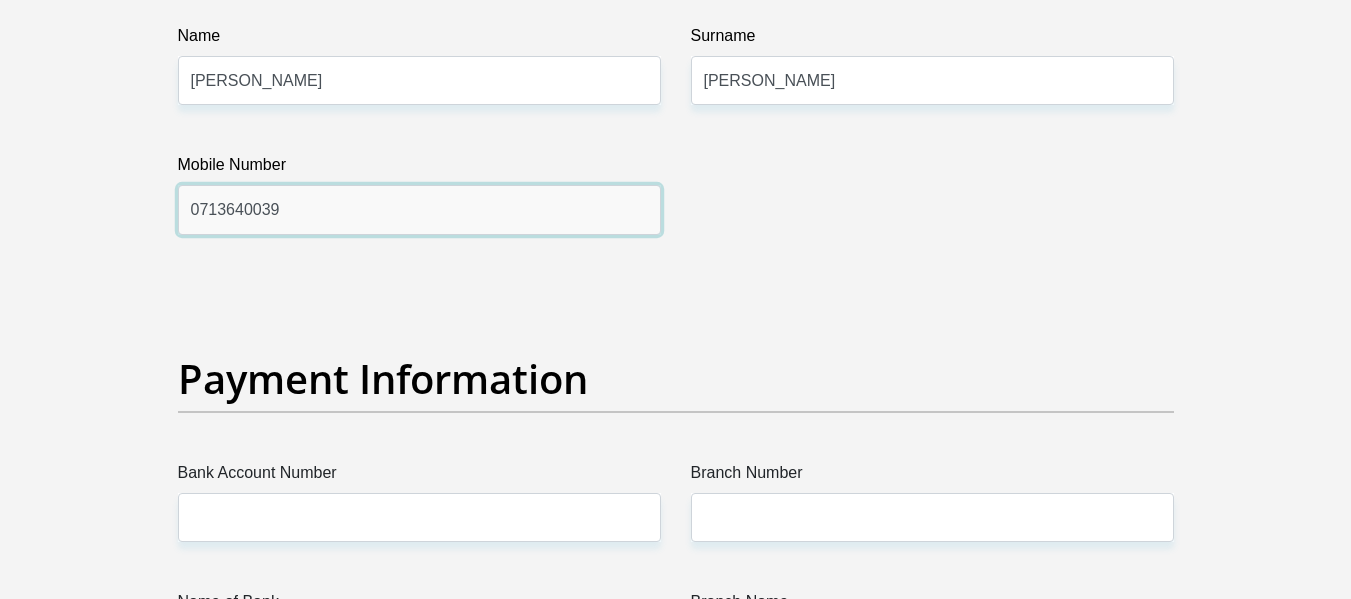 scroll, scrollTop: 4300, scrollLeft: 0, axis: vertical 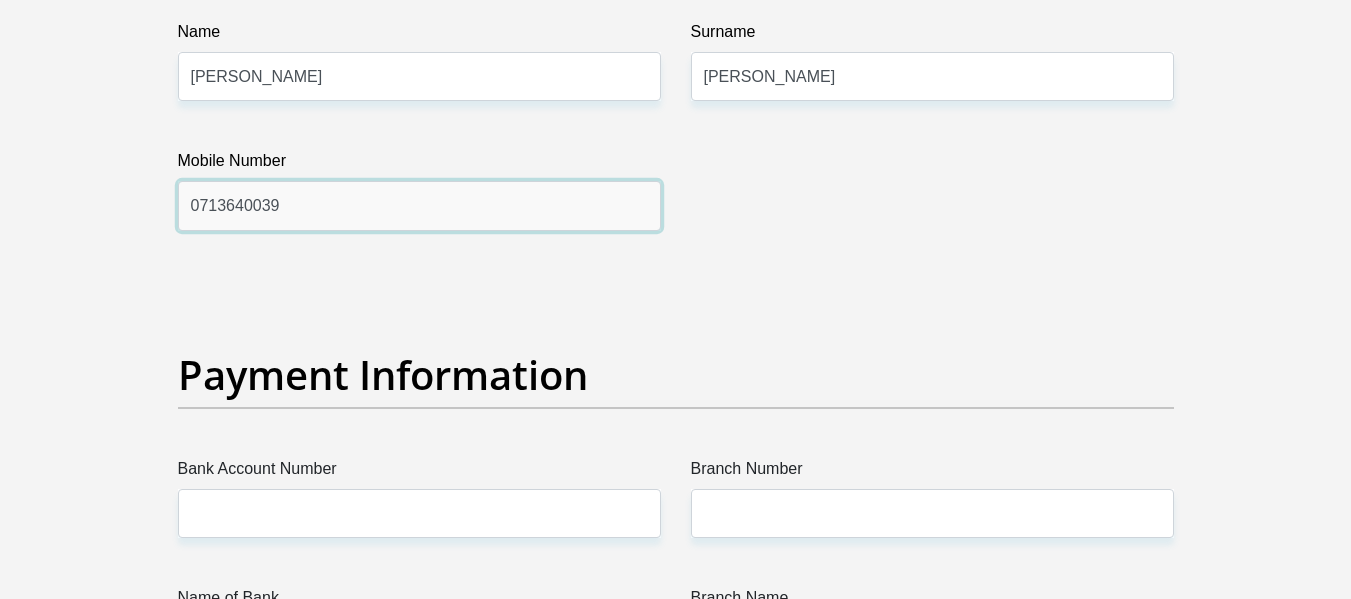 type on "0713640039" 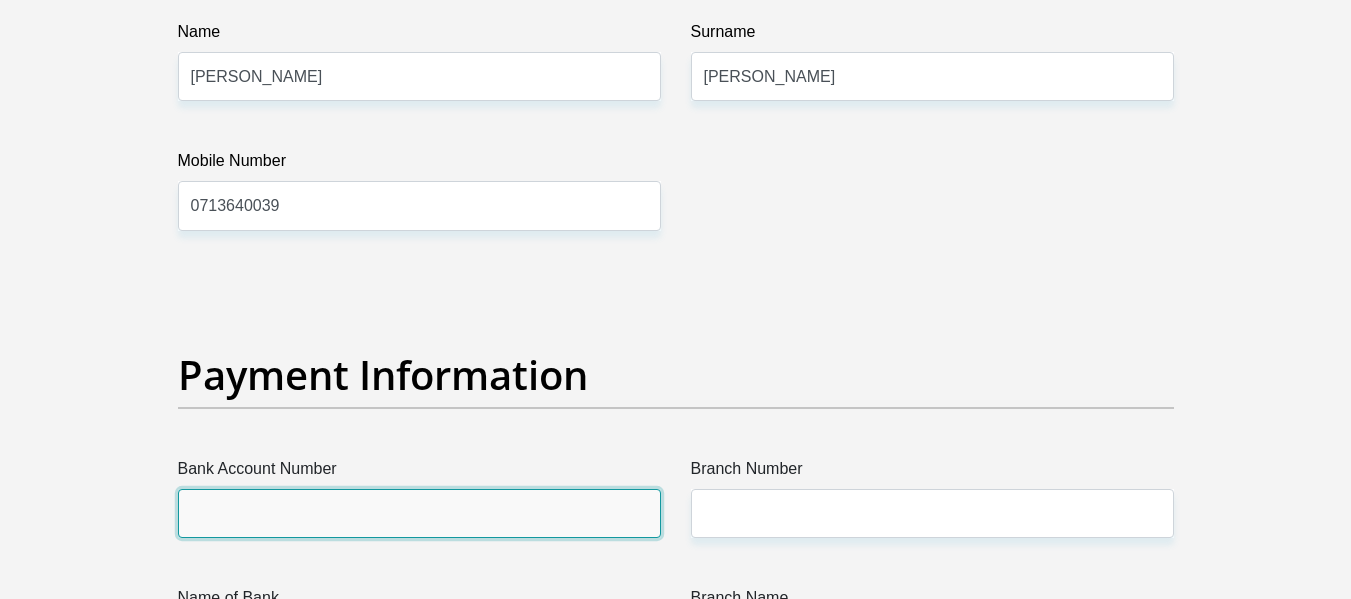 click on "Bank Account Number" at bounding box center (419, 513) 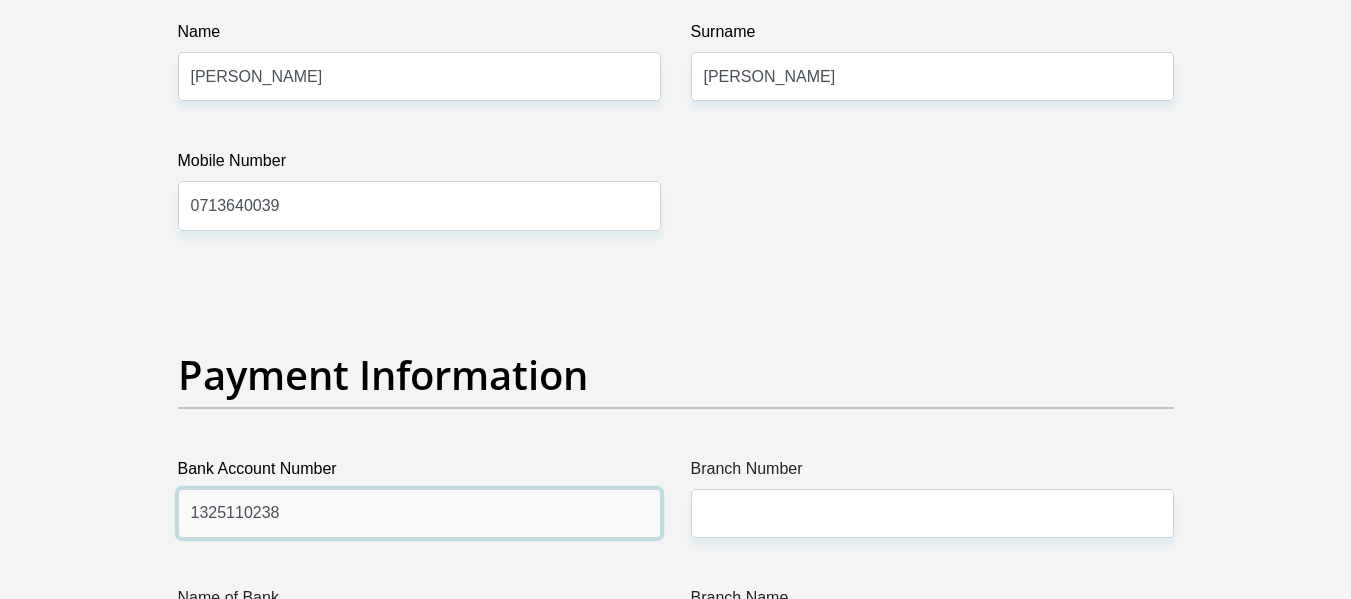 type on "1325110238" 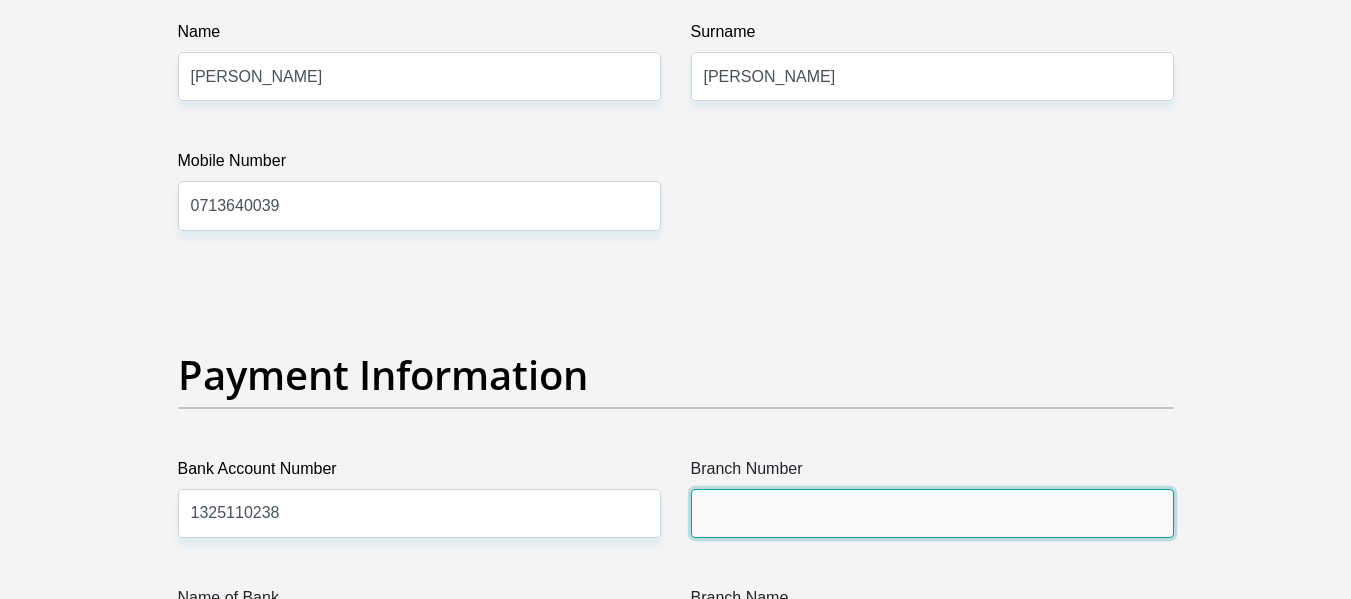 click on "Branch Number" at bounding box center (932, 513) 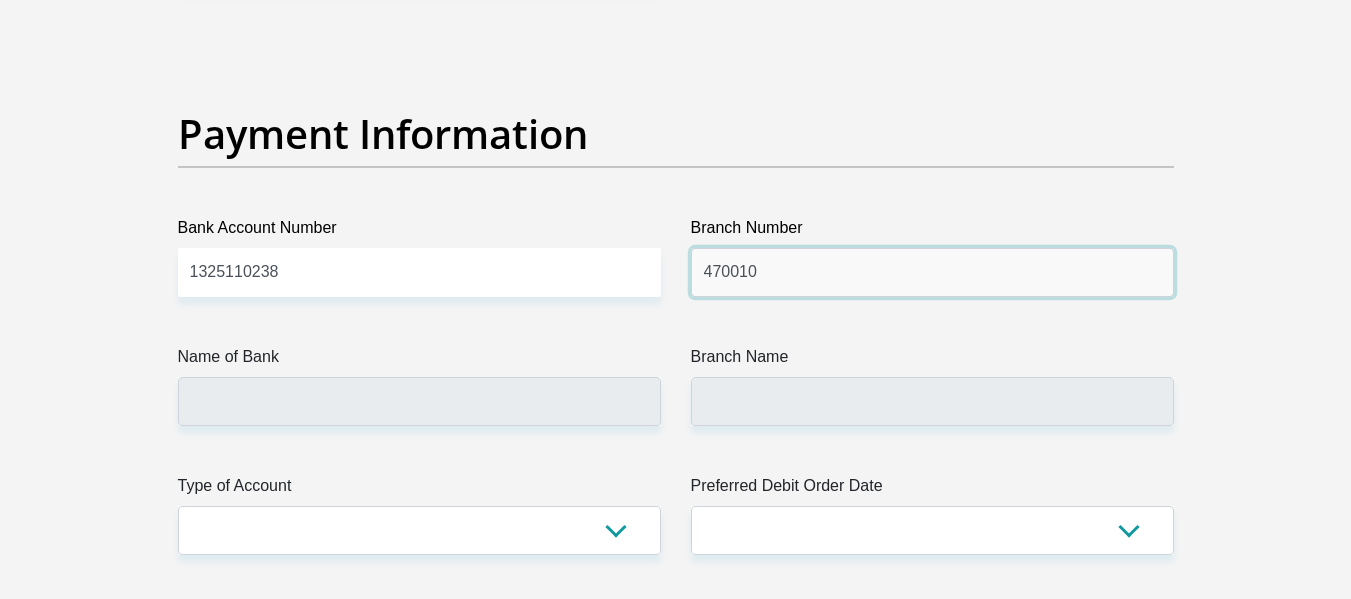 scroll, scrollTop: 4600, scrollLeft: 0, axis: vertical 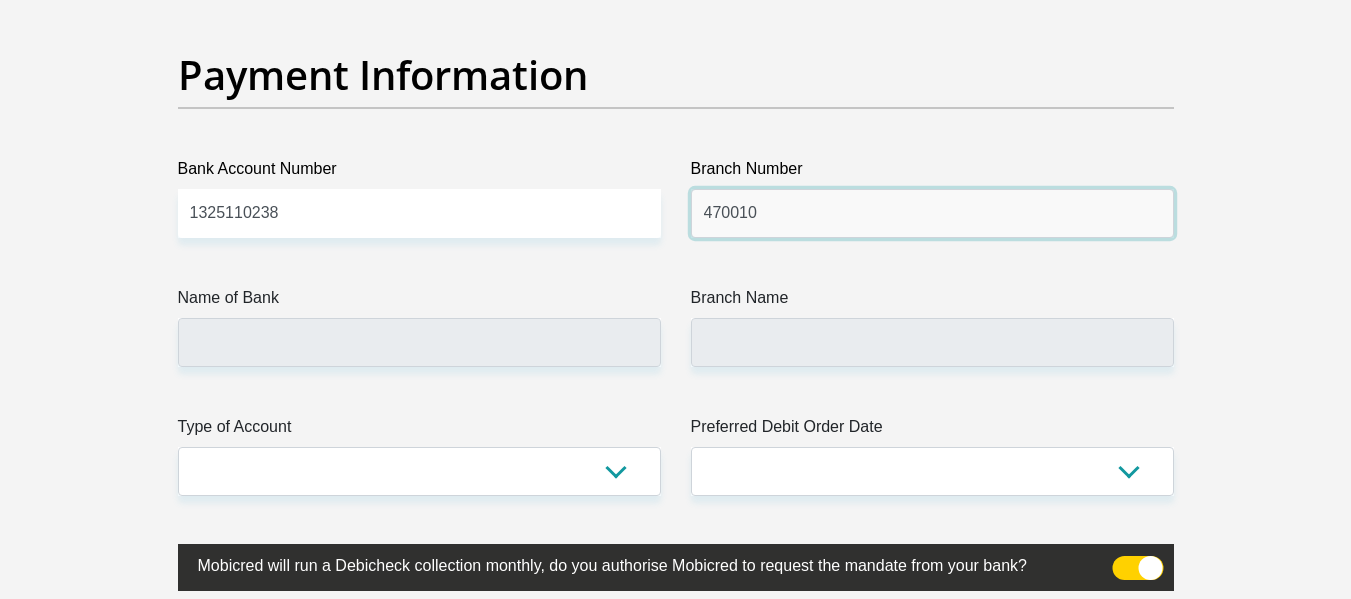 type on "470010" 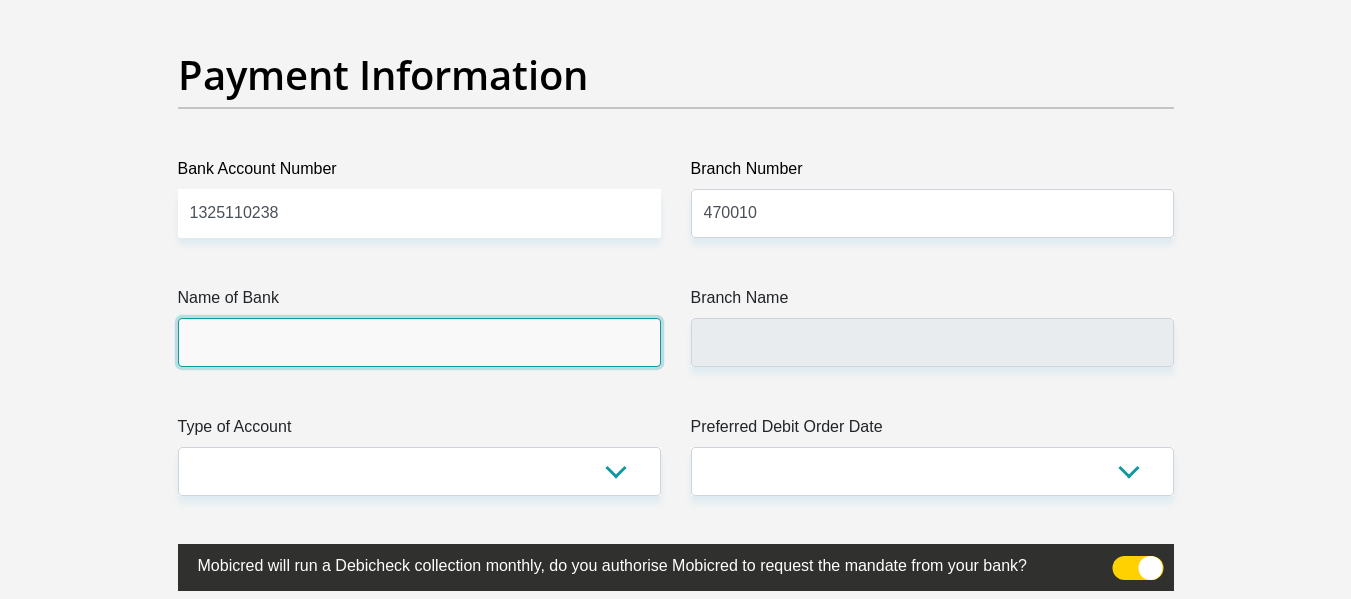 click on "Name of Bank" at bounding box center [419, 342] 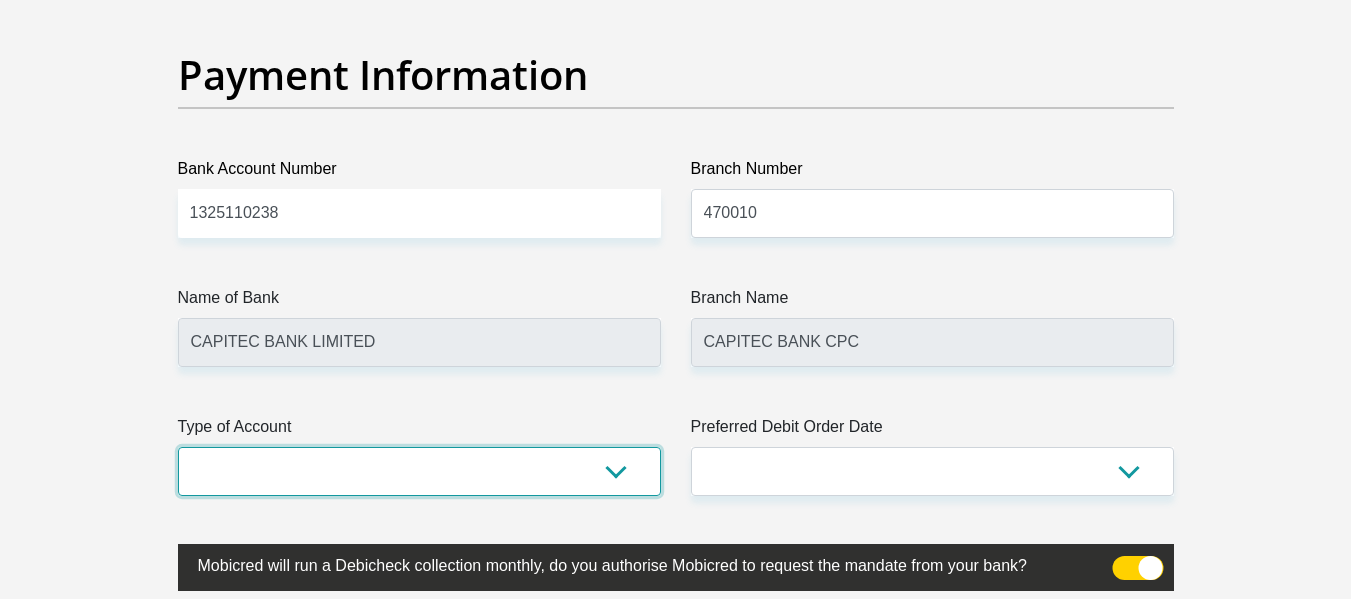 click on "Cheque
Savings" at bounding box center (419, 471) 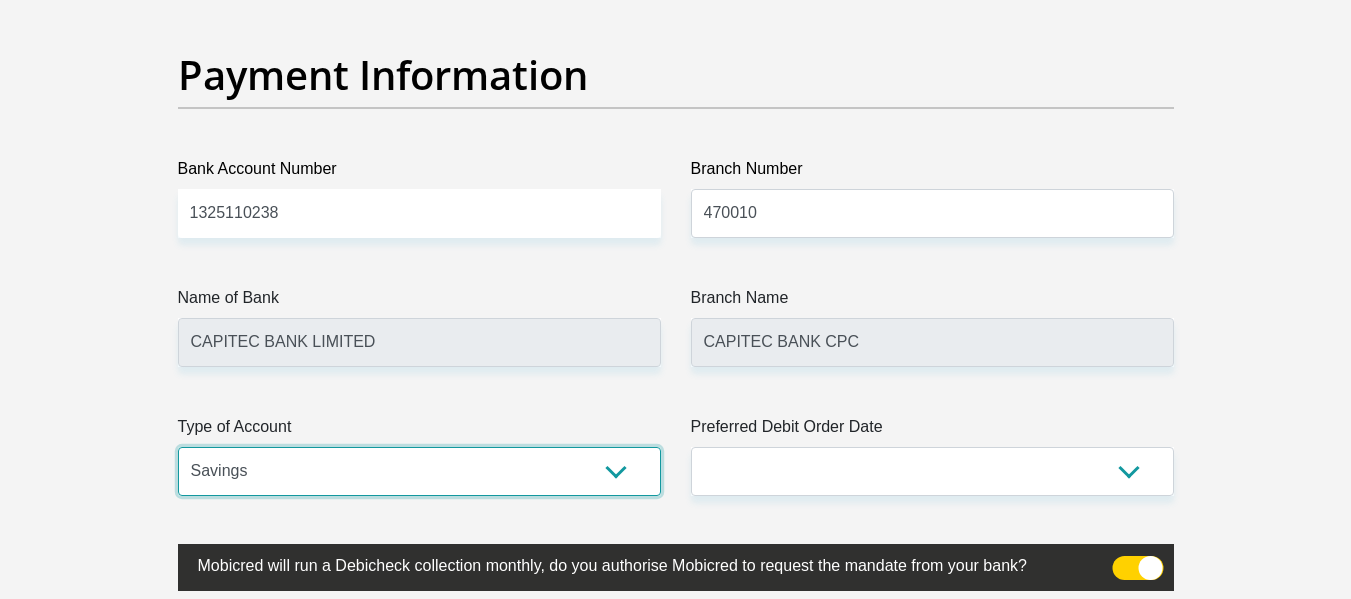 click on "Cheque
Savings" at bounding box center (419, 471) 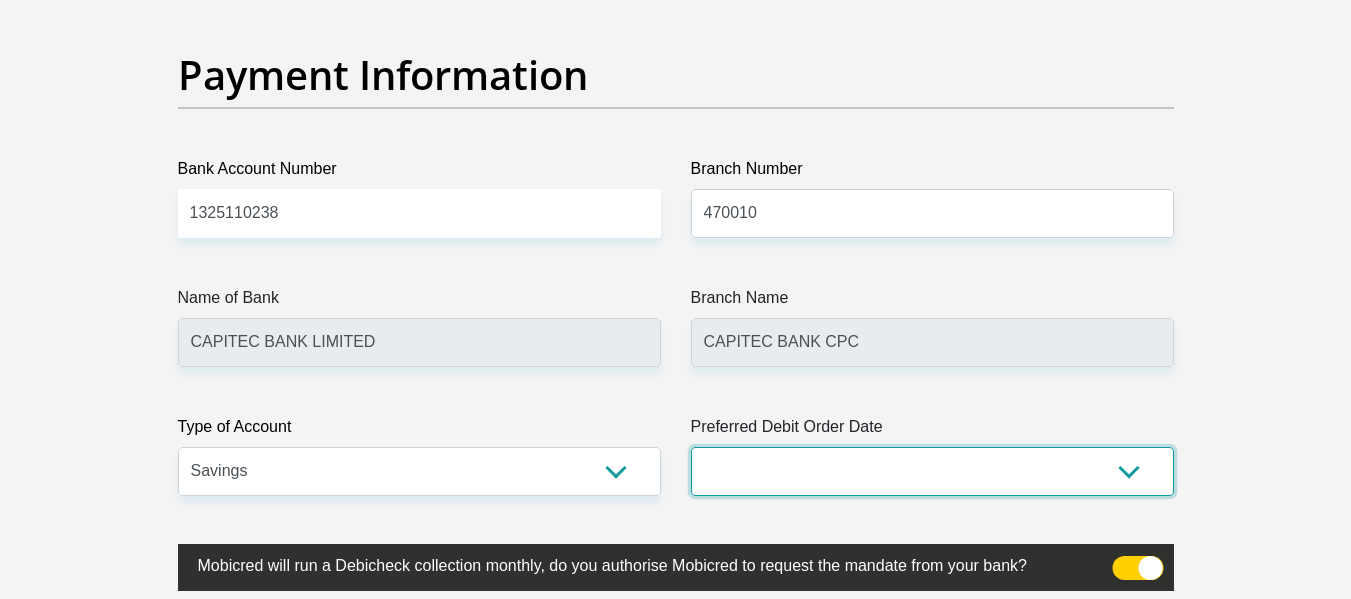 click on "1st
2nd
3rd
4th
5th
7th
18th
19th
20th
21st
22nd
23rd
24th
25th
26th
27th
28th
29th
30th" at bounding box center [932, 471] 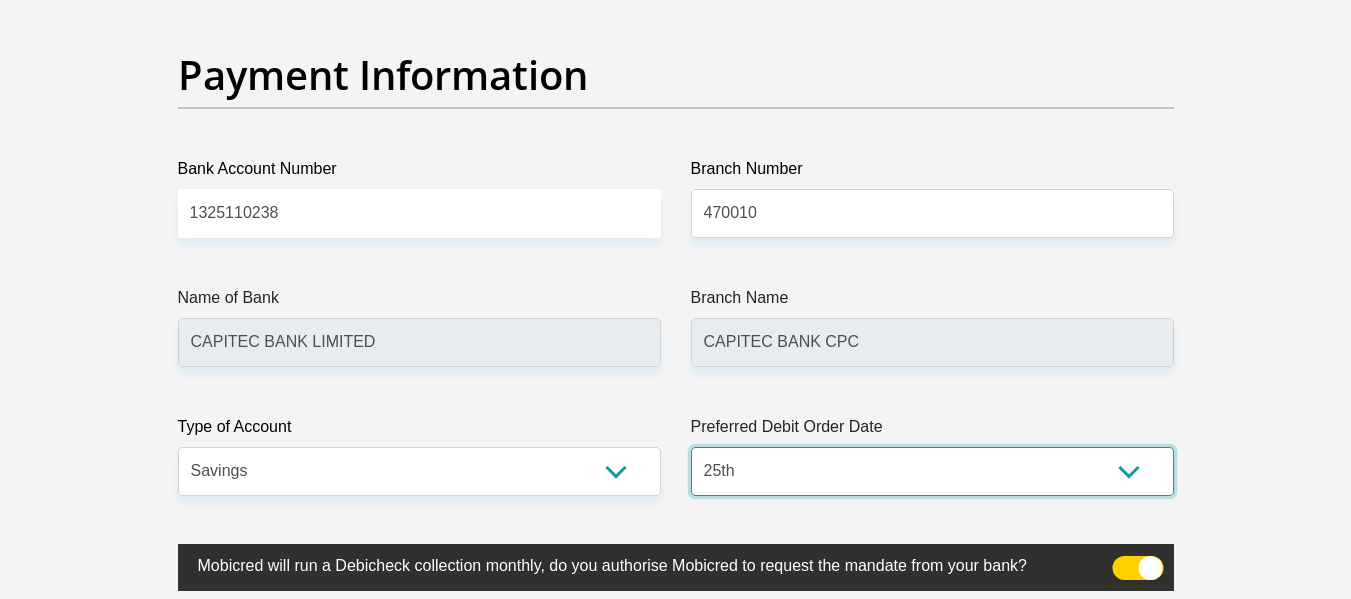 click on "1st
2nd
3rd
4th
5th
7th
18th
19th
20th
21st
22nd
23rd
24th
25th
26th
27th
28th
29th
30th" at bounding box center [932, 471] 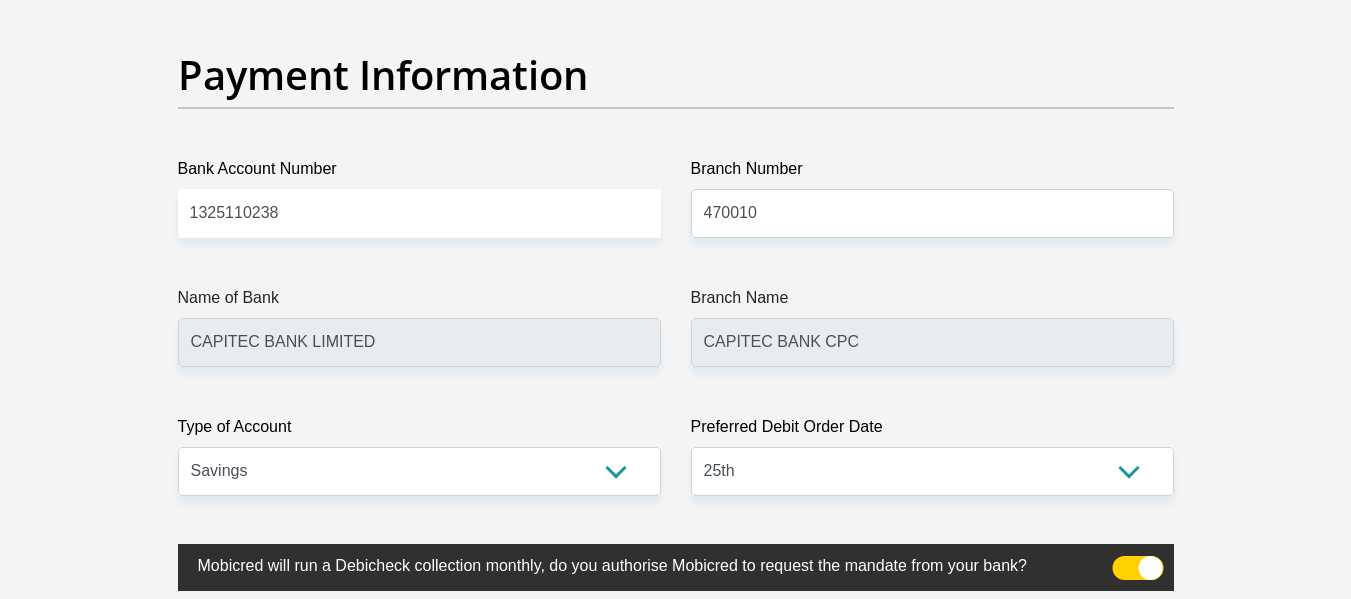 click on "Personal Details
Title
Mr
Ms
Mrs
Dr
Other
First Name
Ronell
Surname
Lakey
ID Number
8605280089085
Please input valid ID number
Race
Black
Coloured
Indian
White
Other
Contact Number
0798815131
Please input valid contact number
Nationality" at bounding box center (676, -1027) 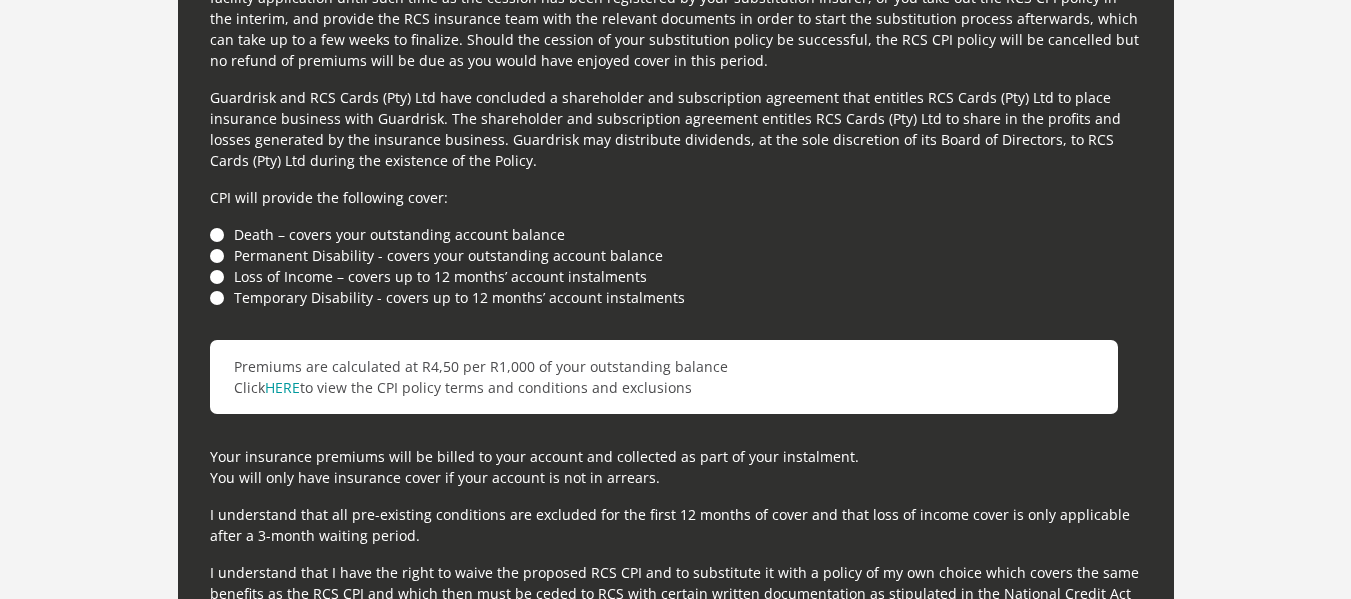 scroll, scrollTop: 5500, scrollLeft: 0, axis: vertical 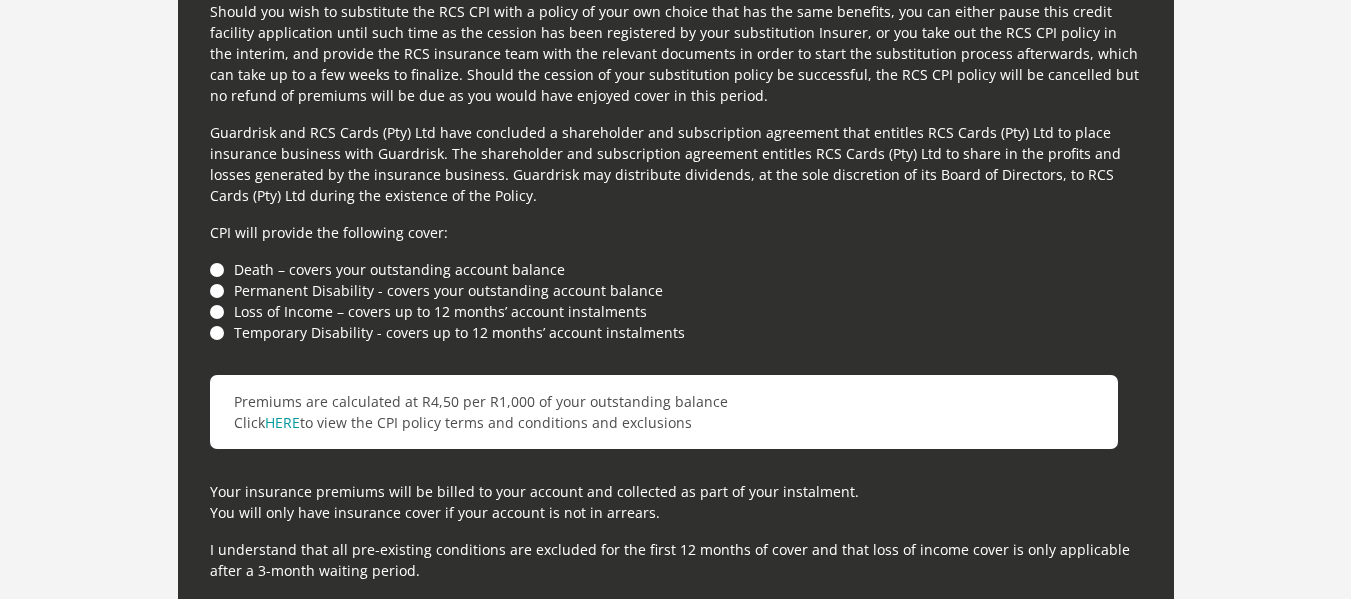 click on "Permanent Disability - covers your outstanding account balance" at bounding box center (676, 290) 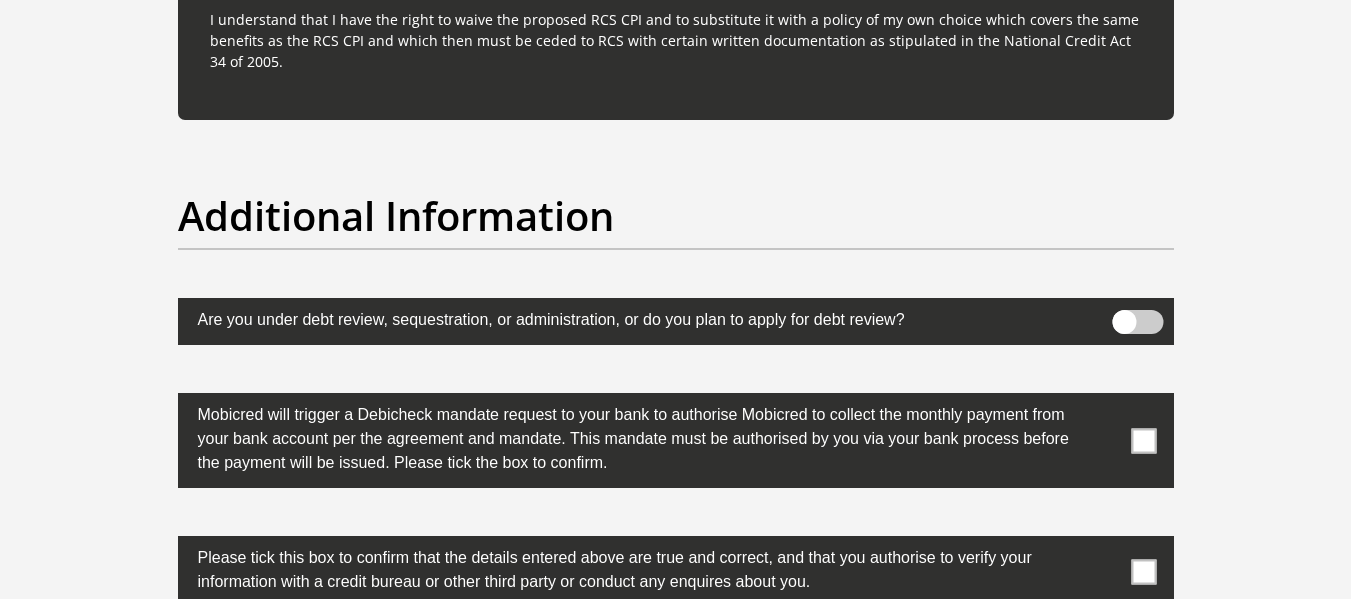 scroll, scrollTop: 6100, scrollLeft: 0, axis: vertical 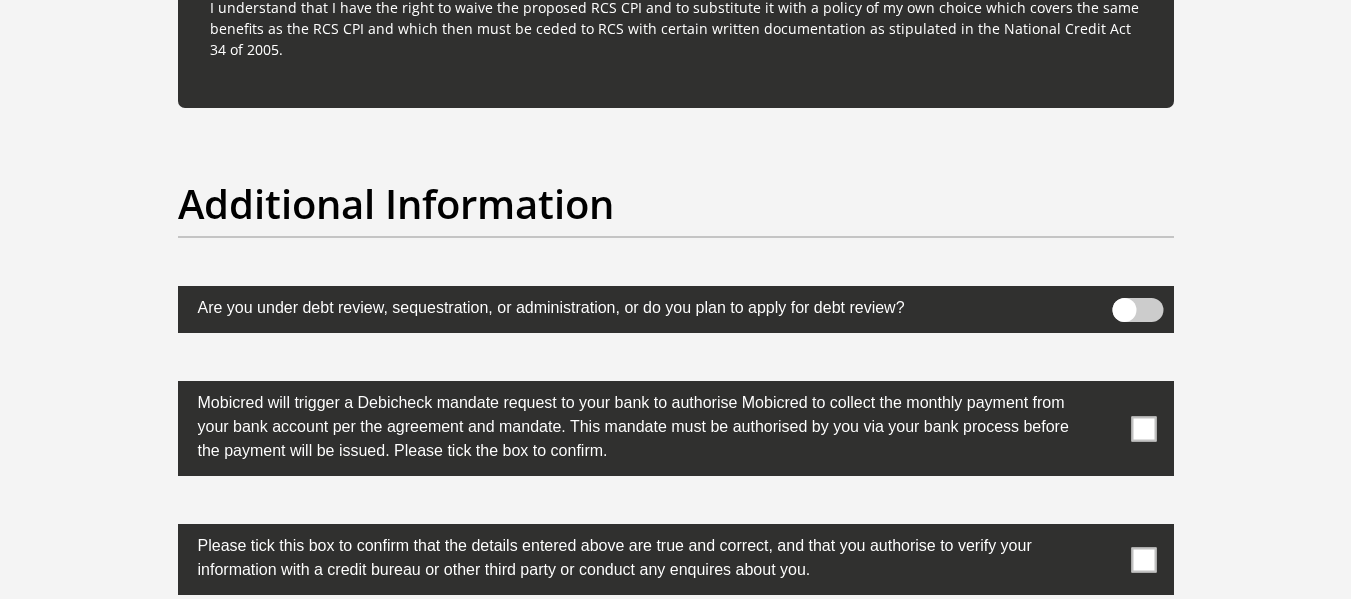 click at bounding box center [1143, 428] 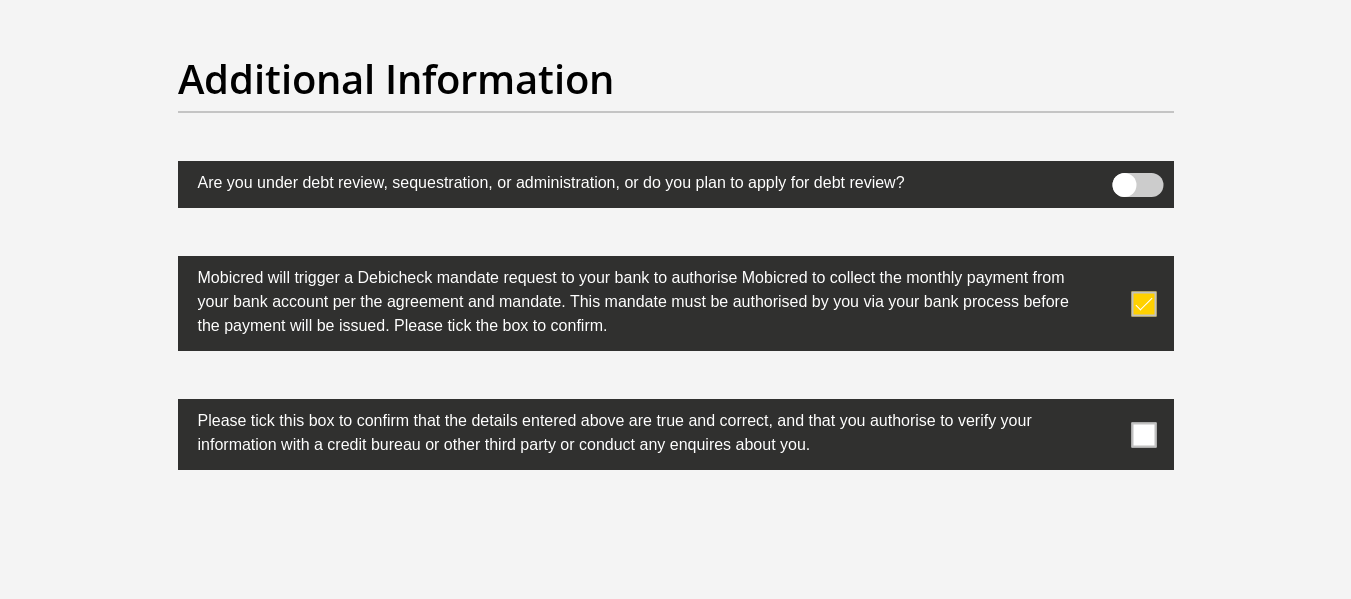 scroll, scrollTop: 6300, scrollLeft: 0, axis: vertical 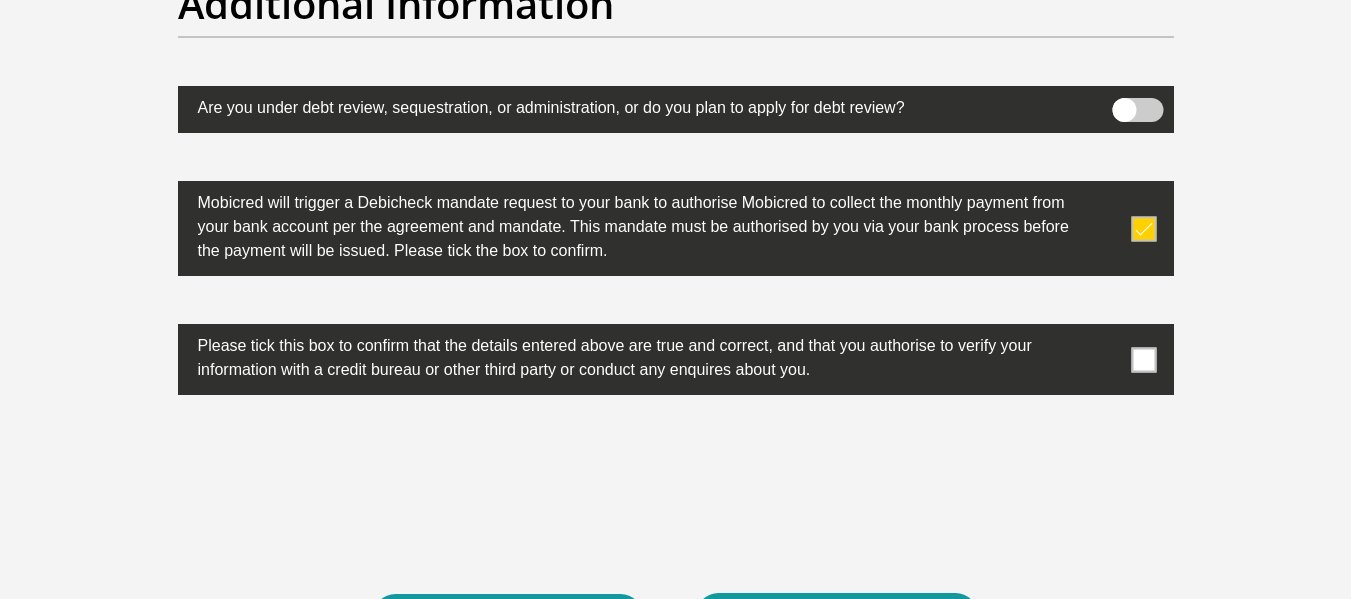 click at bounding box center (676, 359) 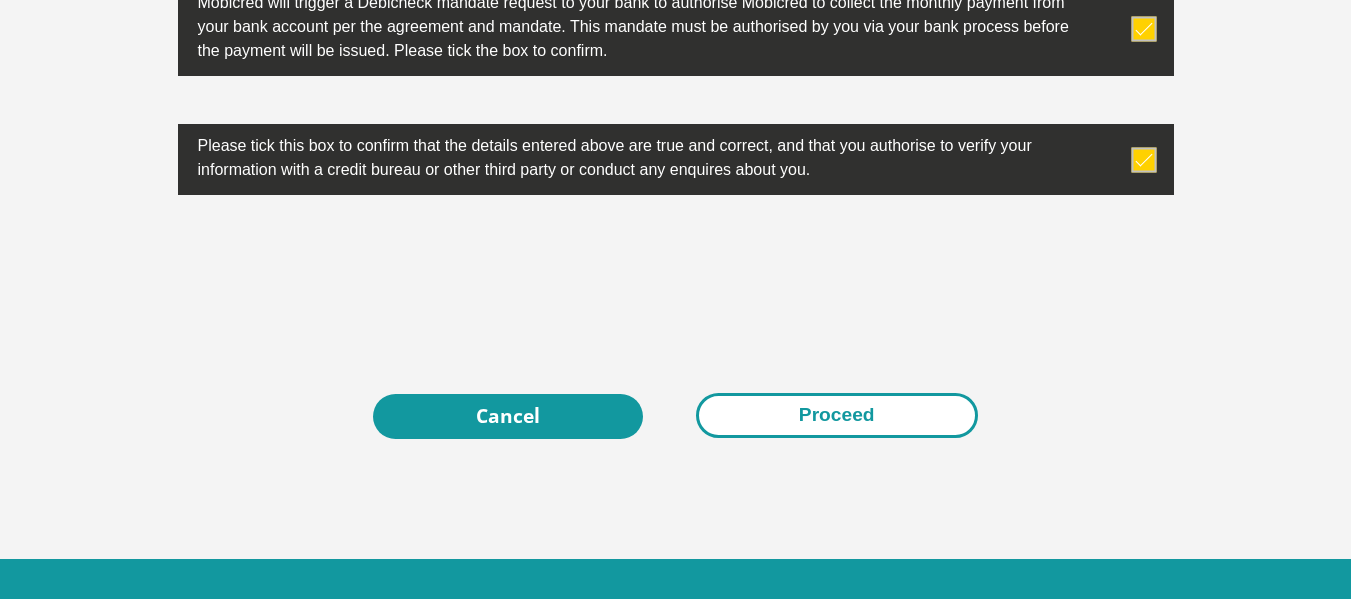 click on "Proceed" at bounding box center [837, 415] 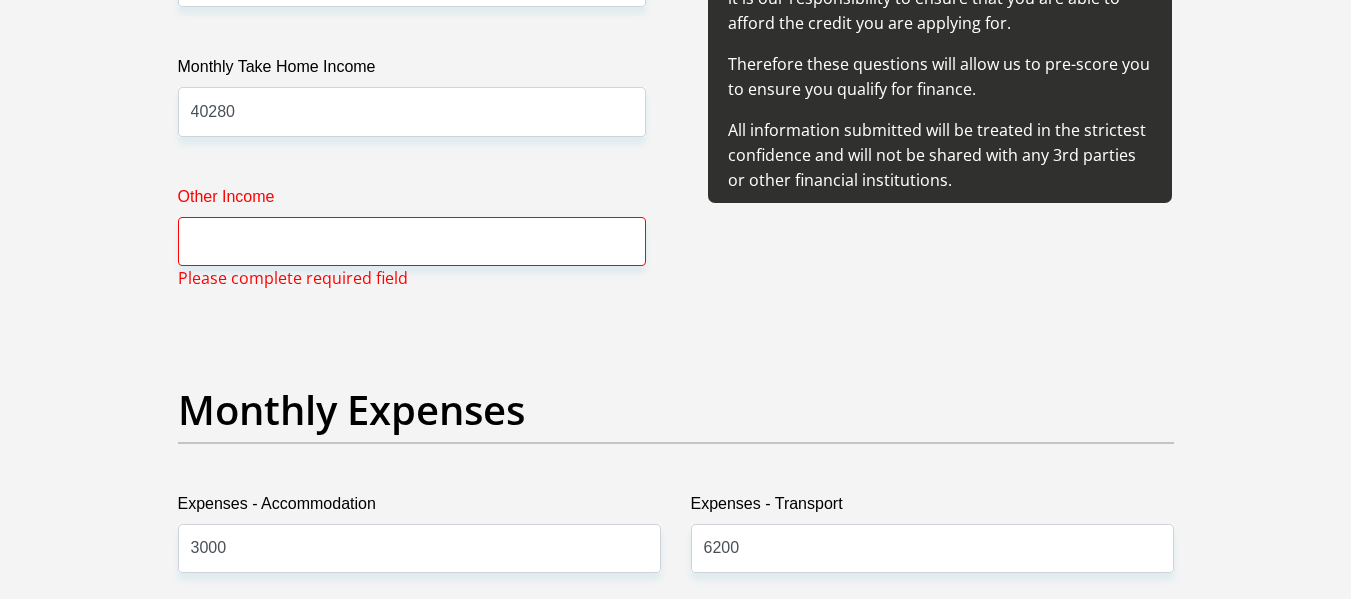 scroll, scrollTop: 2486, scrollLeft: 0, axis: vertical 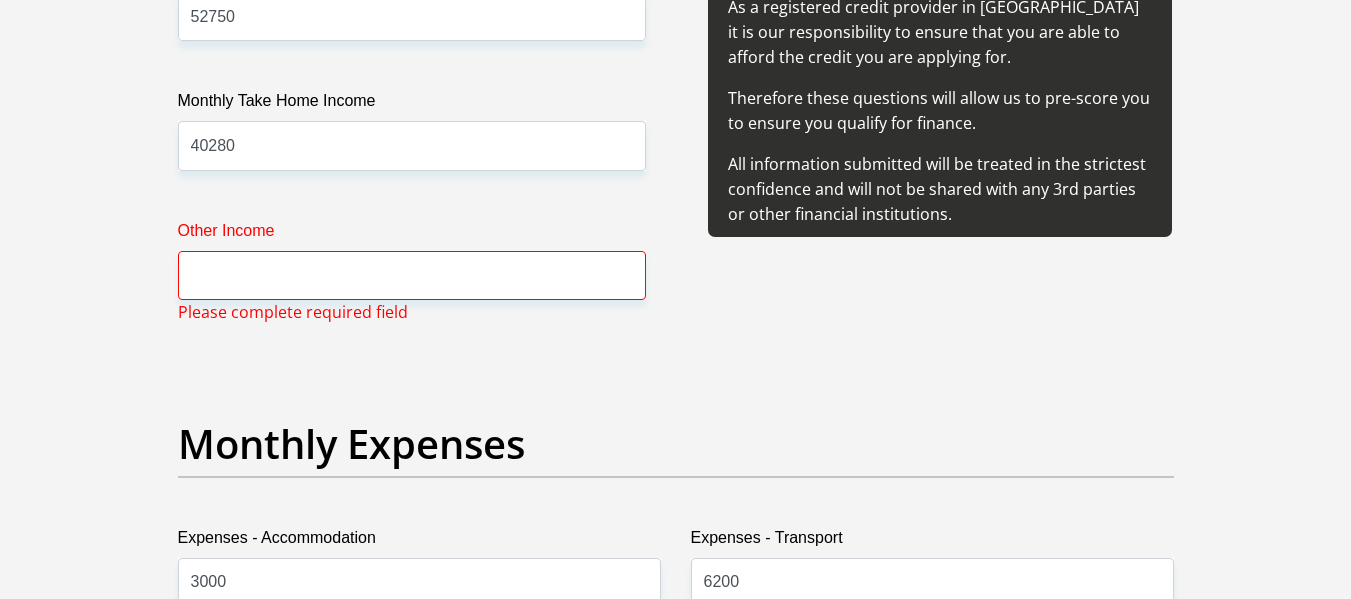 click on "Monthly Income Before Deductions
52750
Monthly Take Home Income
40280
Other Income
Please complete required field" at bounding box center (412, 154) 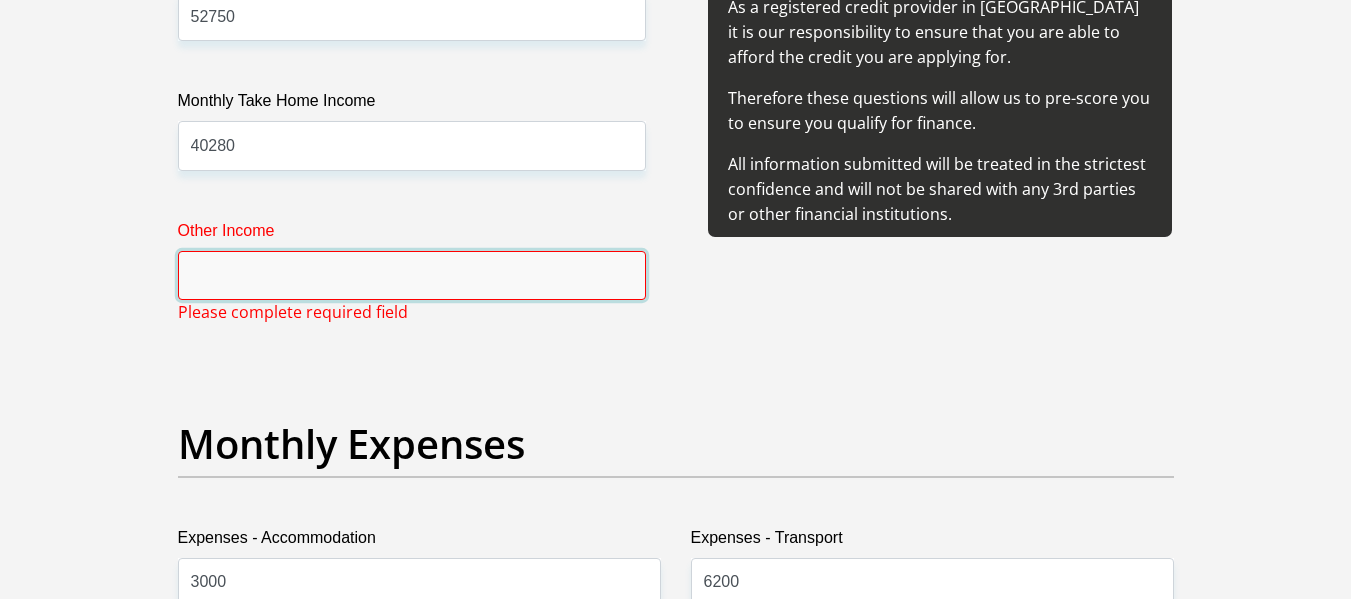 click on "Other Income" at bounding box center (412, 275) 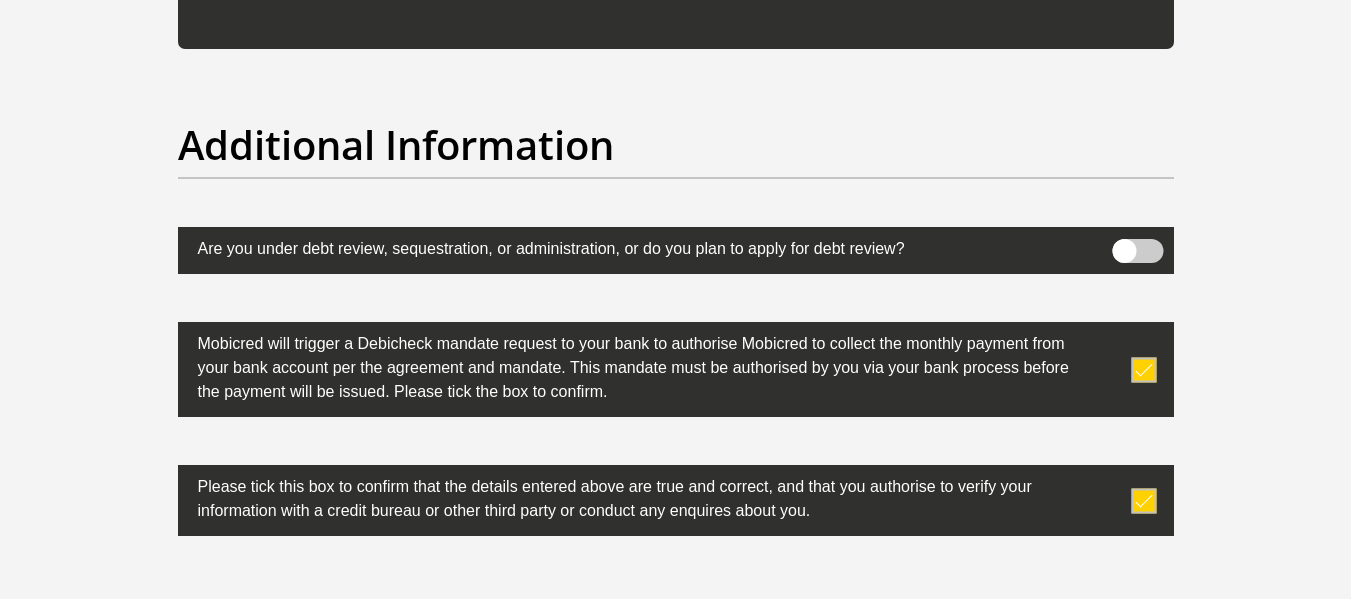 scroll, scrollTop: 6486, scrollLeft: 0, axis: vertical 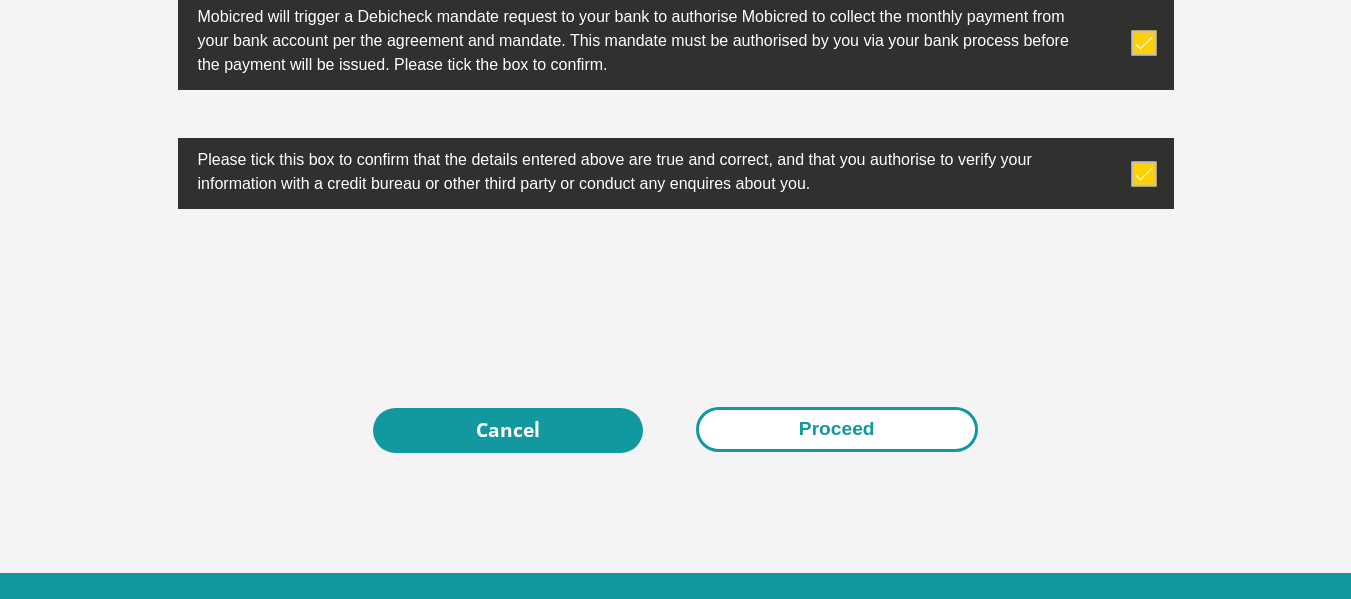 type on "0" 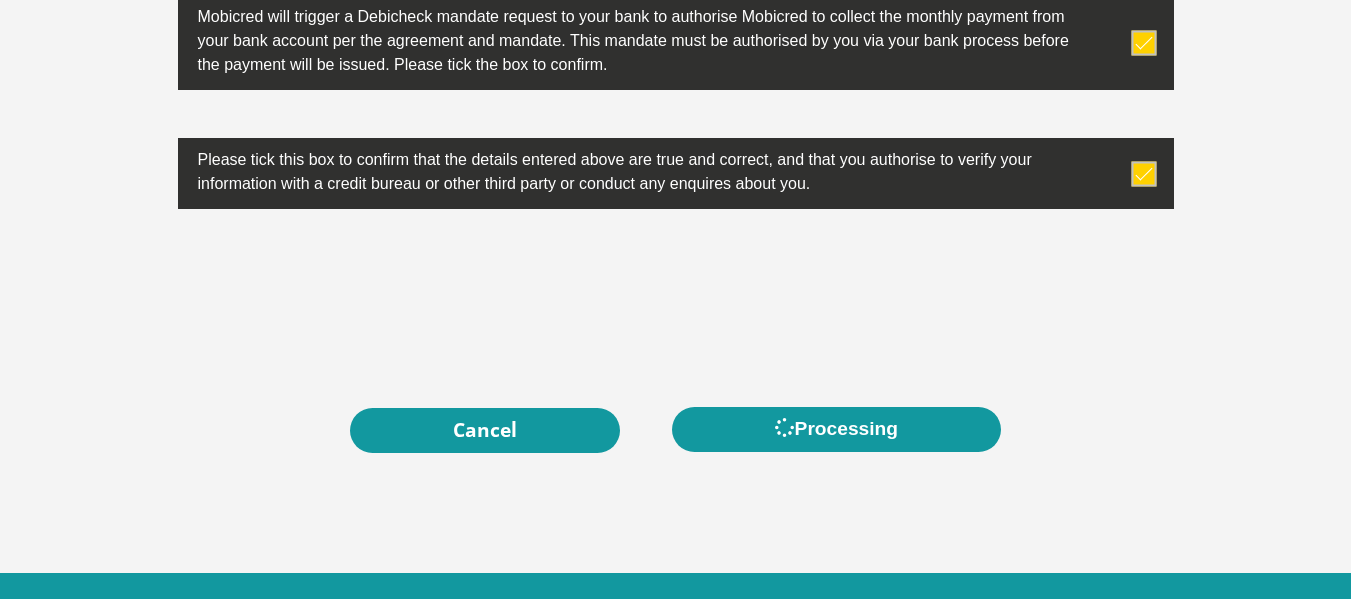 scroll, scrollTop: 0, scrollLeft: 0, axis: both 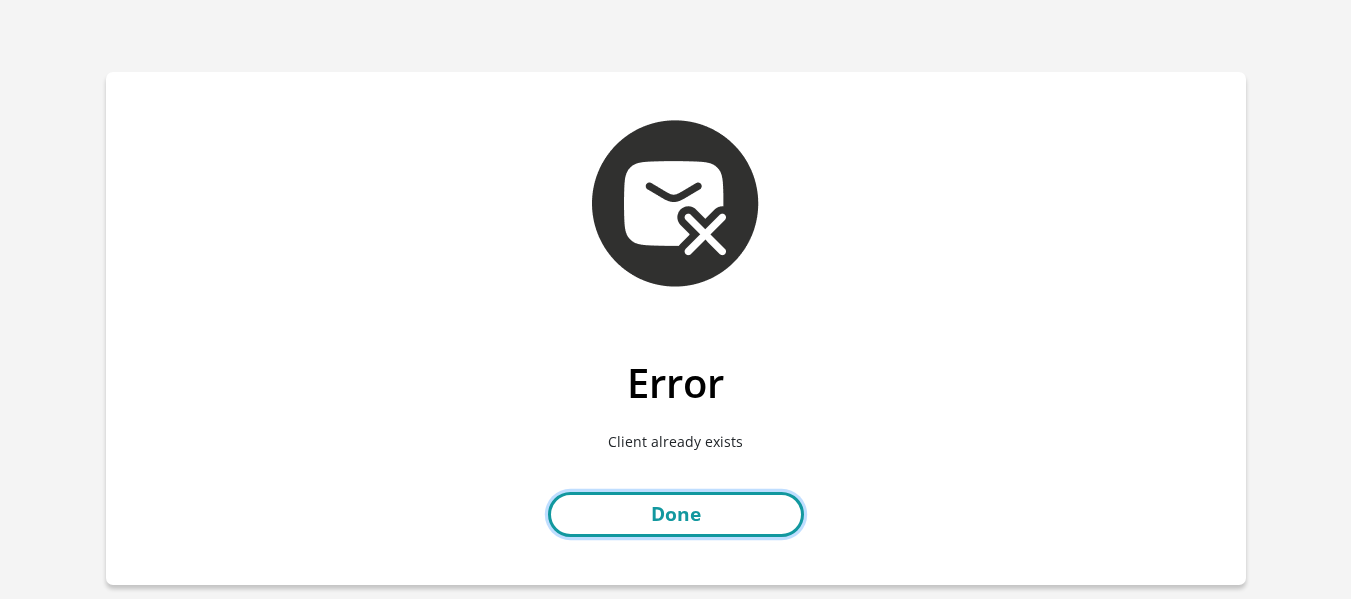 click on "Done" at bounding box center (676, 514) 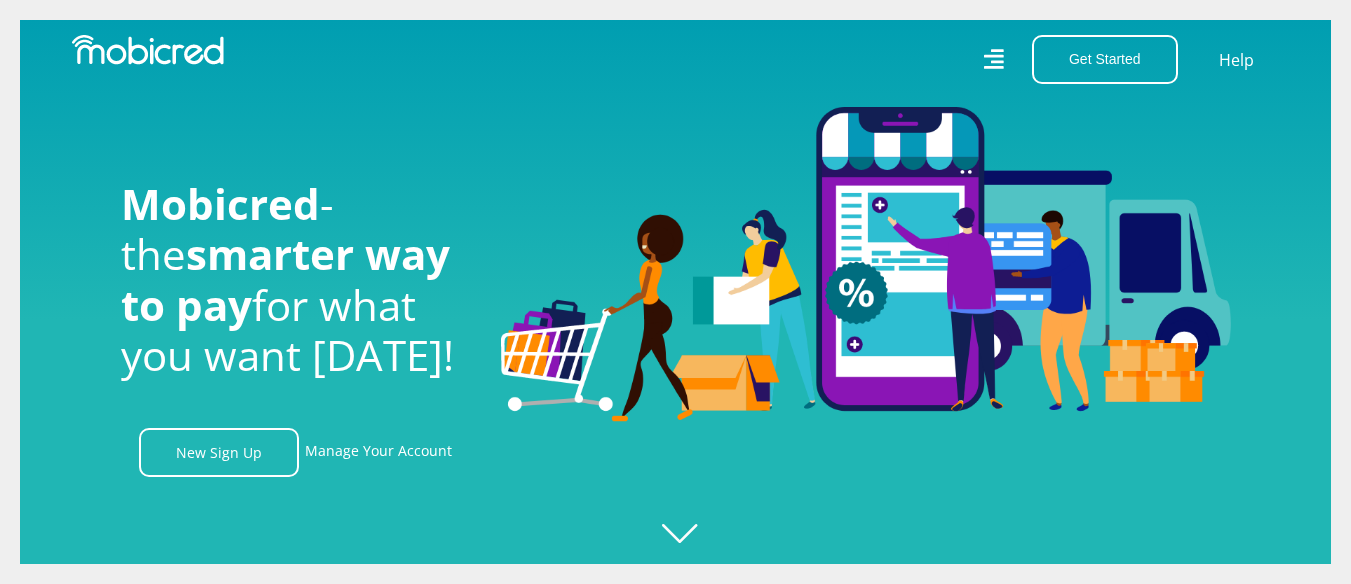 scroll, scrollTop: 0, scrollLeft: 0, axis: both 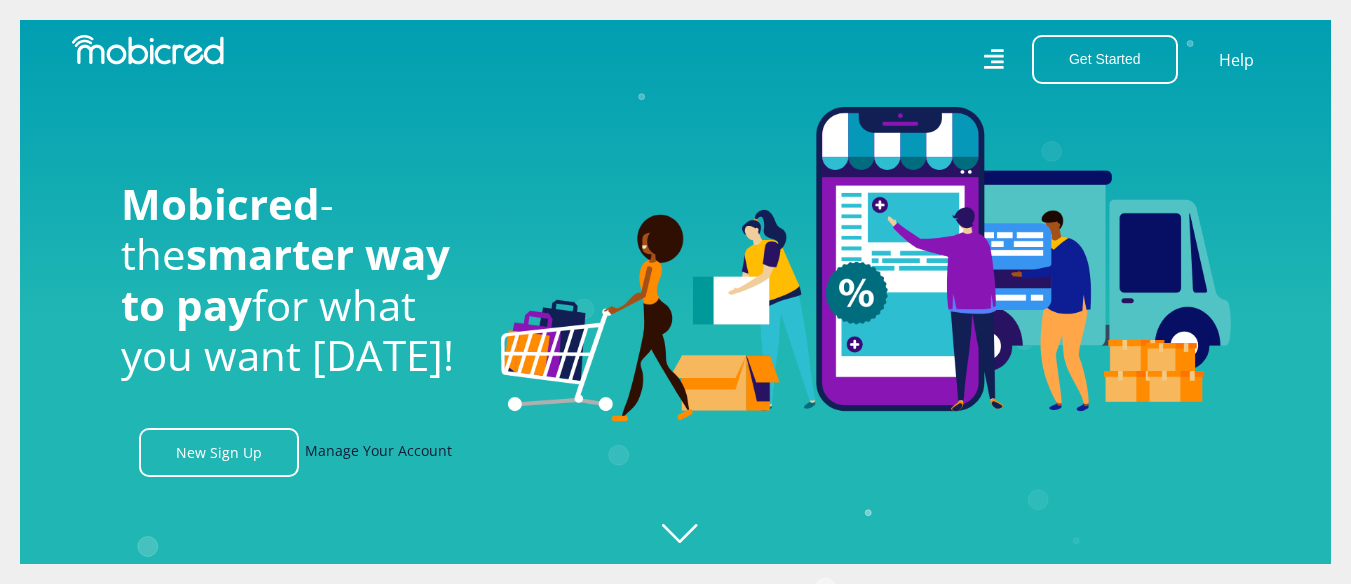 click on "Manage Your Account" at bounding box center (378, 452) 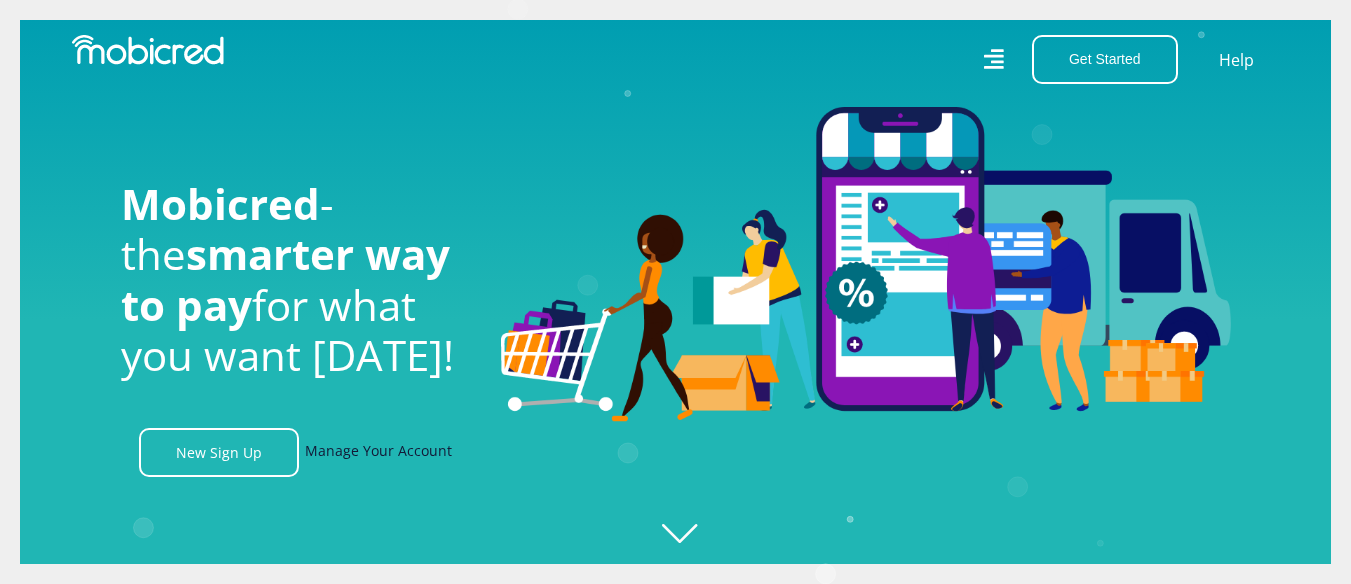 scroll, scrollTop: 0, scrollLeft: 1425, axis: horizontal 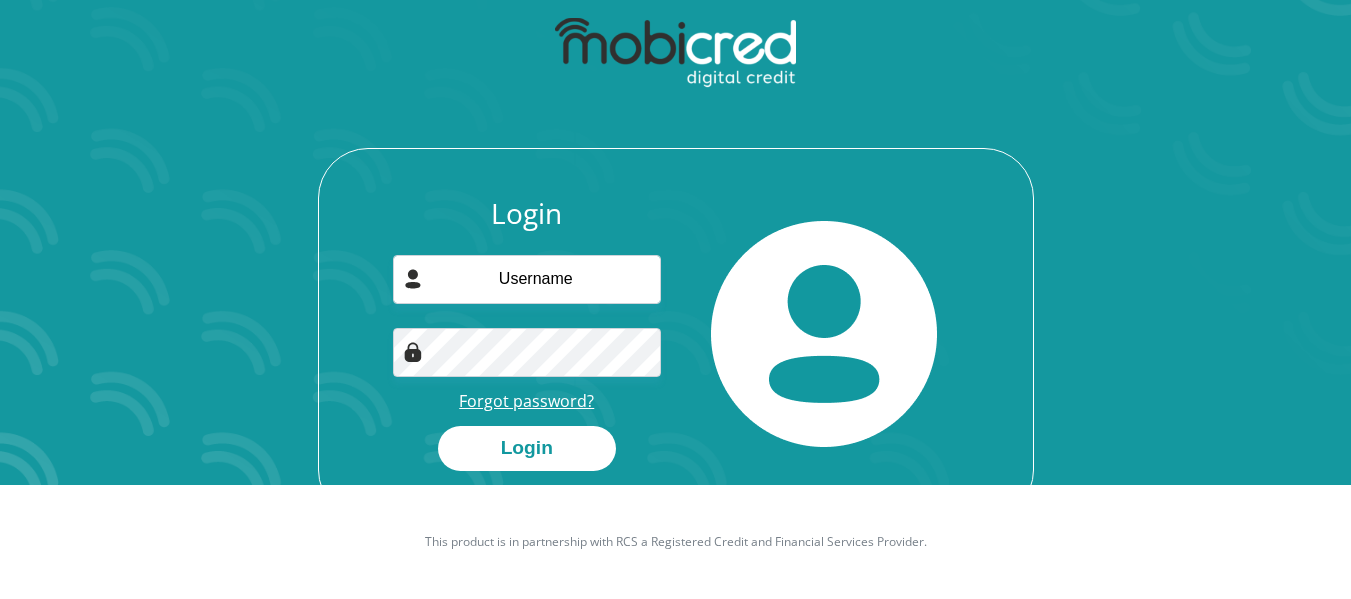 click on "Forgot password?" at bounding box center (526, 401) 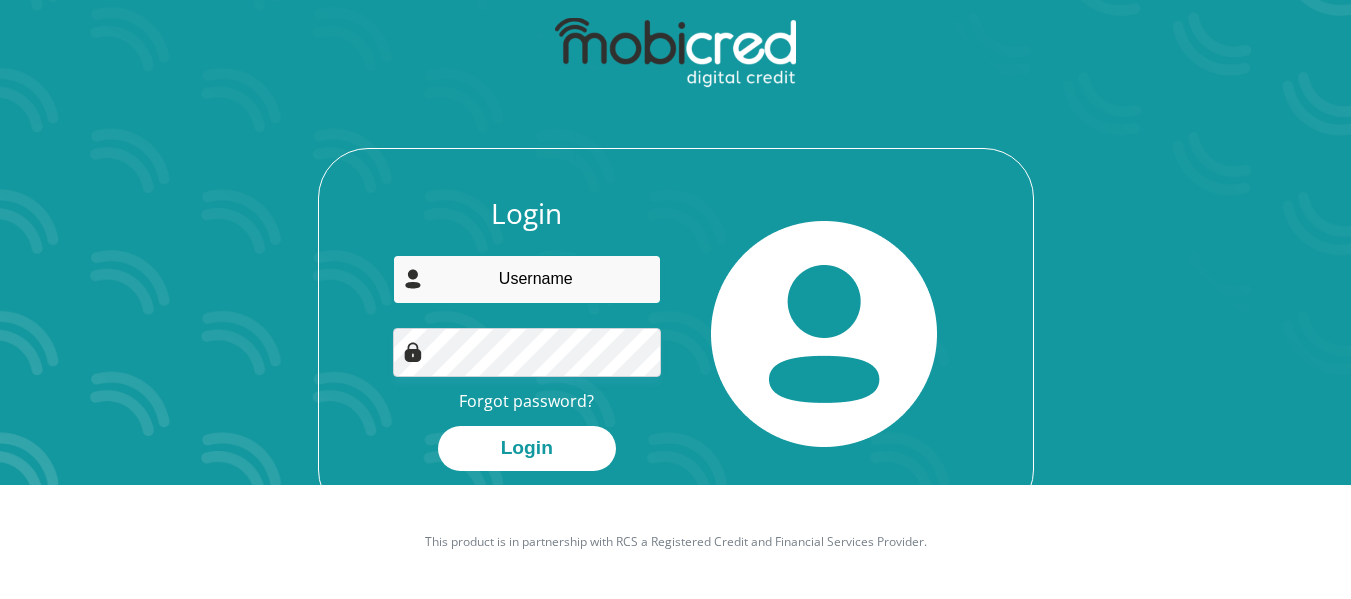 click at bounding box center (527, 279) 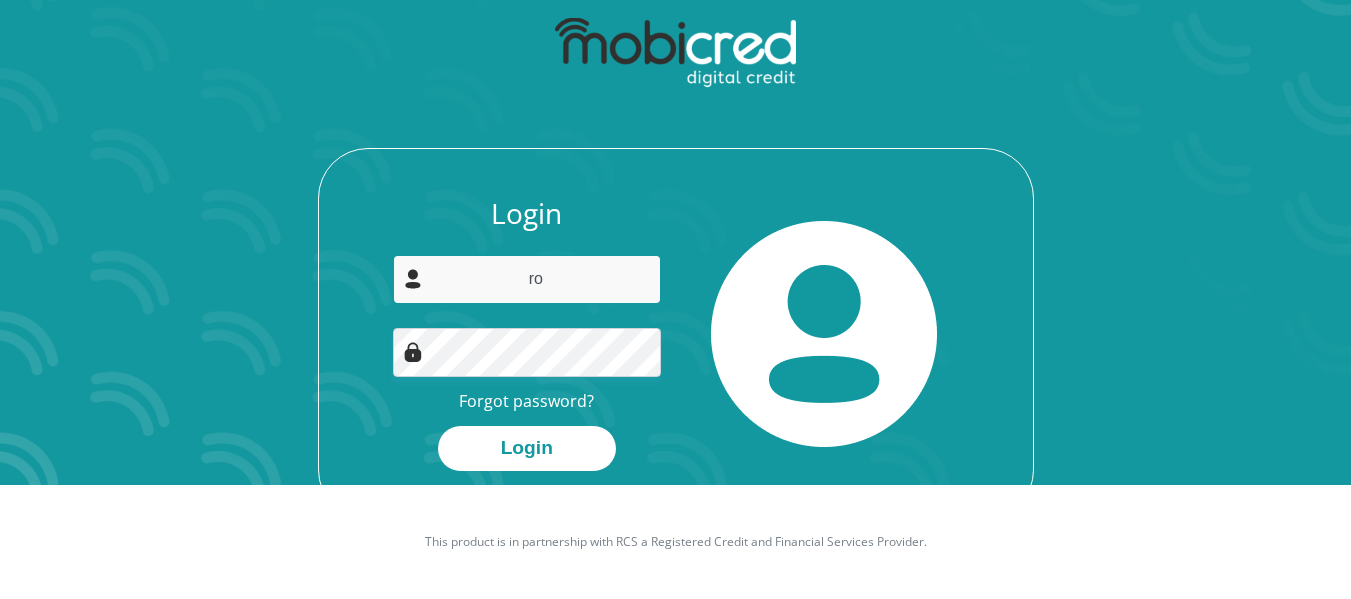type on "[PERSON_NAME][EMAIL_ADDRESS][PERSON_NAME][DOMAIN_NAME]" 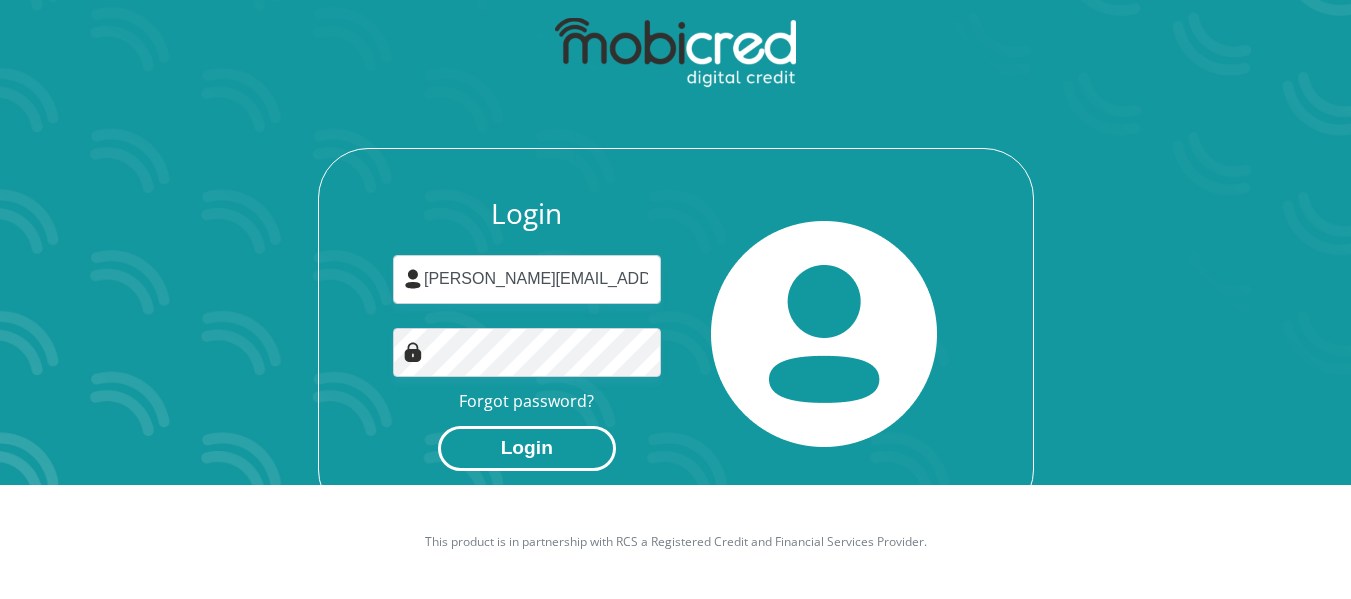 click on "Login" at bounding box center [527, 448] 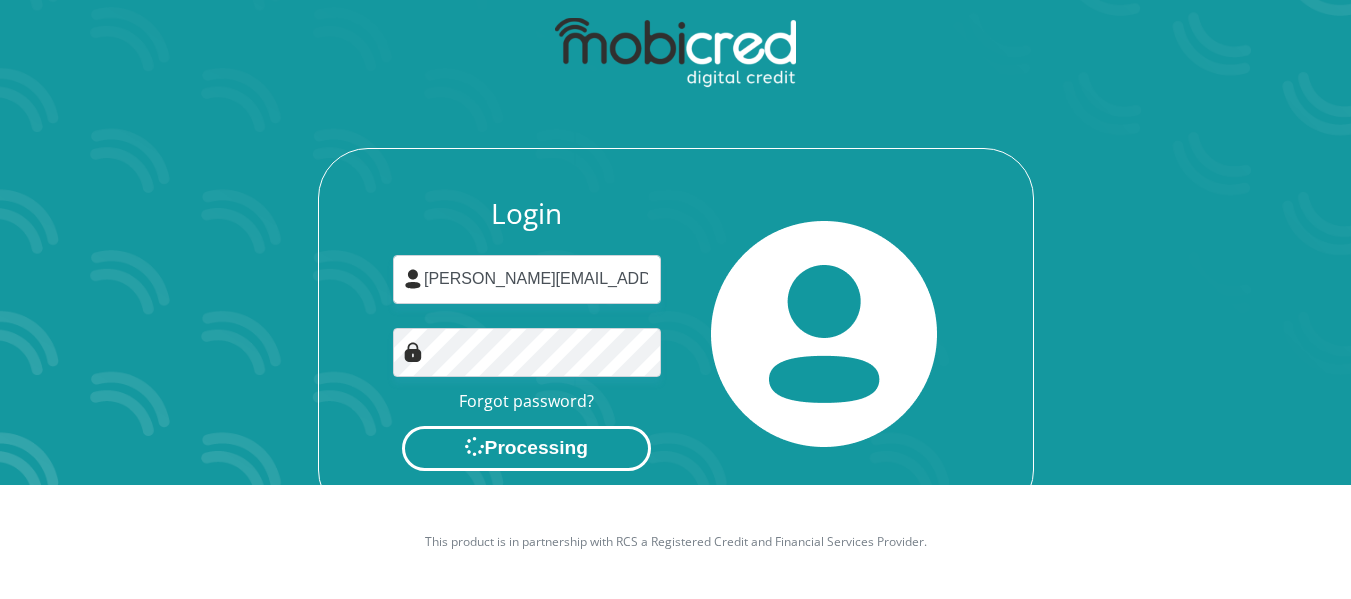 scroll, scrollTop: 0, scrollLeft: 0, axis: both 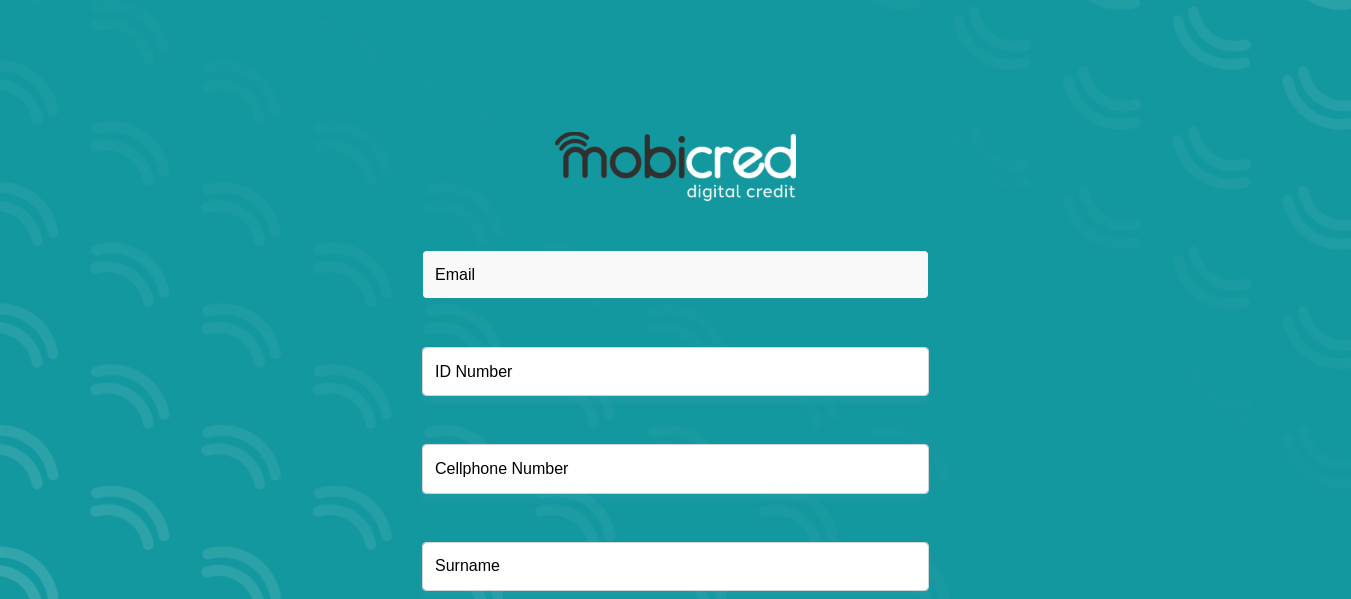 click at bounding box center [675, 274] 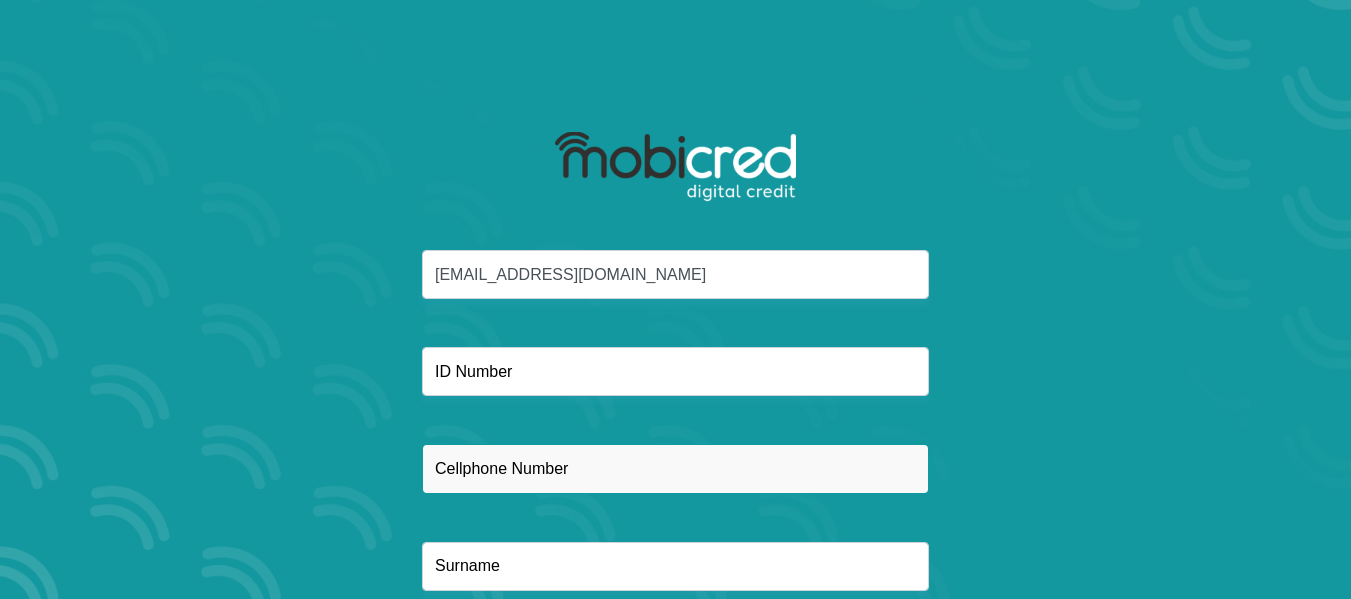 type on "0798815131" 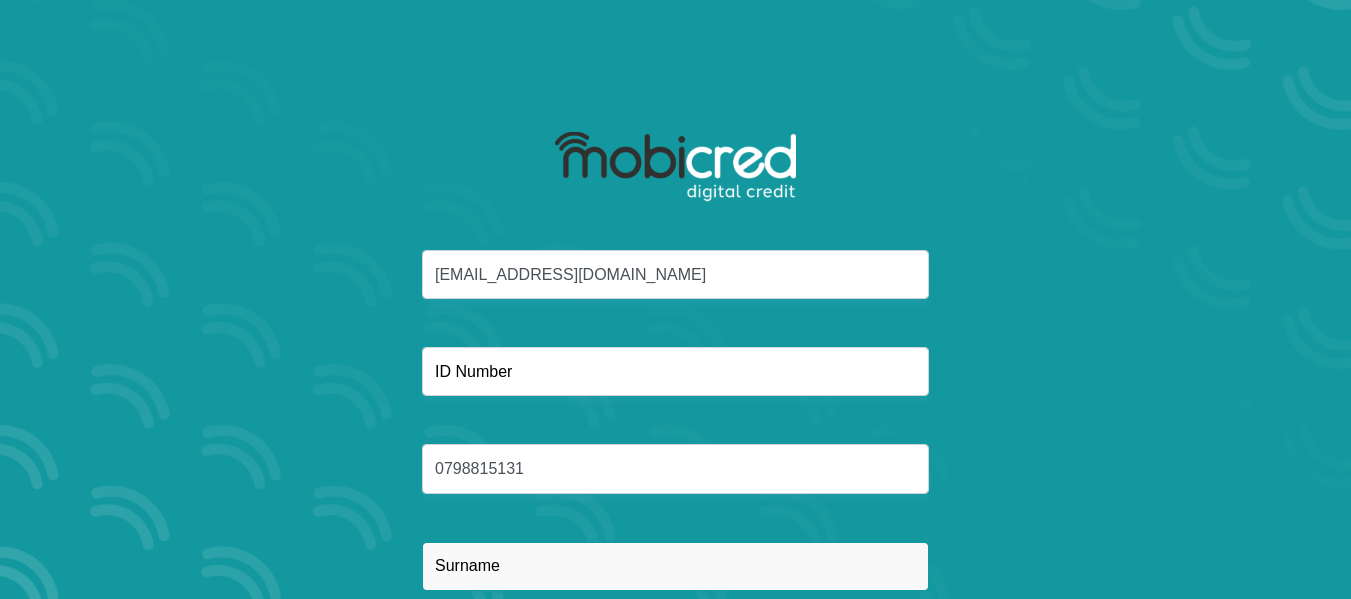 type on "[PERSON_NAME]" 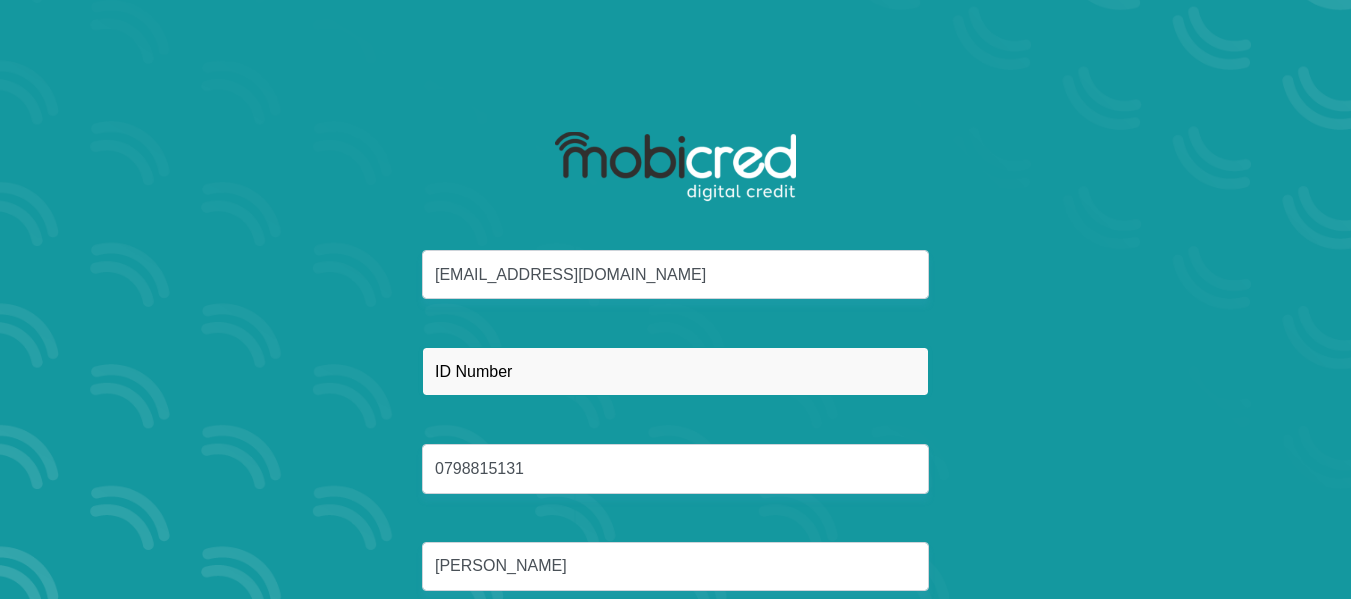 click at bounding box center (675, 371) 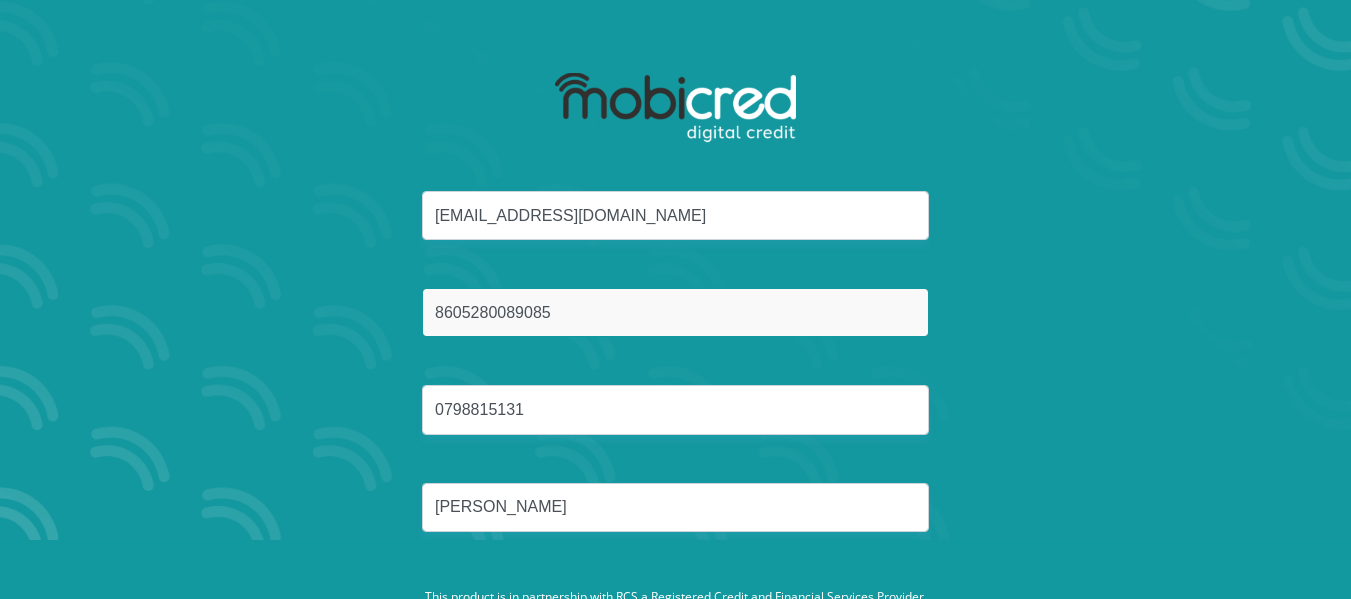 scroll, scrollTop: 0, scrollLeft: 0, axis: both 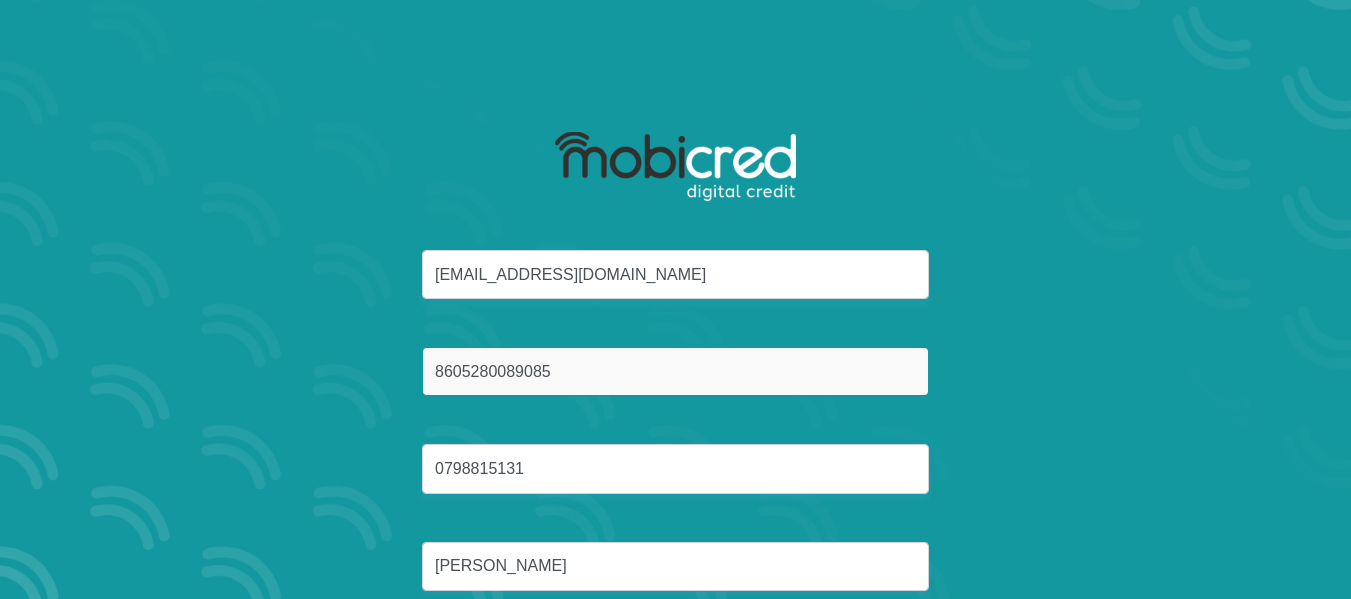 drag, startPoint x: 597, startPoint y: 379, endPoint x: 293, endPoint y: 370, distance: 304.1332 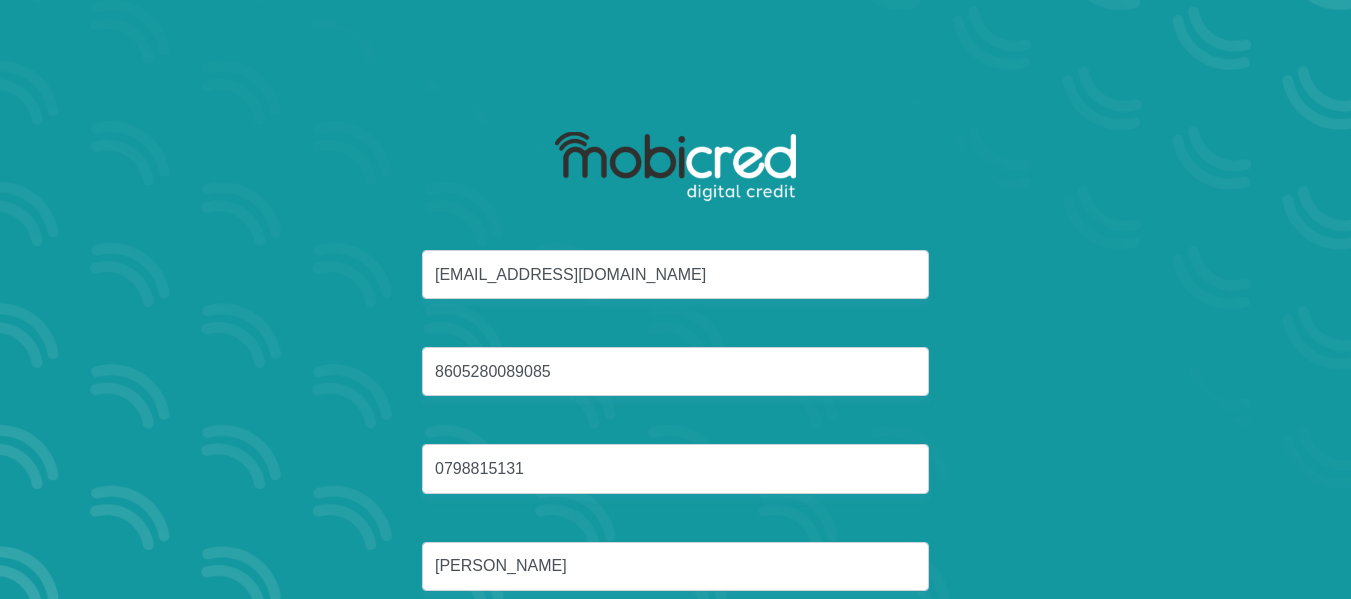 click on "Exports@journeysend.co.za
8605280089085
0798815131
Lakey" at bounding box center [676, 444] 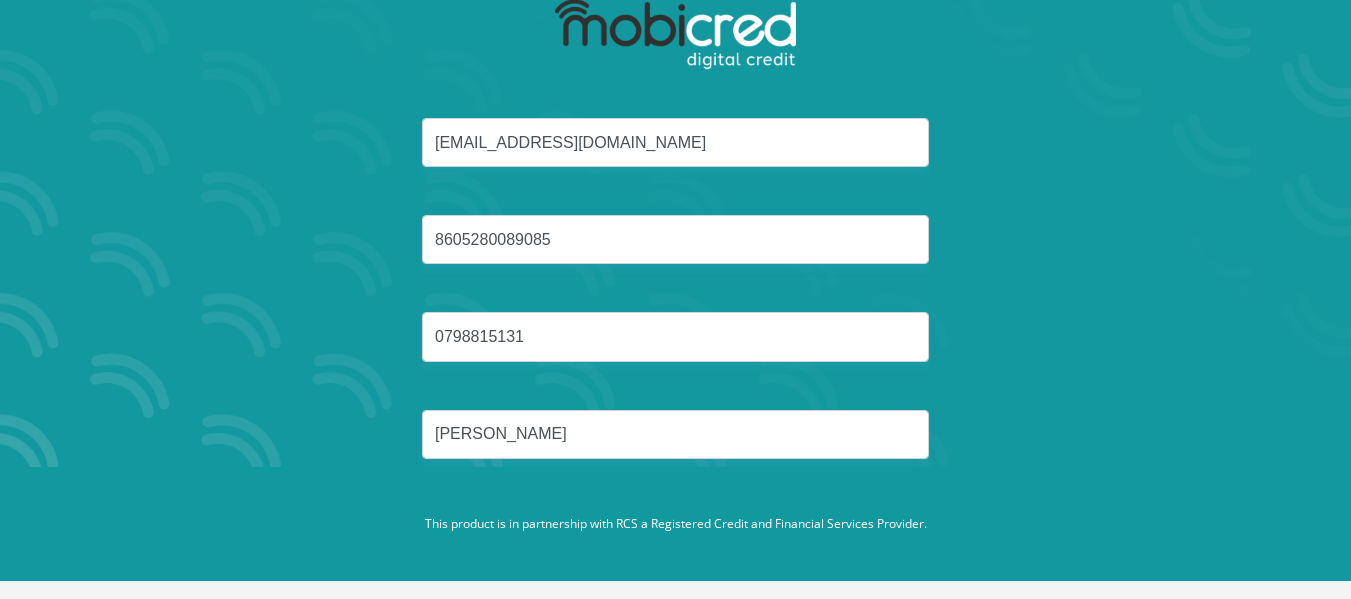 scroll, scrollTop: 133, scrollLeft: 0, axis: vertical 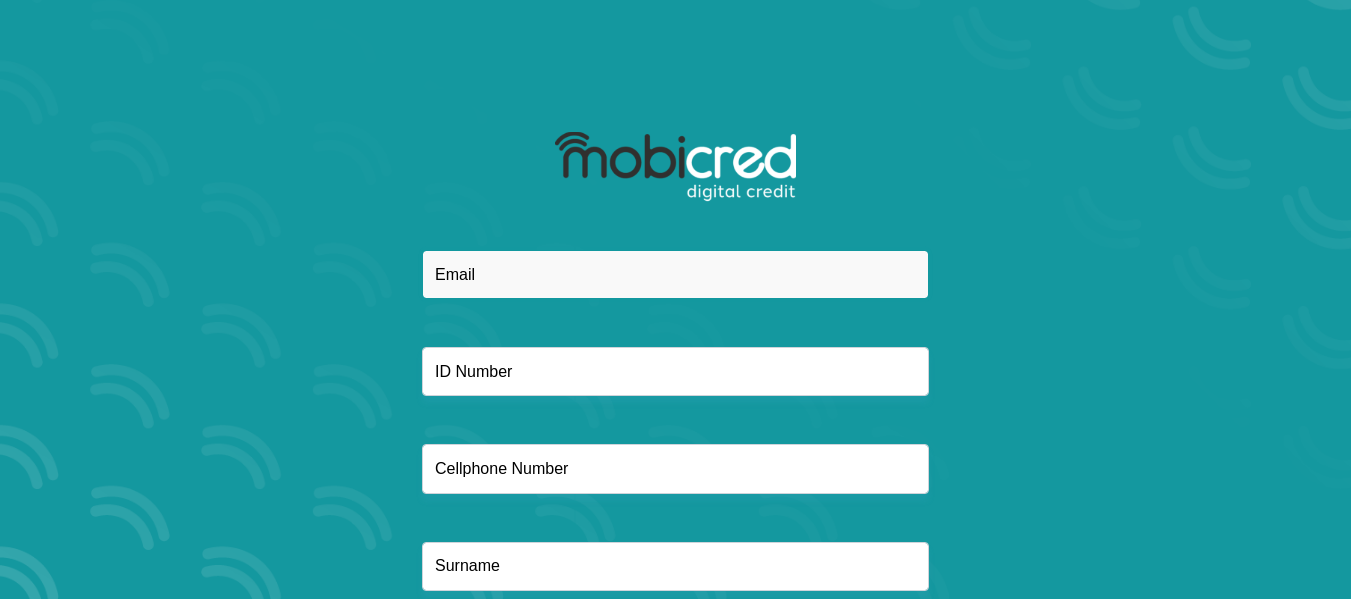 click at bounding box center (675, 274) 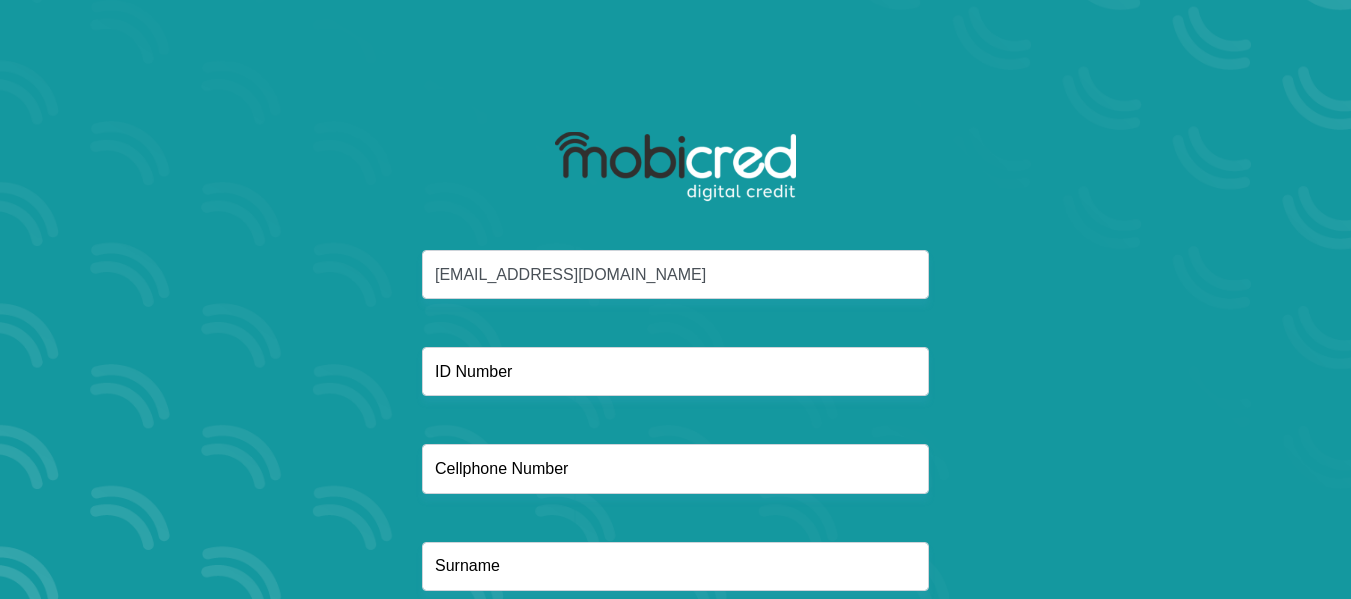 type on "0798815131" 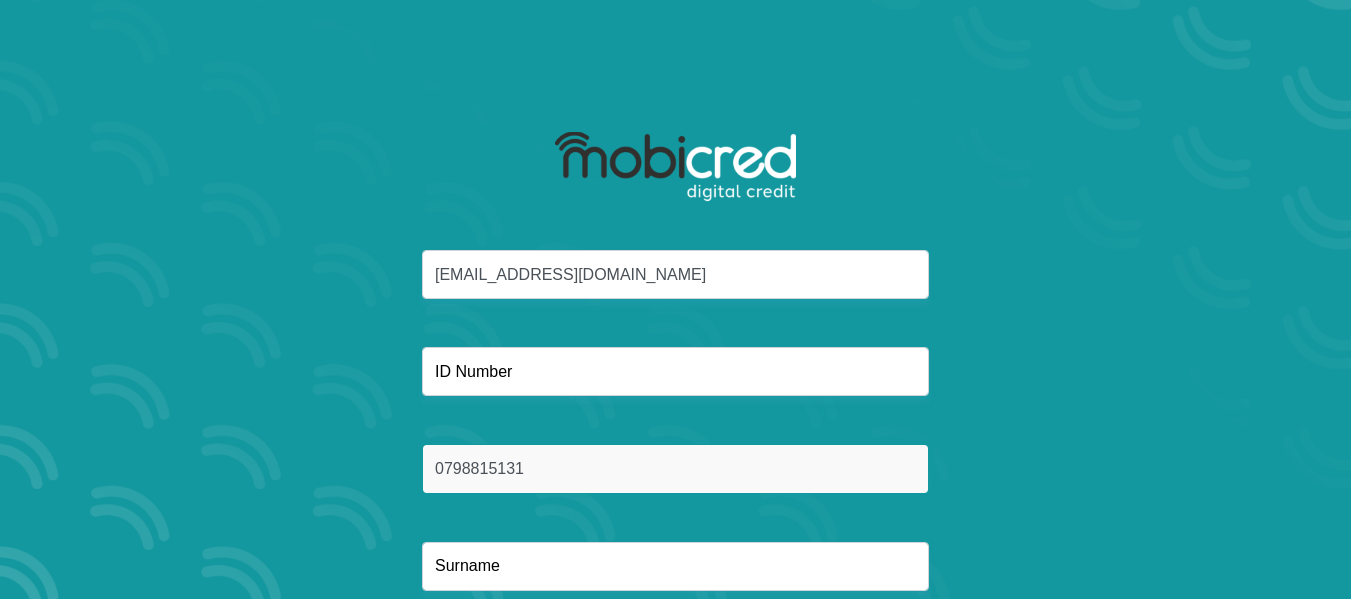 type on "[PERSON_NAME]" 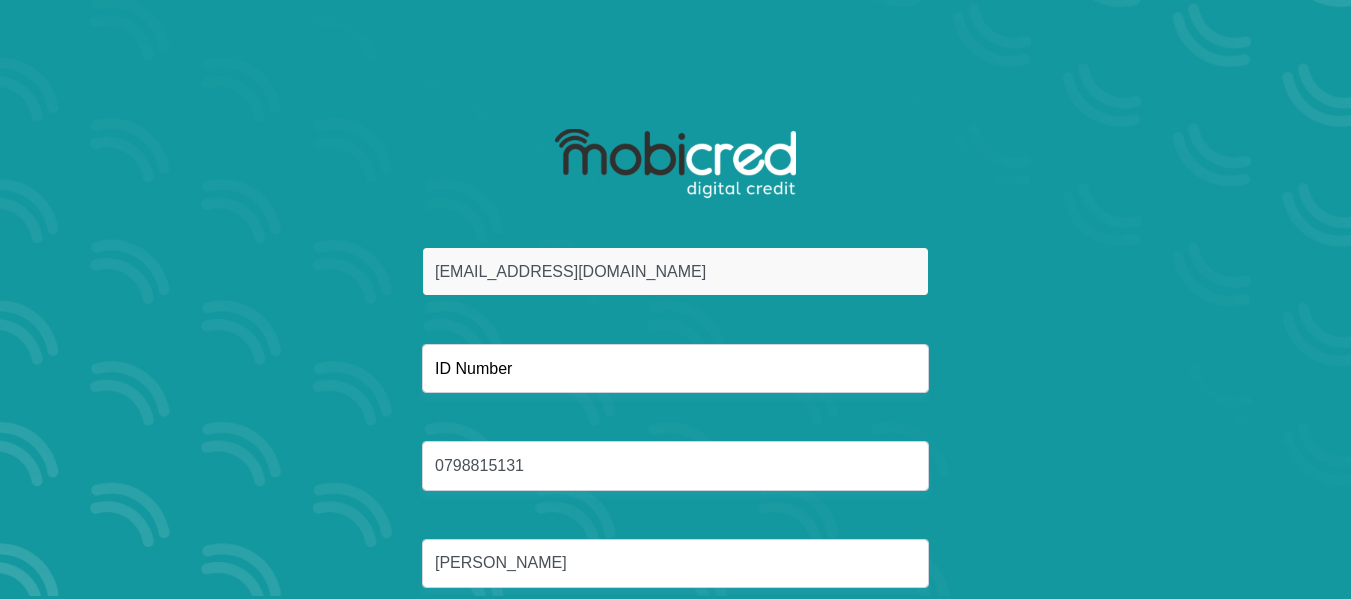 scroll, scrollTop: 0, scrollLeft: 0, axis: both 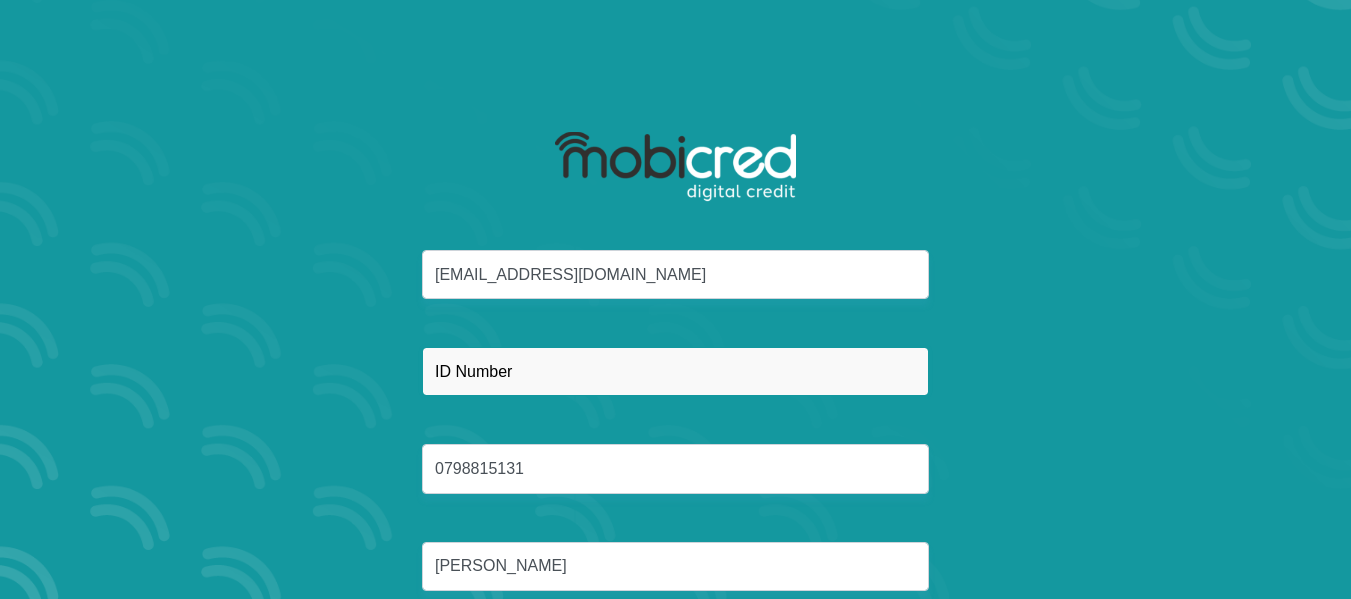 click at bounding box center (675, 371) 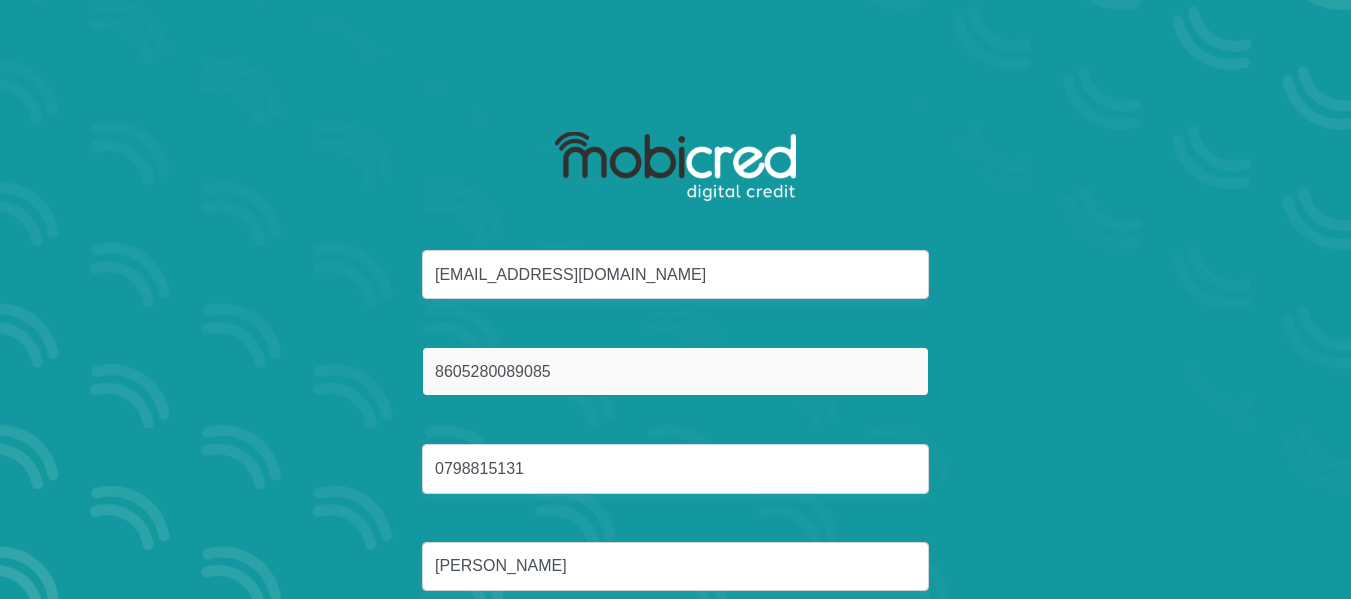 type on "8605280089085" 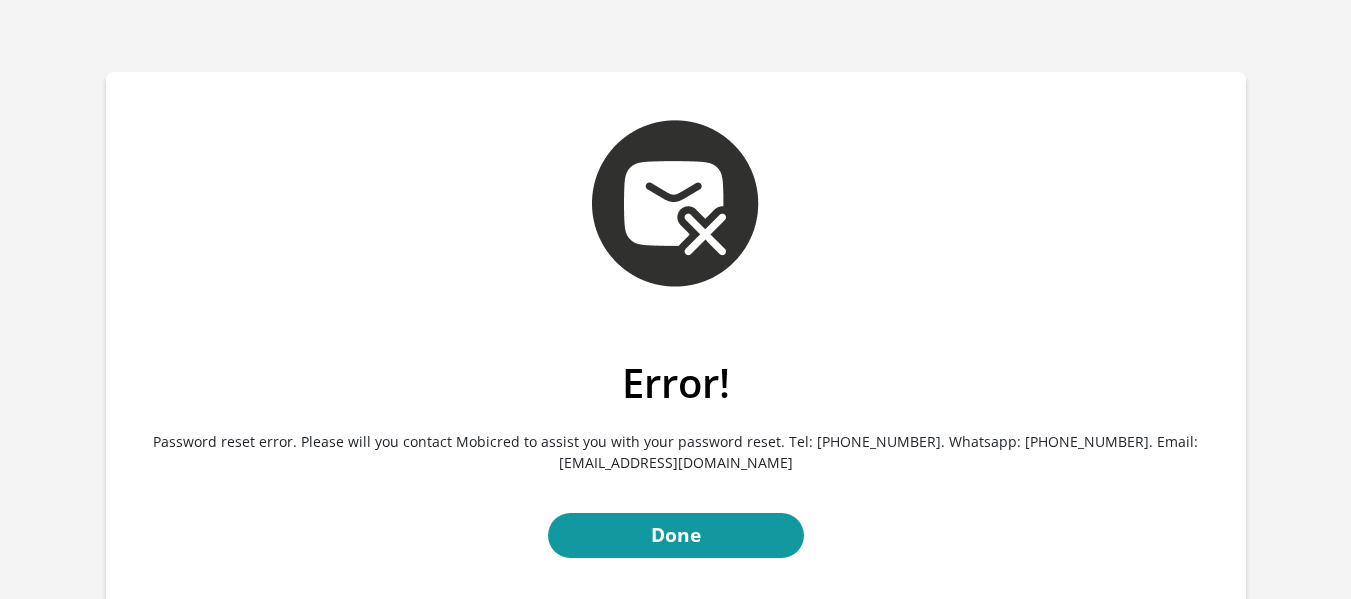 scroll, scrollTop: 0, scrollLeft: 0, axis: both 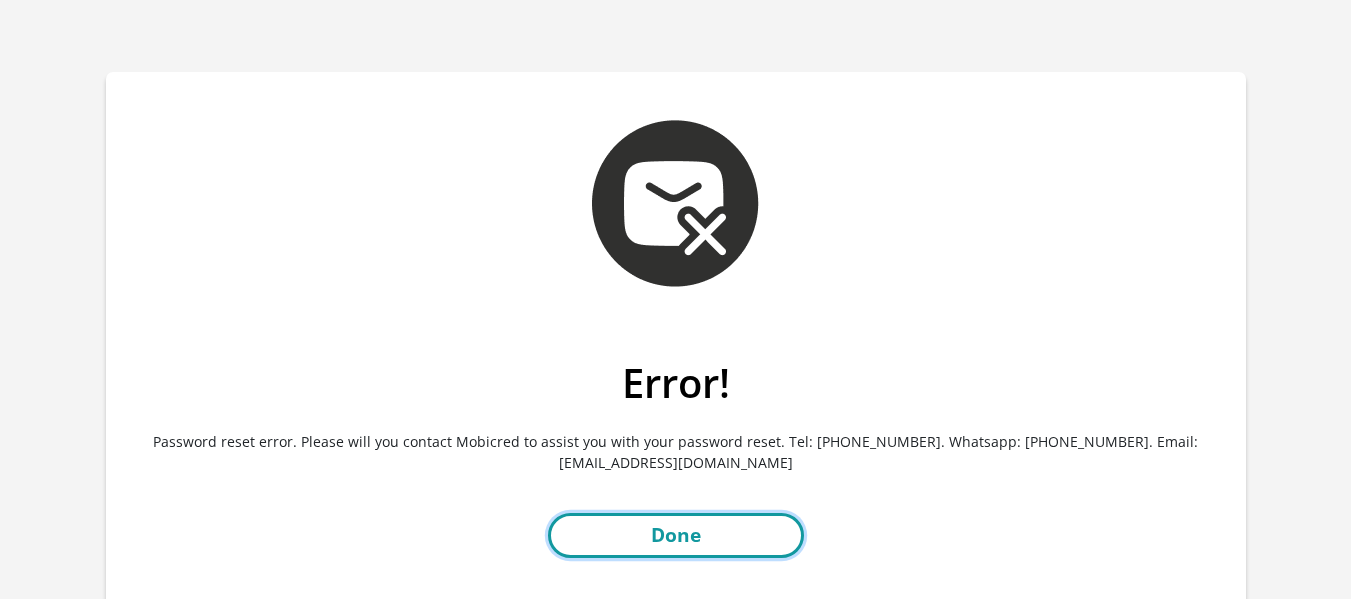 click on "Done" at bounding box center [676, 535] 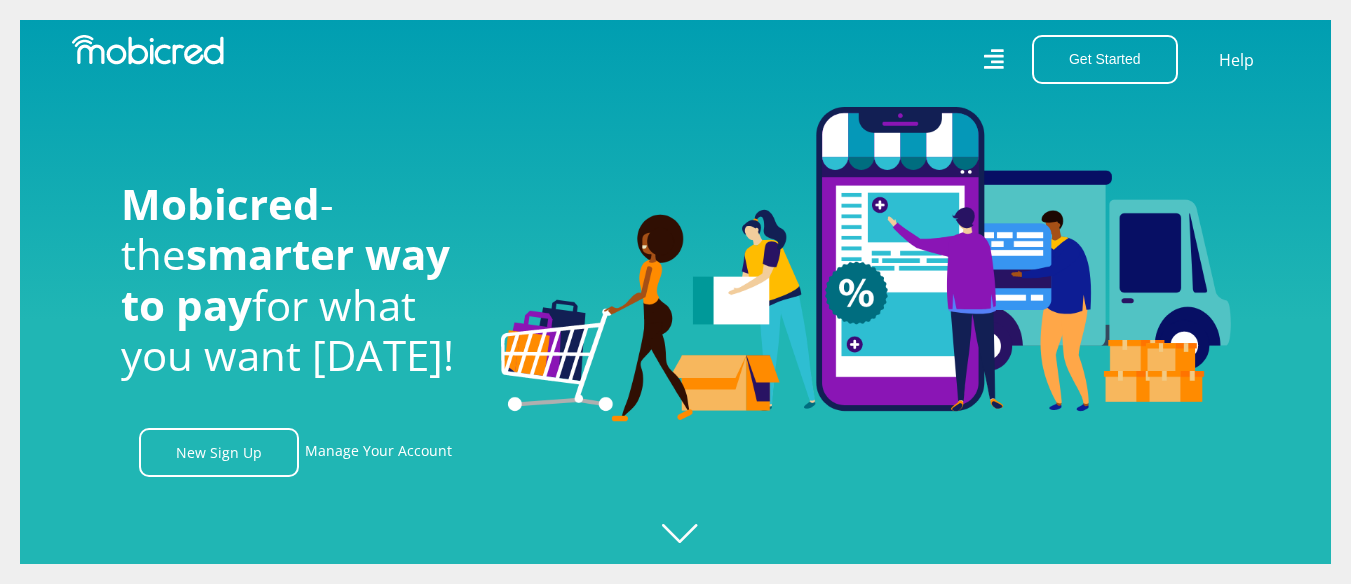 scroll, scrollTop: 0, scrollLeft: 0, axis: both 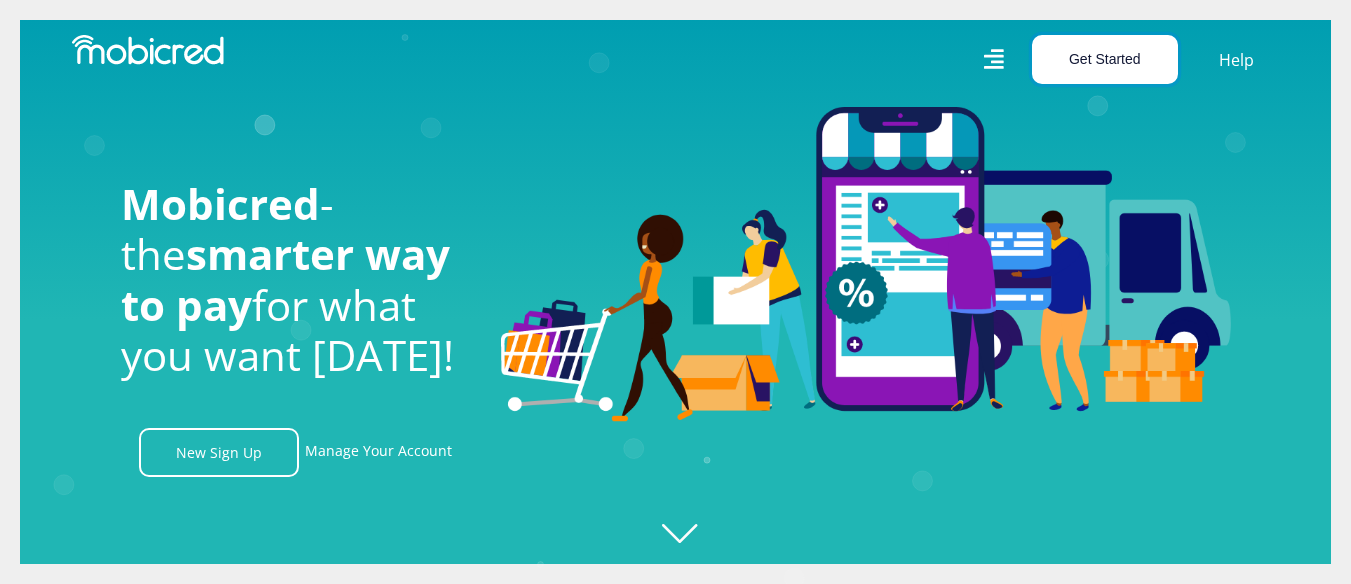 click on "Get Started" at bounding box center (1105, 59) 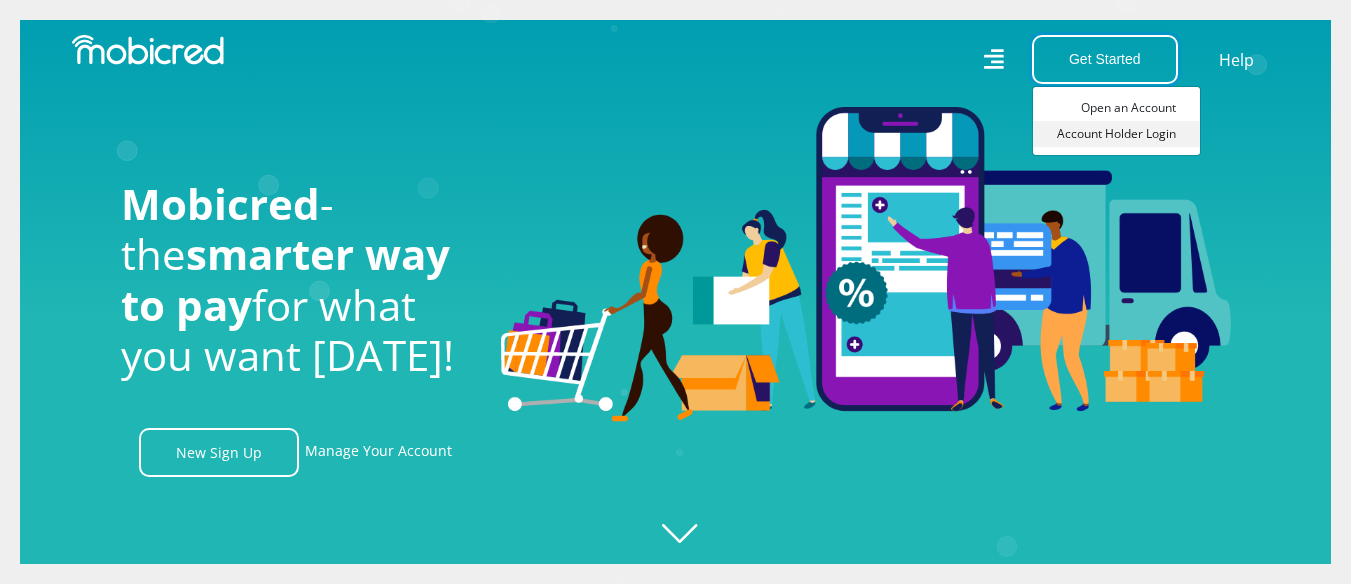 scroll, scrollTop: 0, scrollLeft: 2565, axis: horizontal 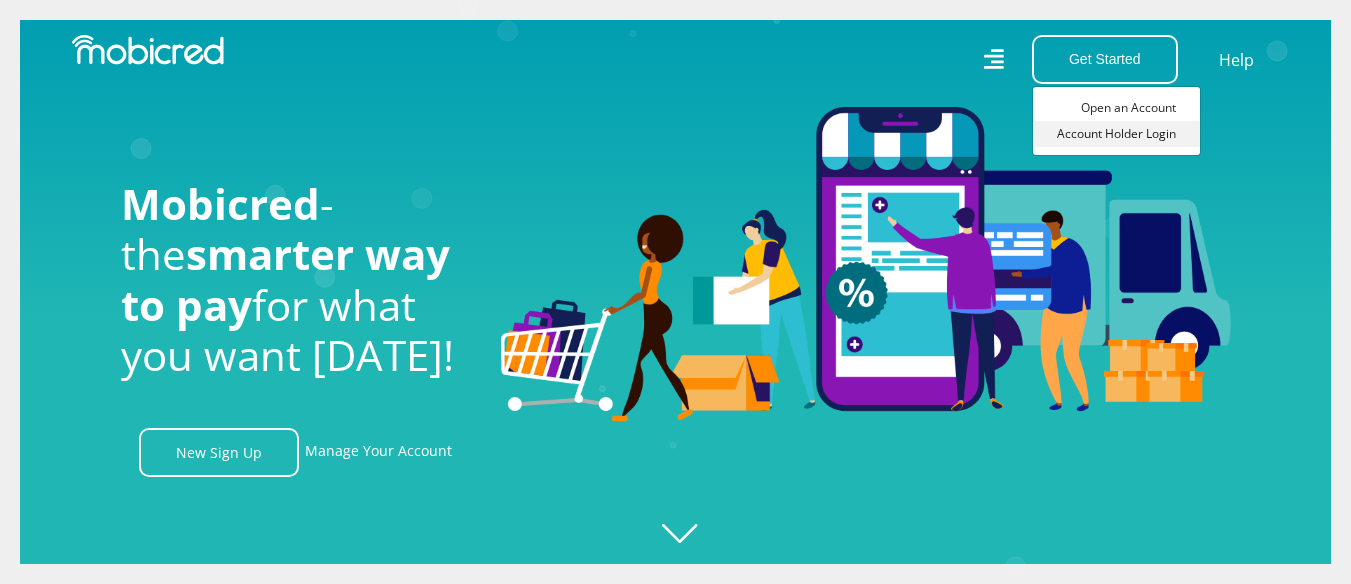 click on "Account Holder Login" at bounding box center (1116, 134) 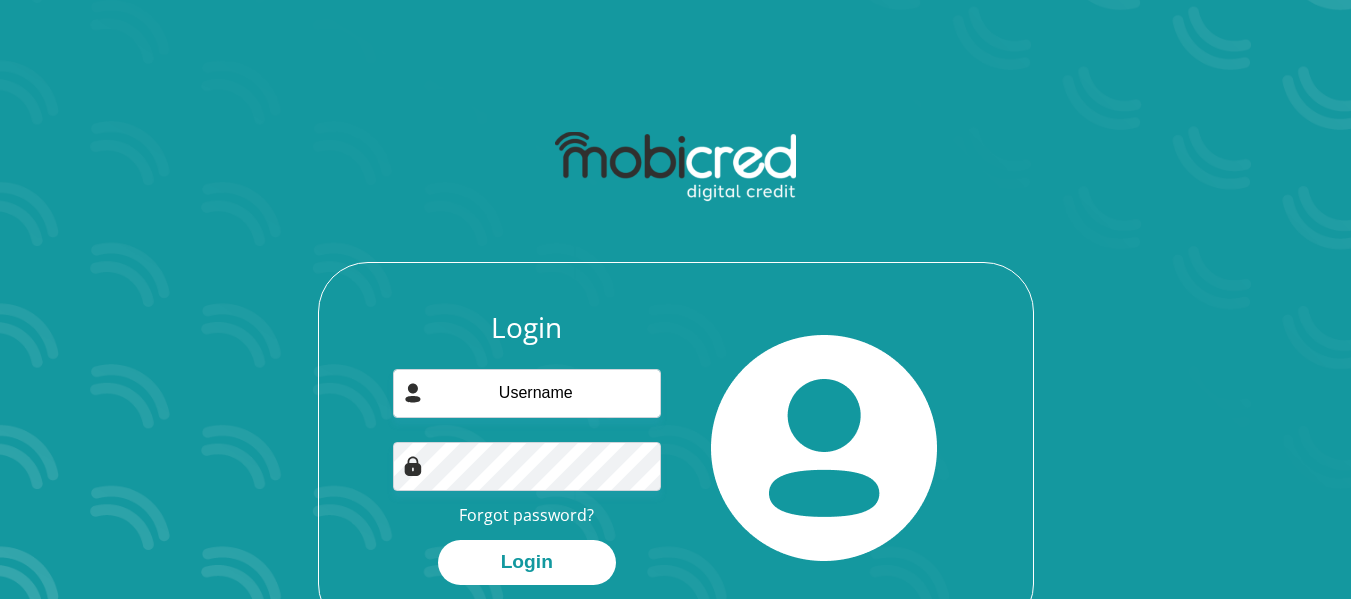 scroll, scrollTop: 0, scrollLeft: 0, axis: both 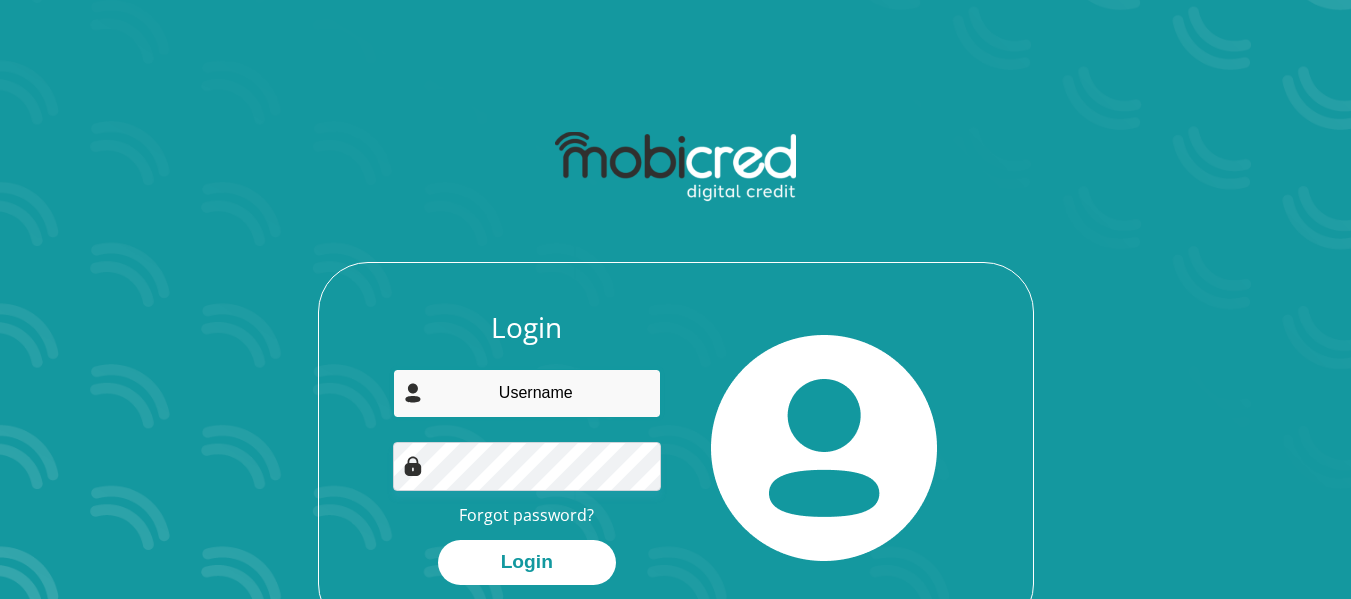 click at bounding box center [527, 393] 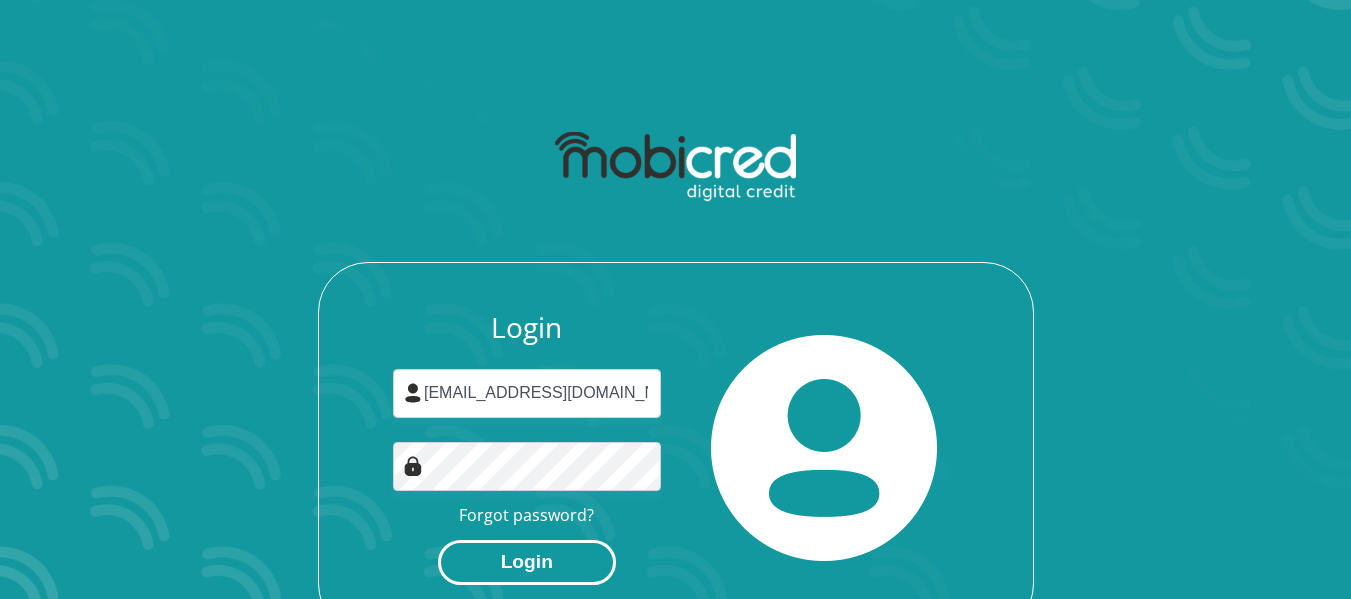 click on "Login" at bounding box center [527, 562] 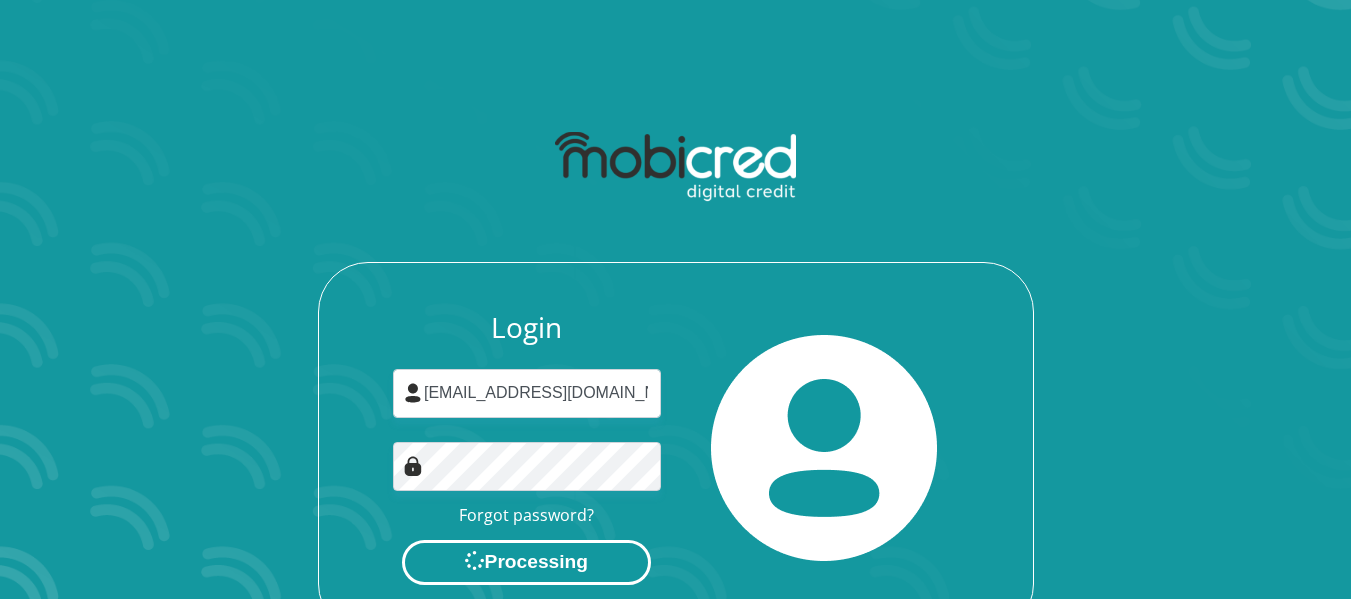 scroll, scrollTop: 0, scrollLeft: 0, axis: both 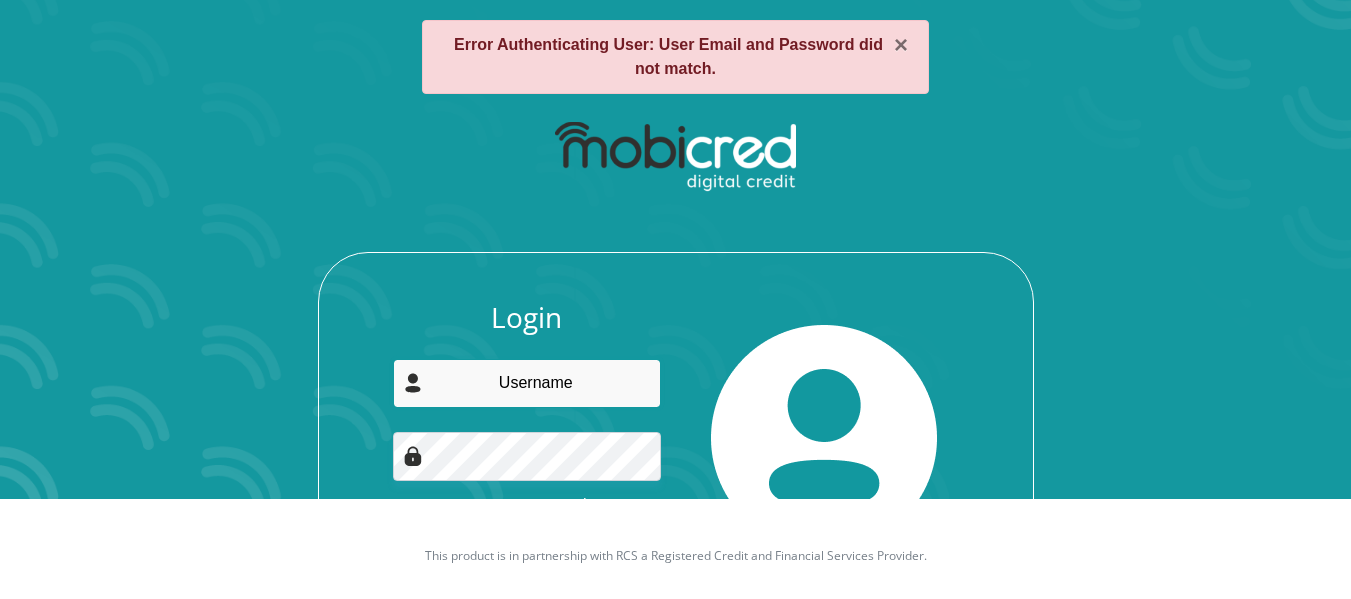 click at bounding box center (527, 383) 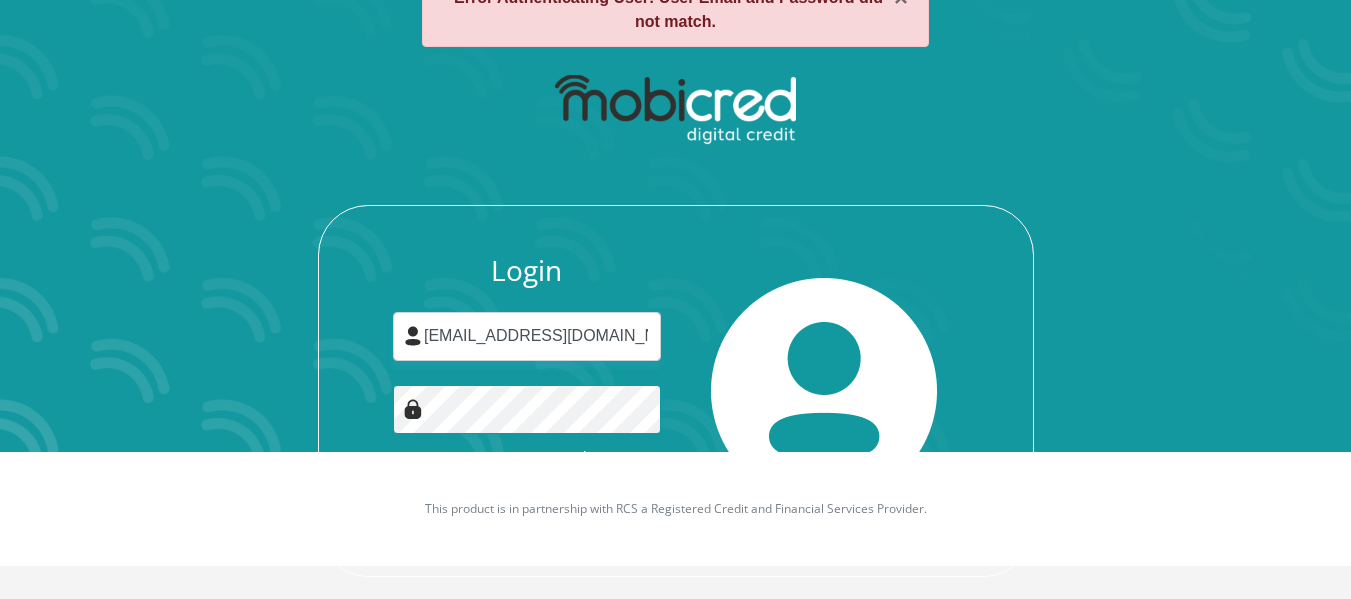 scroll, scrollTop: 172, scrollLeft: 0, axis: vertical 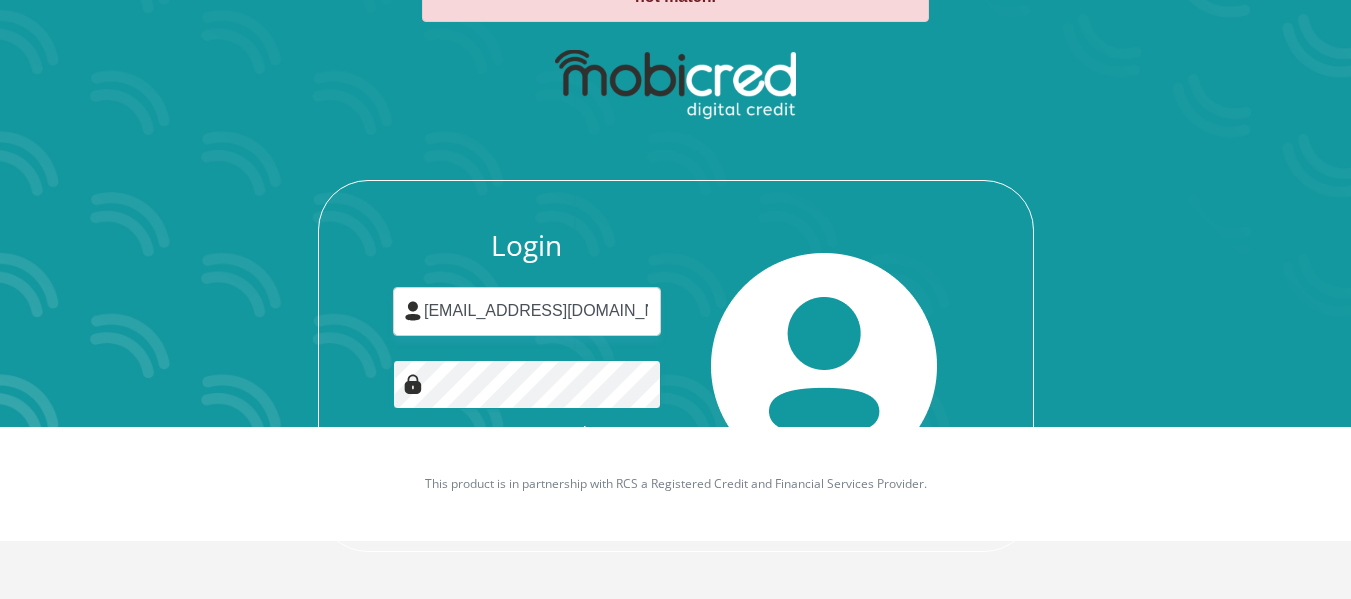click on "Login" at bounding box center [527, 480] 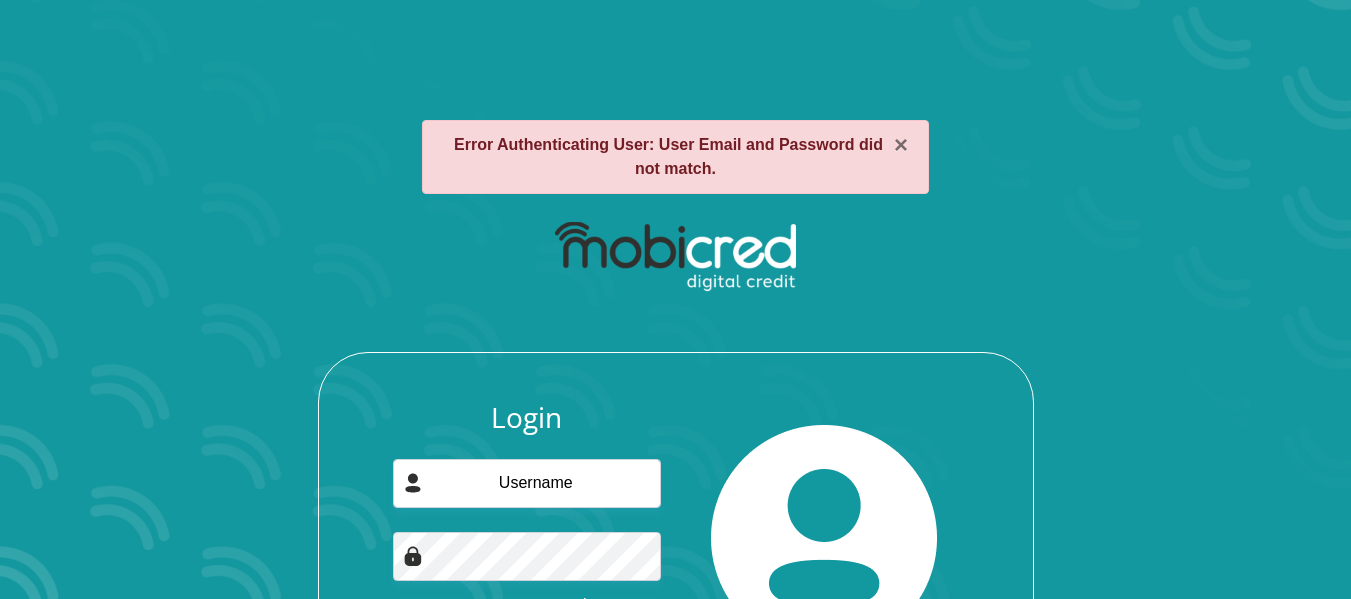 scroll, scrollTop: 0, scrollLeft: 0, axis: both 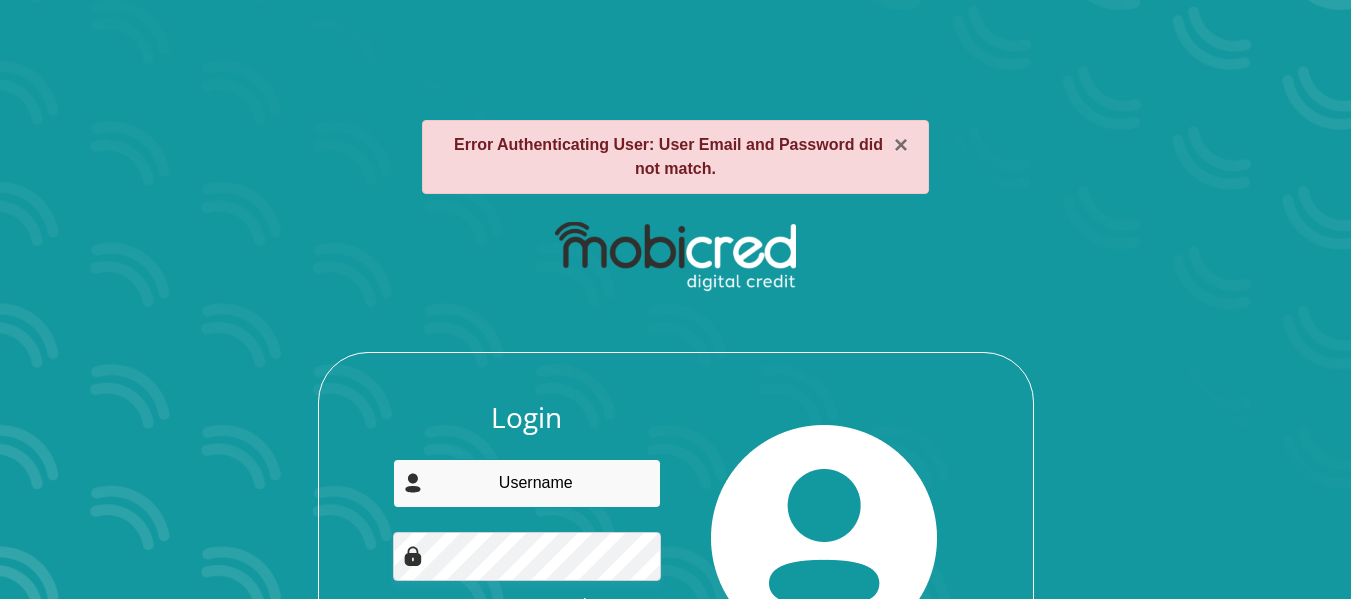 click at bounding box center (527, 483) 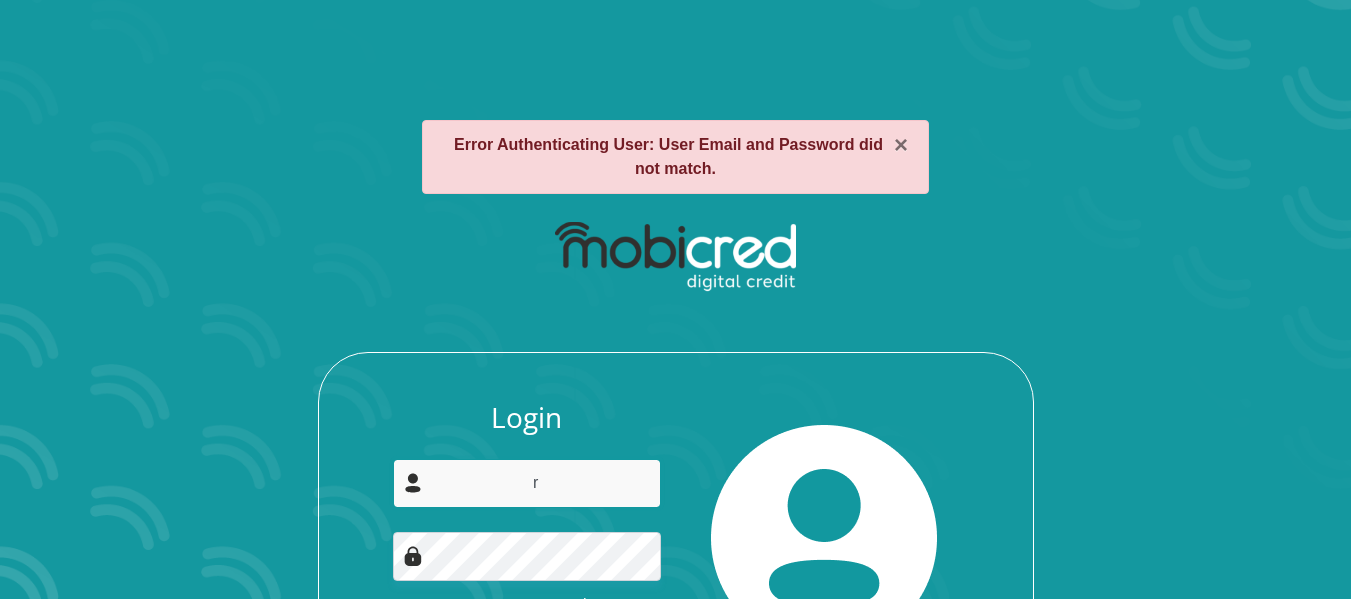 type on "ronell.lakey@yahoo.com" 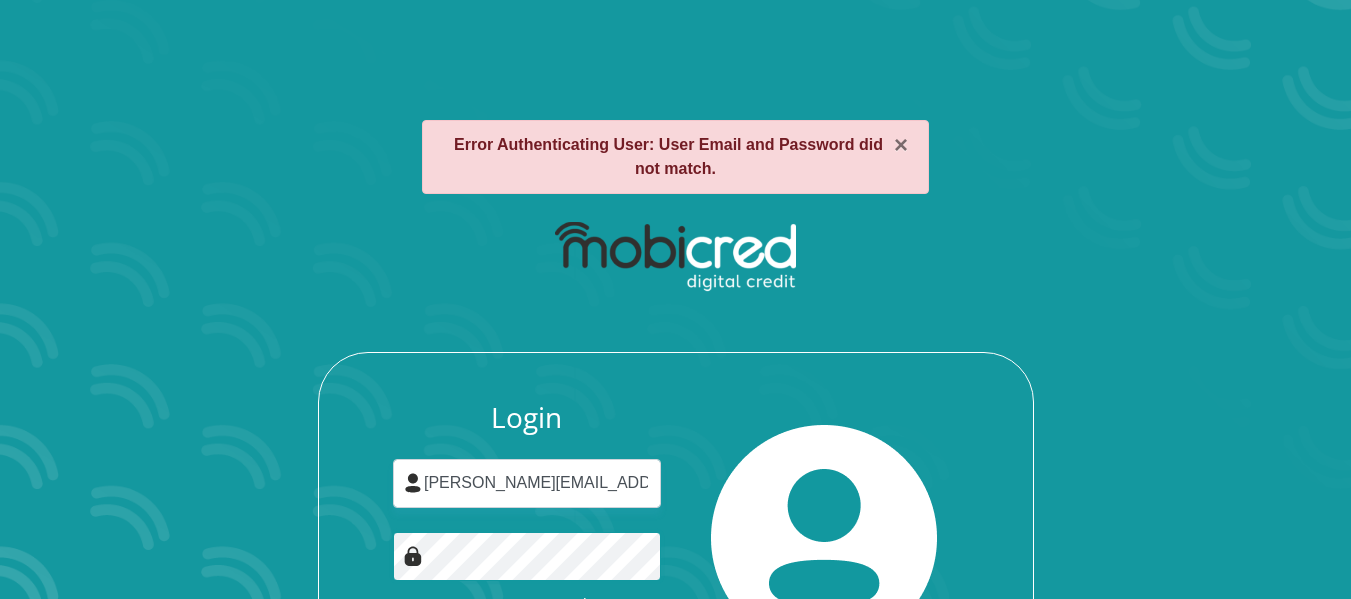 click on "Login" at bounding box center (527, 652) 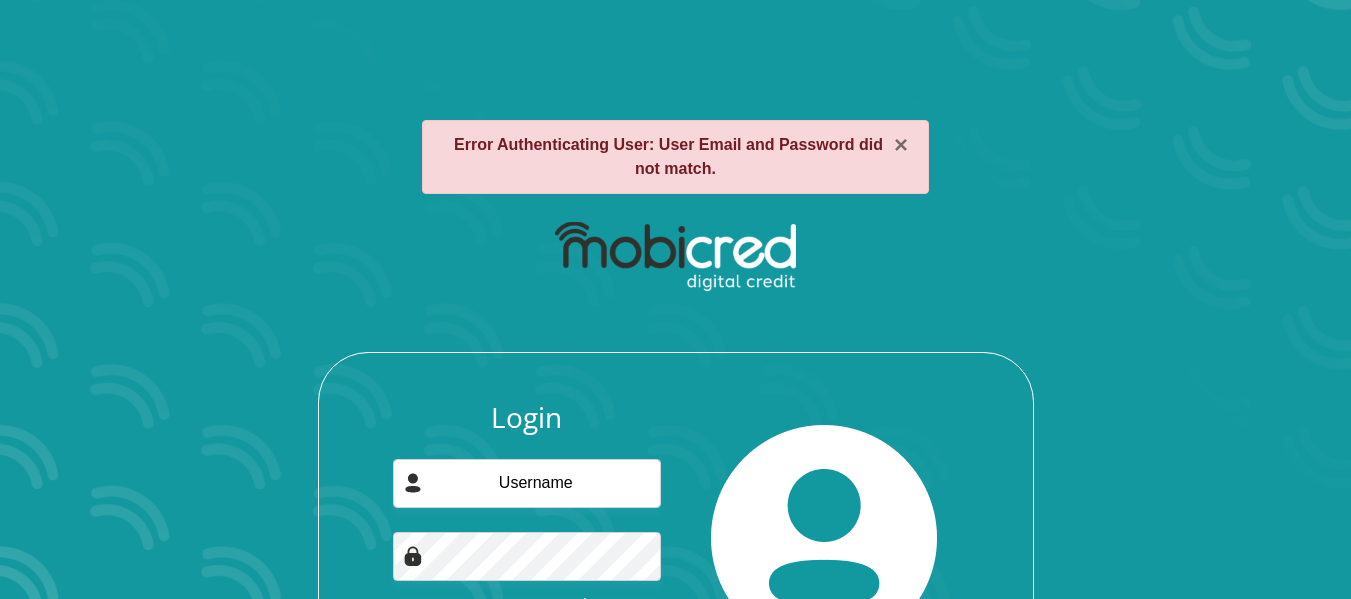 scroll, scrollTop: 0, scrollLeft: 0, axis: both 